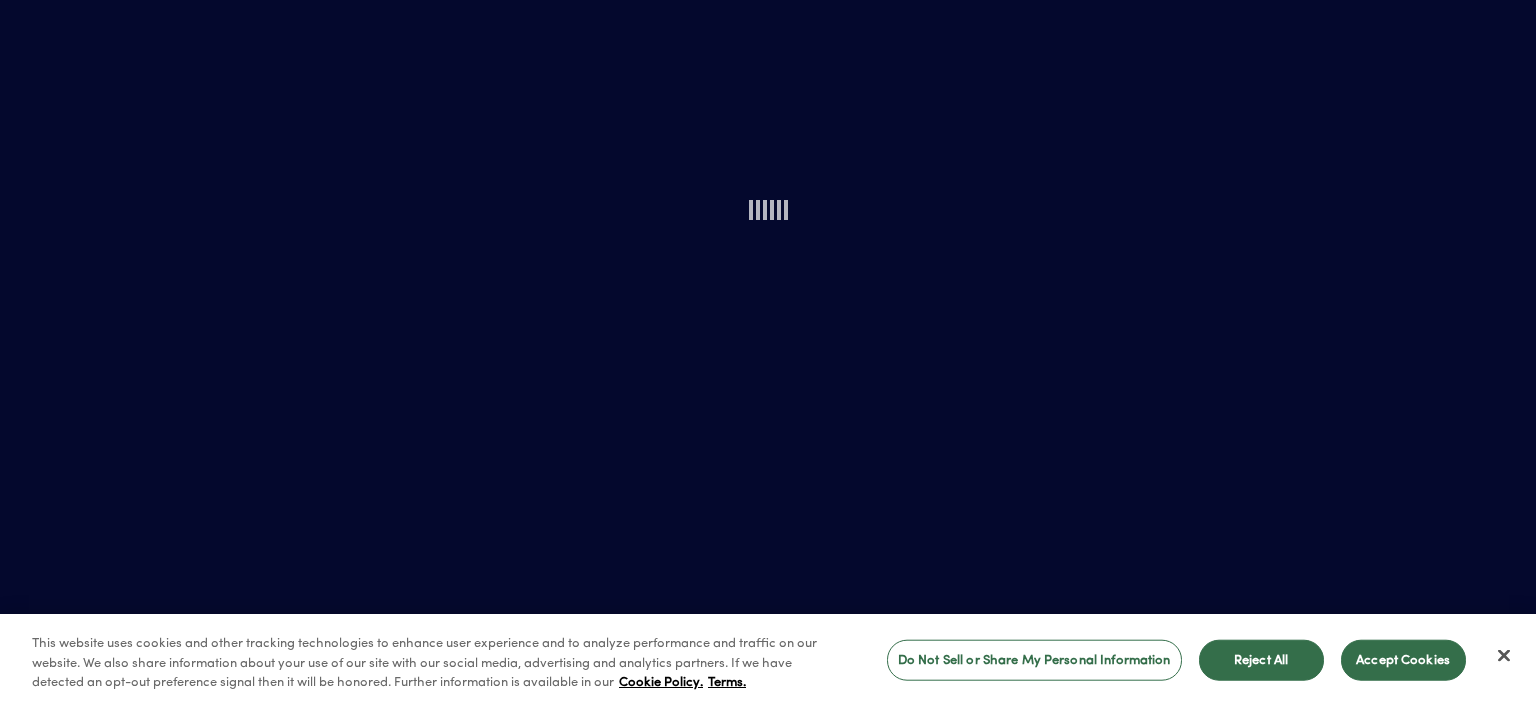 scroll, scrollTop: 0, scrollLeft: 0, axis: both 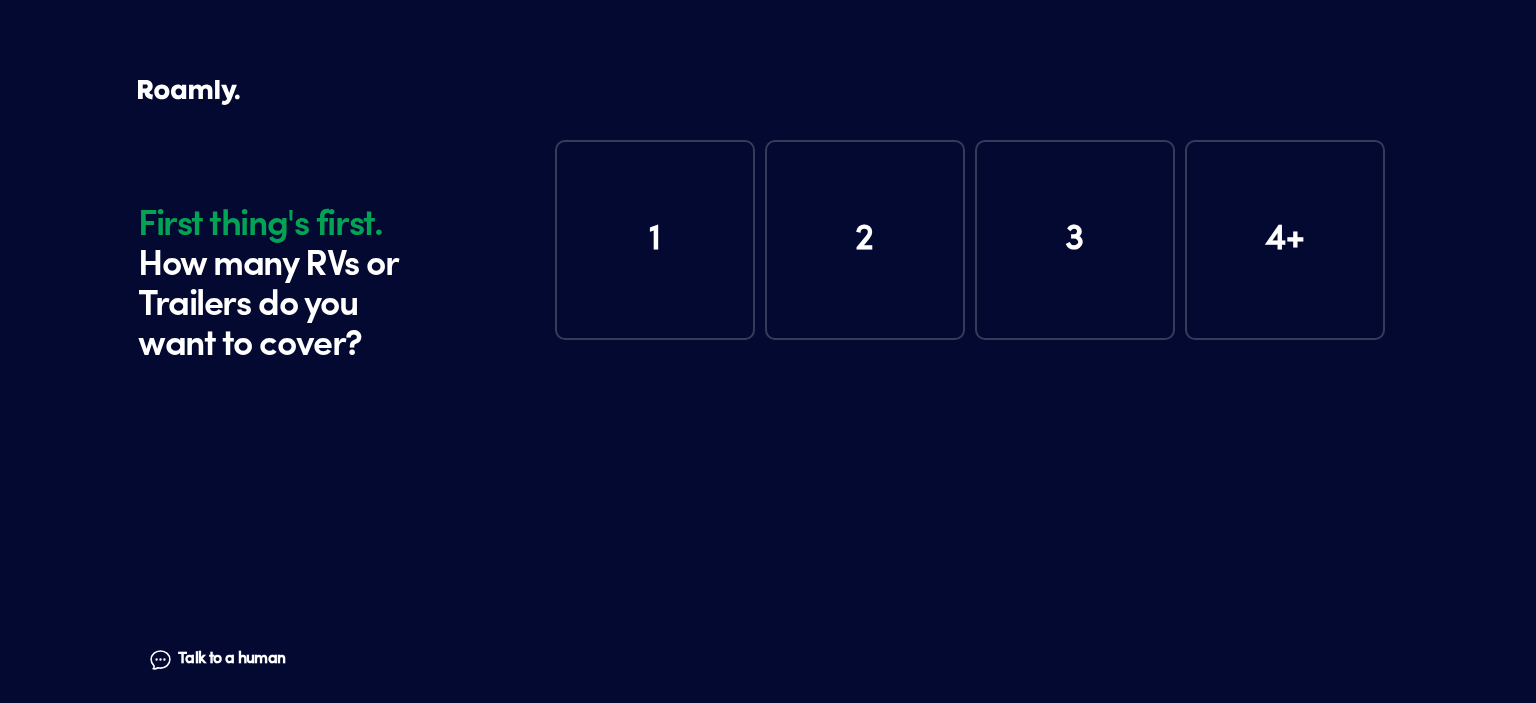 click on "1" at bounding box center [655, 240] 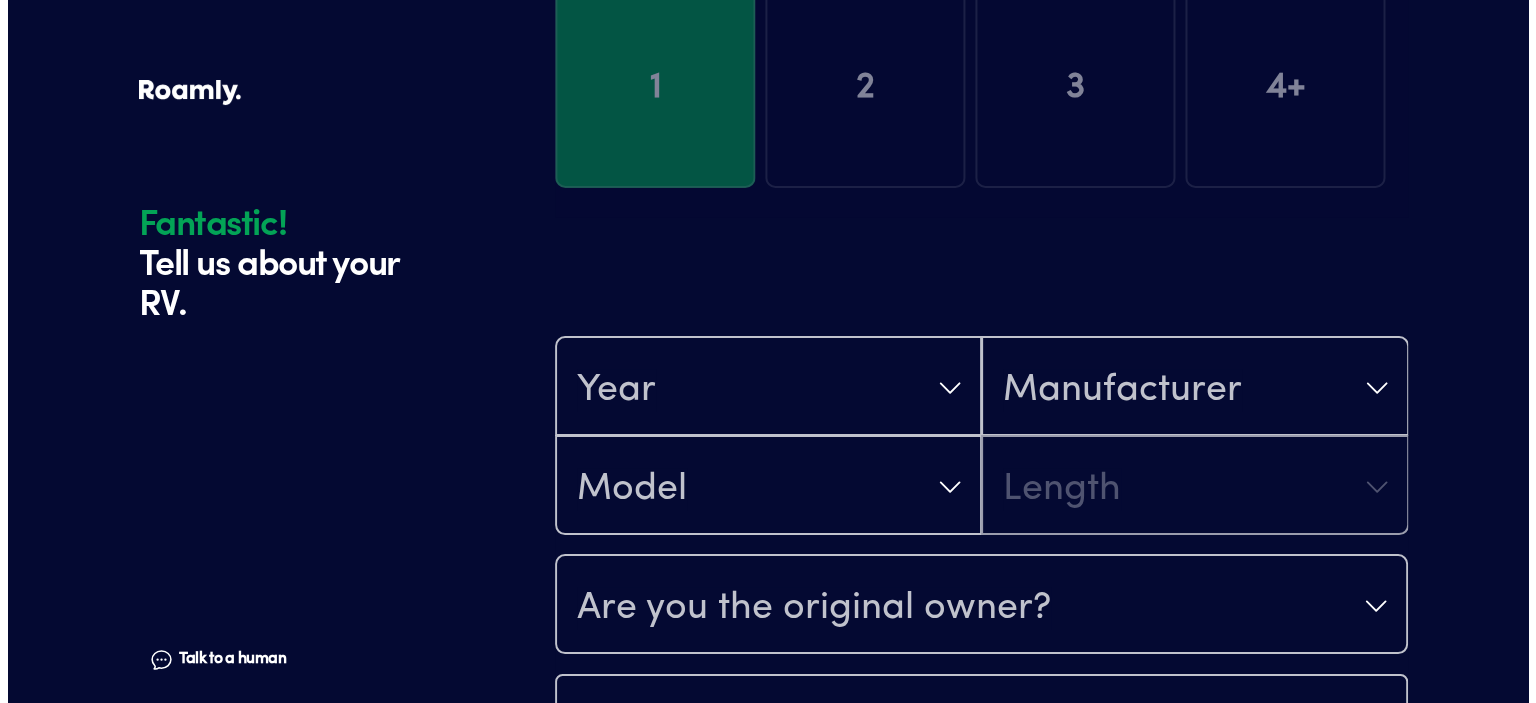 scroll, scrollTop: 390, scrollLeft: 0, axis: vertical 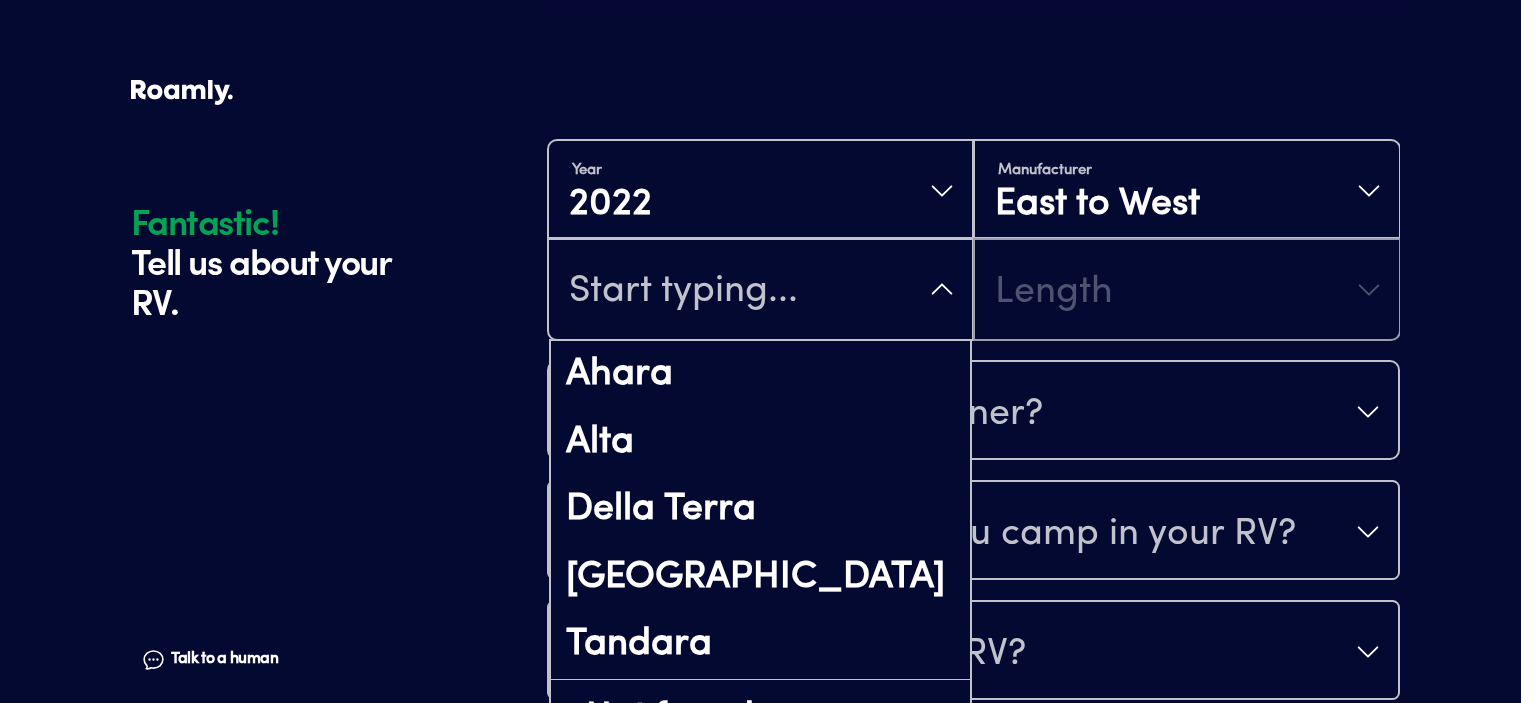 click on "Fantastic! Tell us about your RV. Talk to a human Chat 1 2 3 4+ Edit How many RVs or Trailers do you want to cover? Fantastic! Tell us about your RV. Talk to a human Chat Year [DATE] Manufacturer East to [GEOGRAPHIC_DATA][PERSON_NAME][GEOGRAPHIC_DATA][PERSON_NAME] [GEOGRAPHIC_DATA] Tandara Not found Length Are you the original owner? How many nights do you camp in your RV? How do you store your RV? Yes No Does this RV have a salvage title? Please fill out all fields" at bounding box center (761, 250) 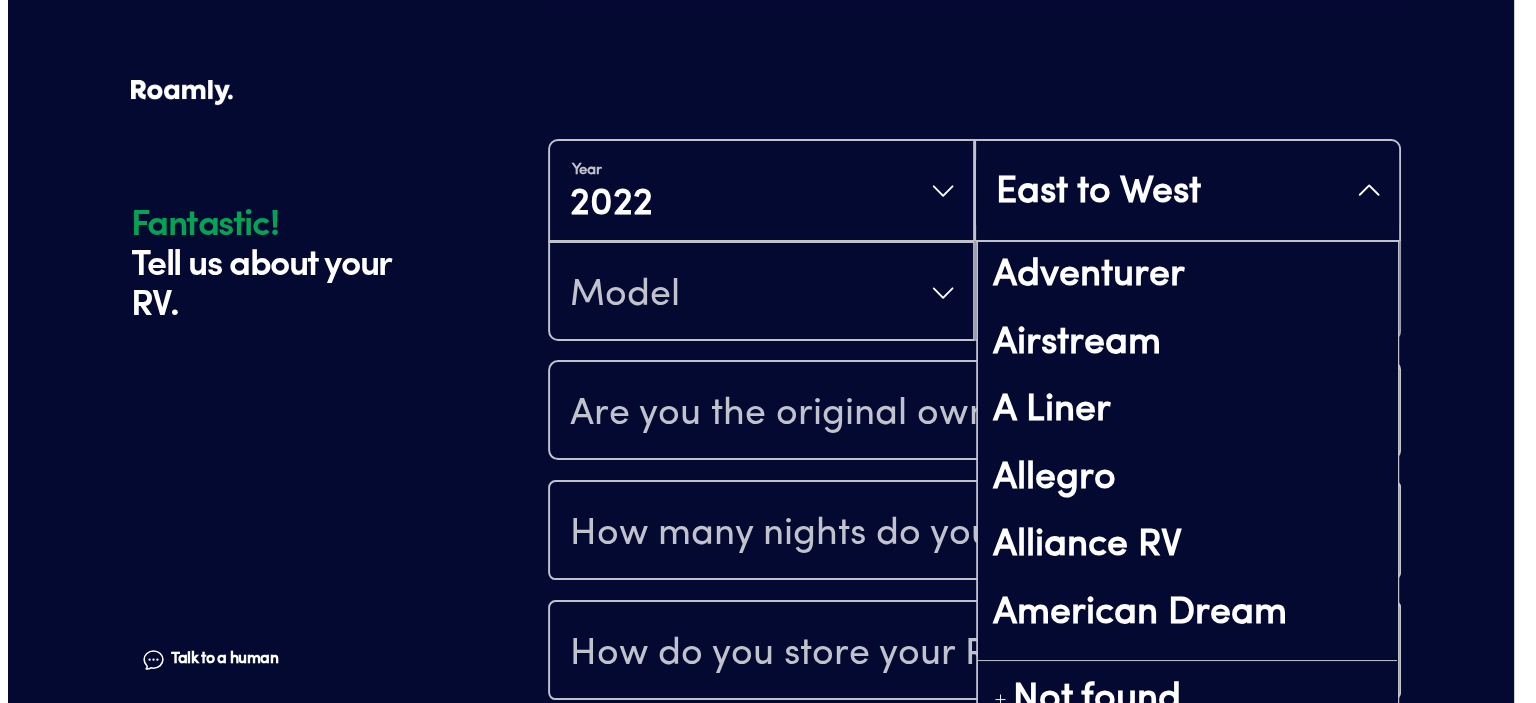 scroll, scrollTop: 424, scrollLeft: 0, axis: vertical 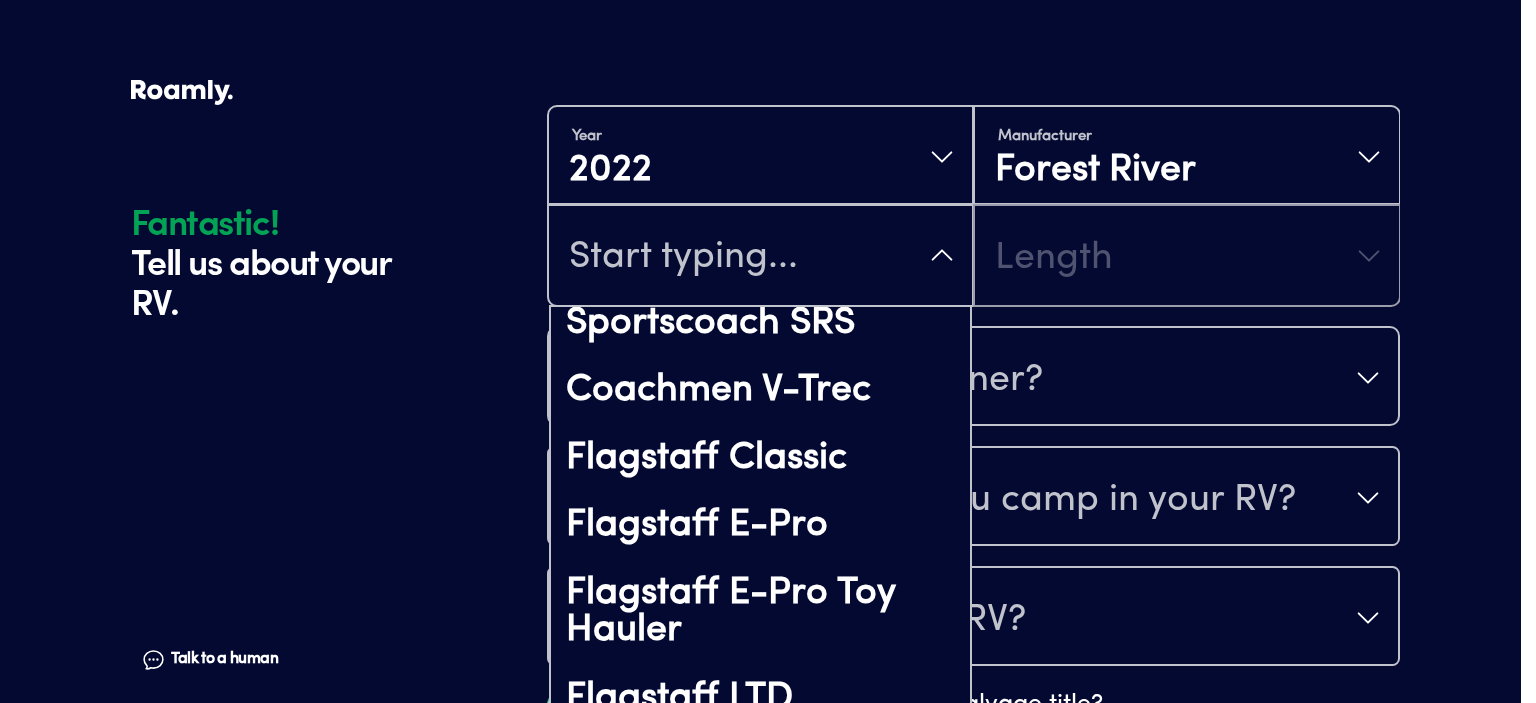 click on "Year [DATE] Manufacturer Forest River [GEOGRAPHIC_DATA] [GEOGRAPHIC_DATA] [GEOGRAPHIC_DATA] Aurora Toy Hauler Cardinal Limited Cardinal Luxury Cherokee Cherokee  Cherokee Alpha Wolf Cherokee Arctic Wolf Cherokee Cherokee Black Label Cherokee Grey Wolf Cherokee Grey Wolf Black Label Toy Hauler Cherokee Grey Wolf Fish House Cherokee Grey Wolf Fish House Toy Hauler Cherokee Grey Wolf Special Edition Cherokee Sabre Cherokee Timberwolf Cherokee Wolf Pack Gold Toy Hauler Cherokee Wolf Pack Toy Hauler Cherokee Wolf Pup Cherokee Wolf Pup Black Label Cherokee Wolf Pup Black Label Toy Hauler Coachmen Adrenaline Toy Hauler Coachmen Aurora Coachmen Beyond Coachmen Brookstone Coachmen Catalina Destination Coachmen Catalina Expedition Coachmen Catalina Legacy Coachmen Catalina Summit Coachmen Catalina Trail Blazer Toy Hauler Coachmen Chaparral Coachmen Chaparral Lite Coachmen Classic Coachmen Cross Trail EV Coachmen Cross Trail XL Coachmen Encore Coachmen Express Coachmen Freedom Express Liberty Coachmen Freedom Express Select Coachmen Freelander Ibex  Vibe" at bounding box center [973, 206] 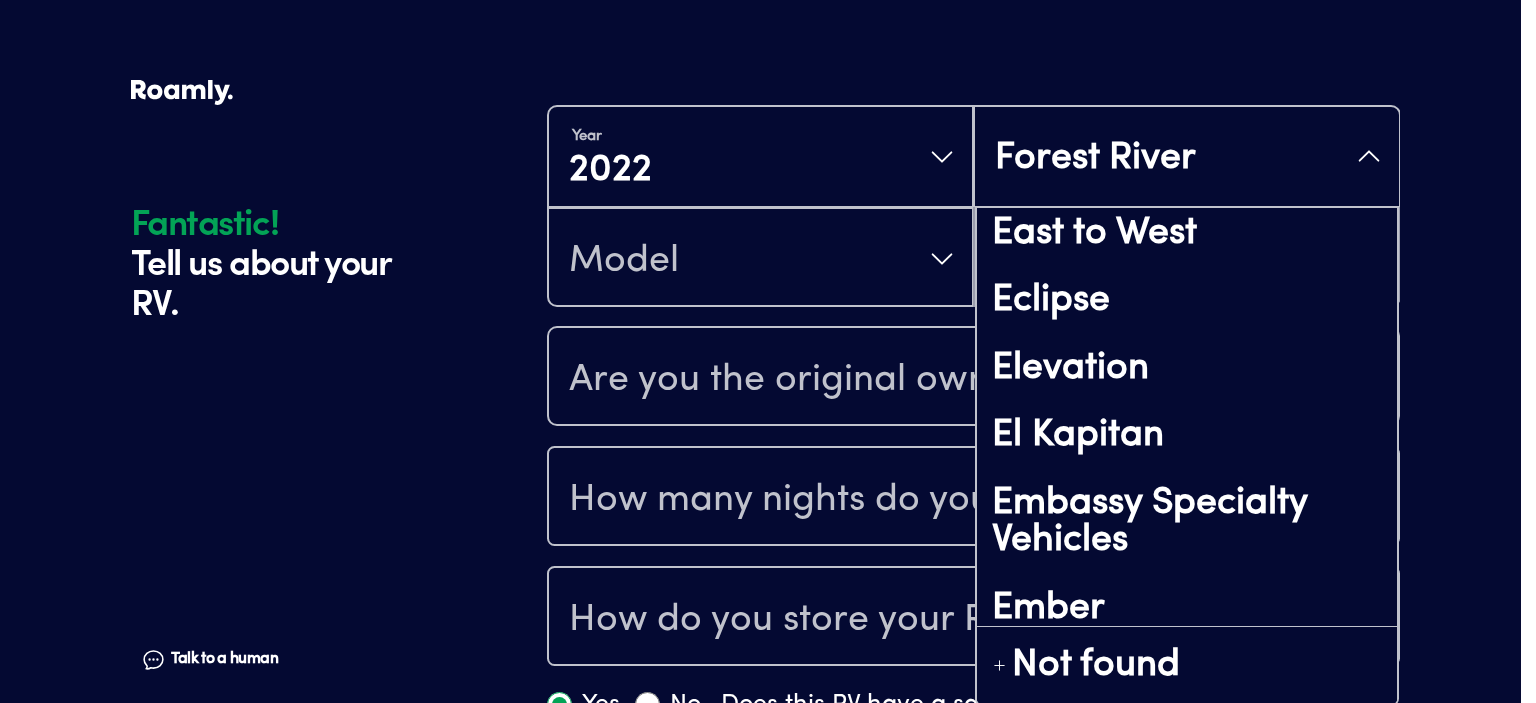 scroll, scrollTop: 4358, scrollLeft: 0, axis: vertical 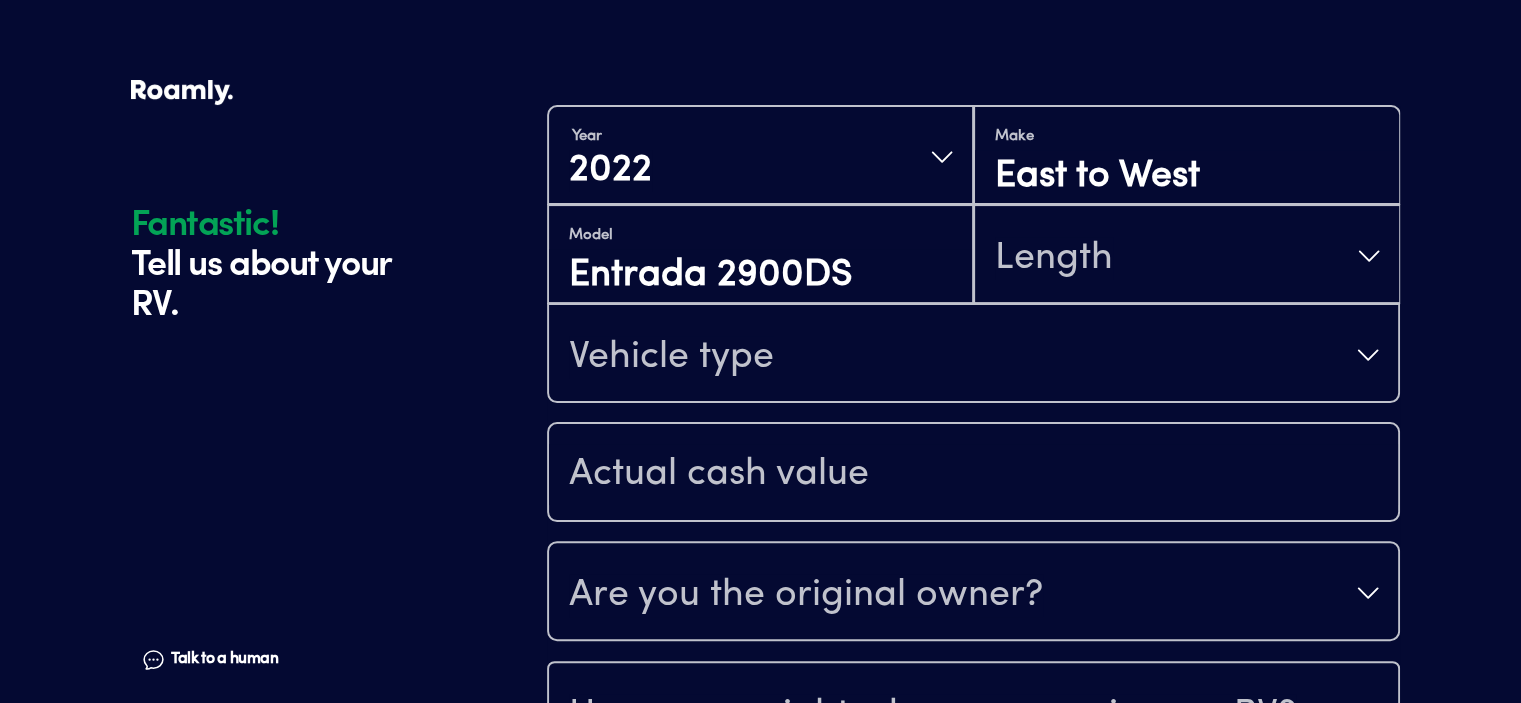 type on "Entrada 2900DS" 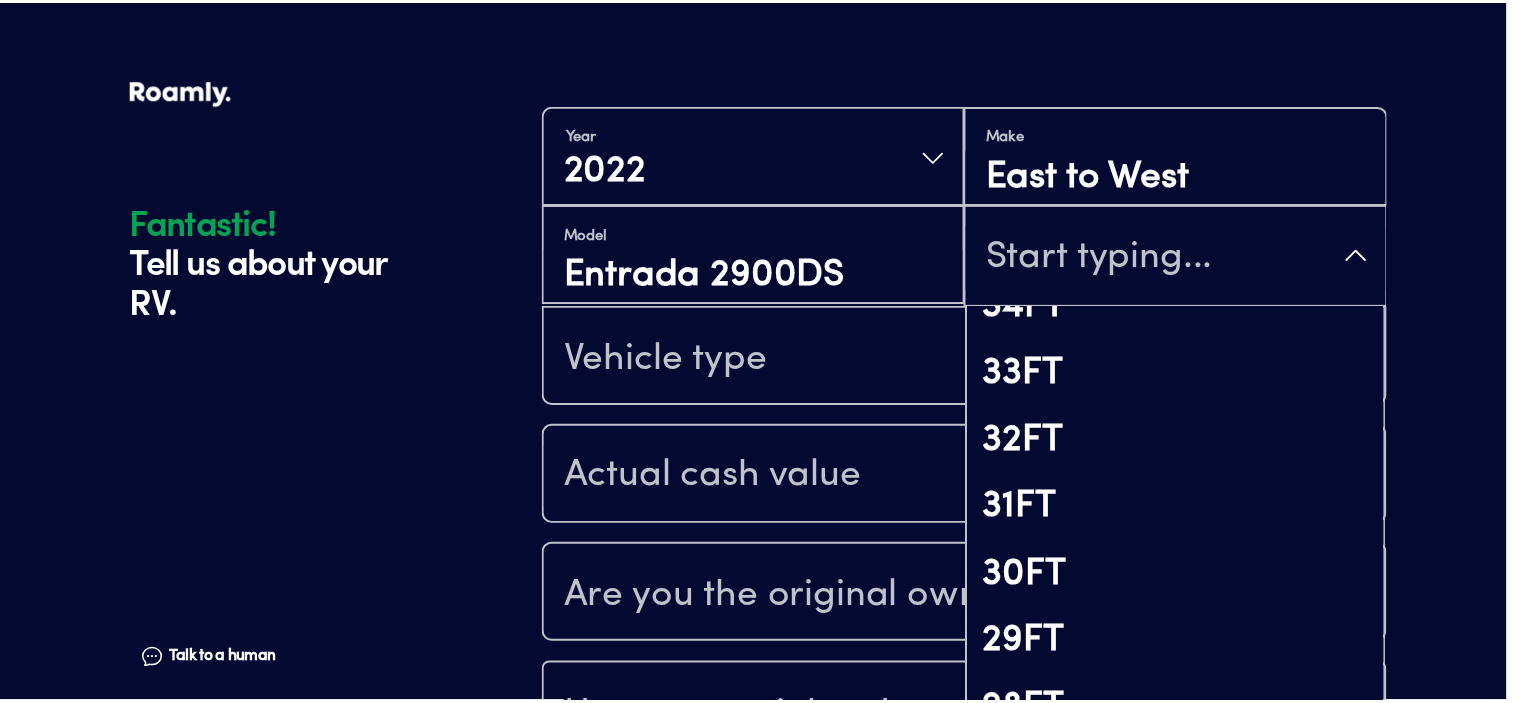 scroll, scrollTop: 800, scrollLeft: 0, axis: vertical 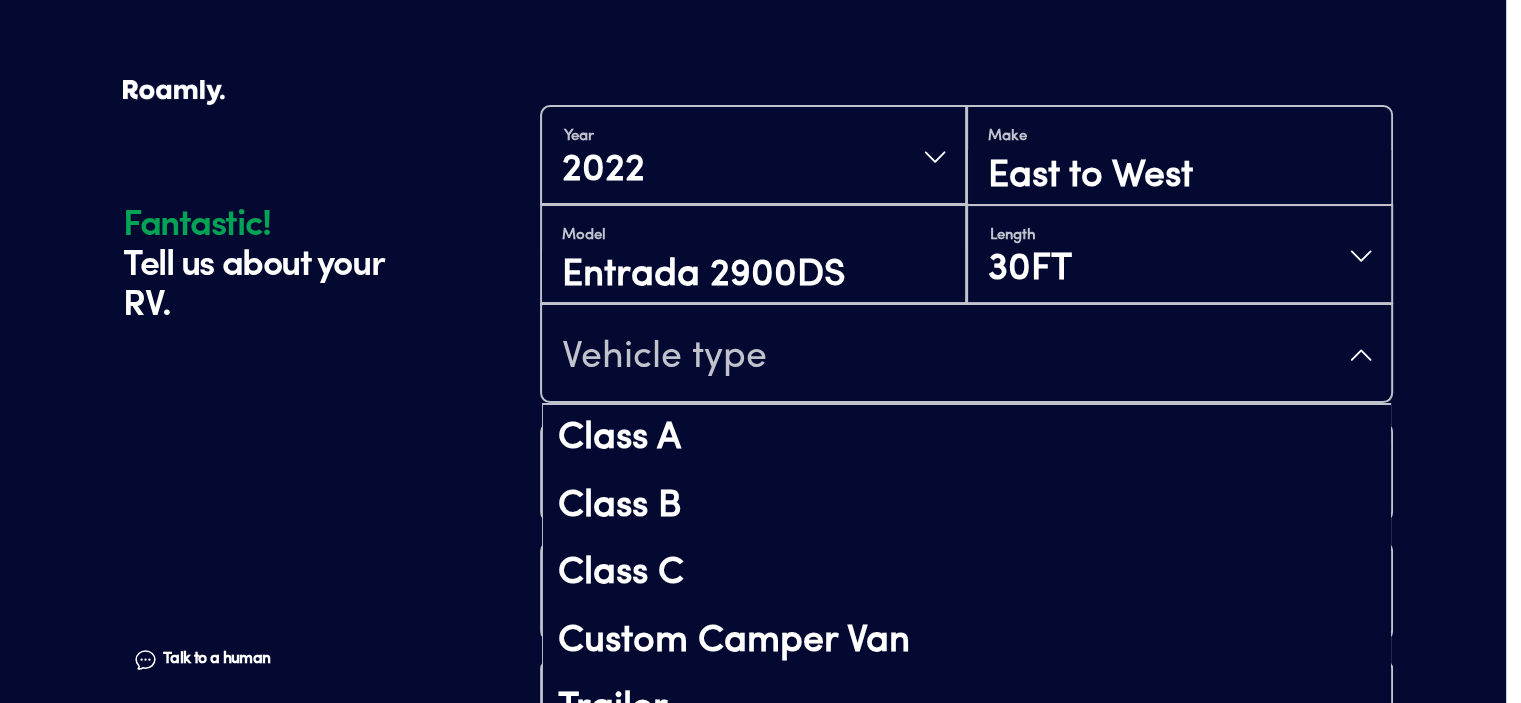 click on "Vehicle type" at bounding box center (966, 355) 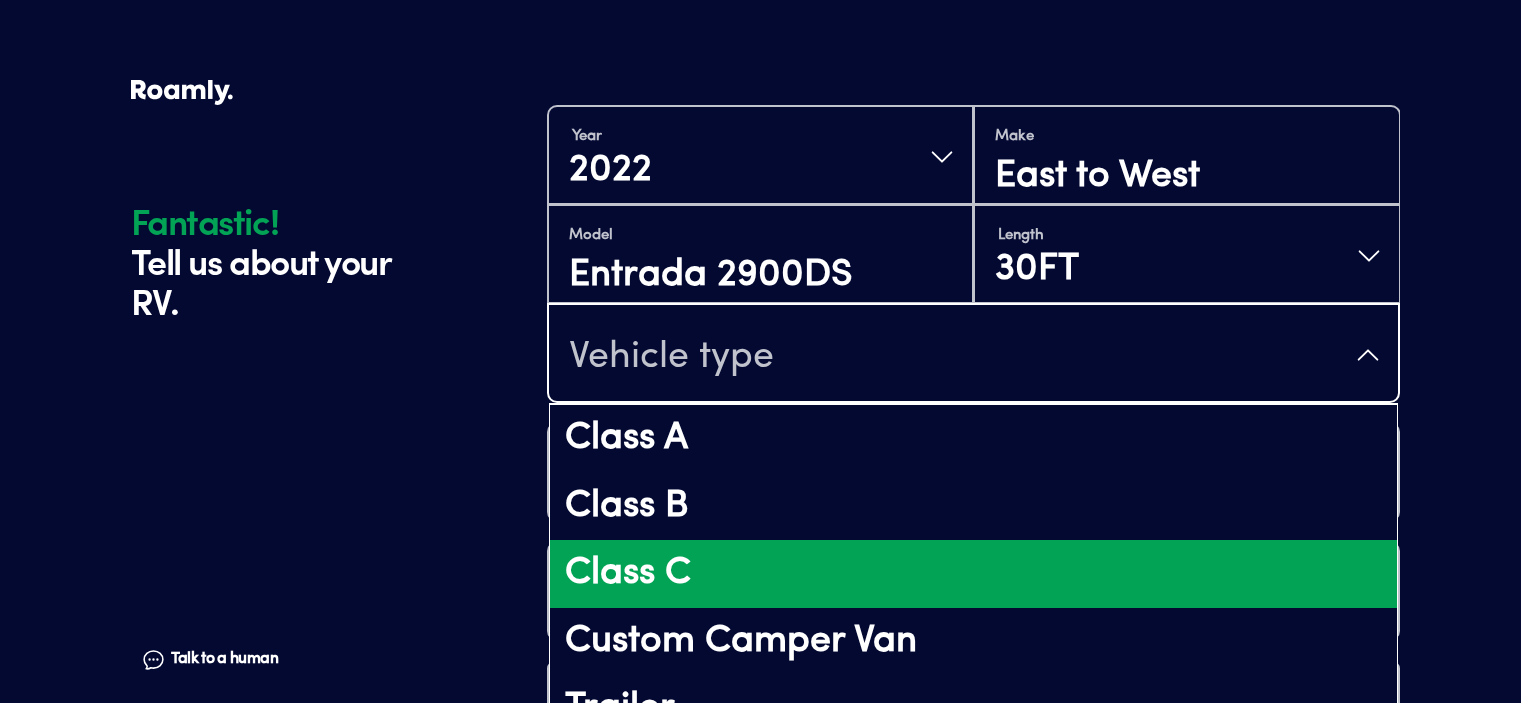 click on "Class C" at bounding box center [973, 574] 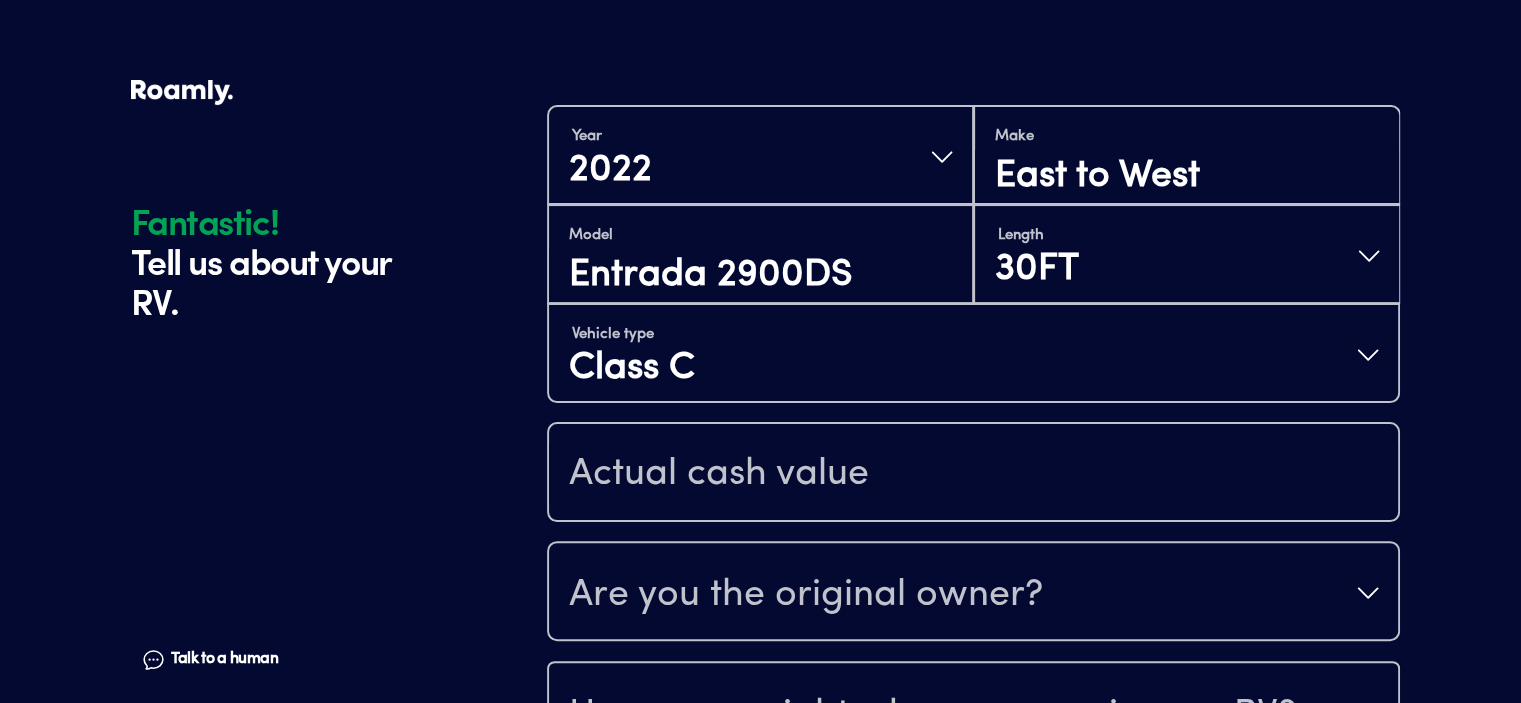 click on "Are you the original owner?" at bounding box center (973, 593) 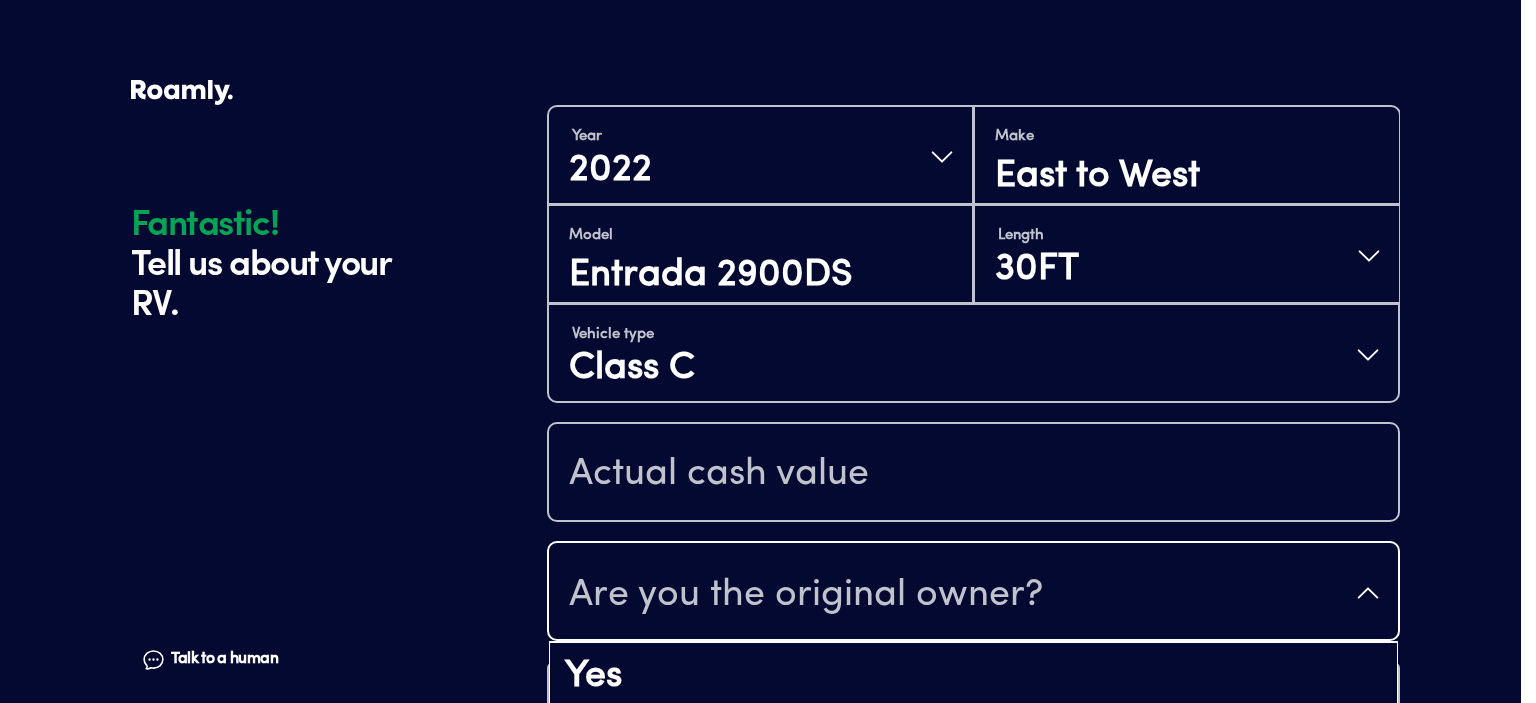 click on "Fantastic! Tell us about your RV. Talk to a human Chat 1 2 3 4+ Edit How many RVs or Trailers do you want to cover? Fantastic! Tell us about your RV. Talk to a human Chat Year [DATE] Make East to West Model Entrada 2900DS Length 30FT Vehicle type Class C Are you the original owner? Yes No How many nights do you camp in your RV? How do you store your RV? Yes No Does this RV have a salvage title? Please fill out all fields" at bounding box center [760, 323] 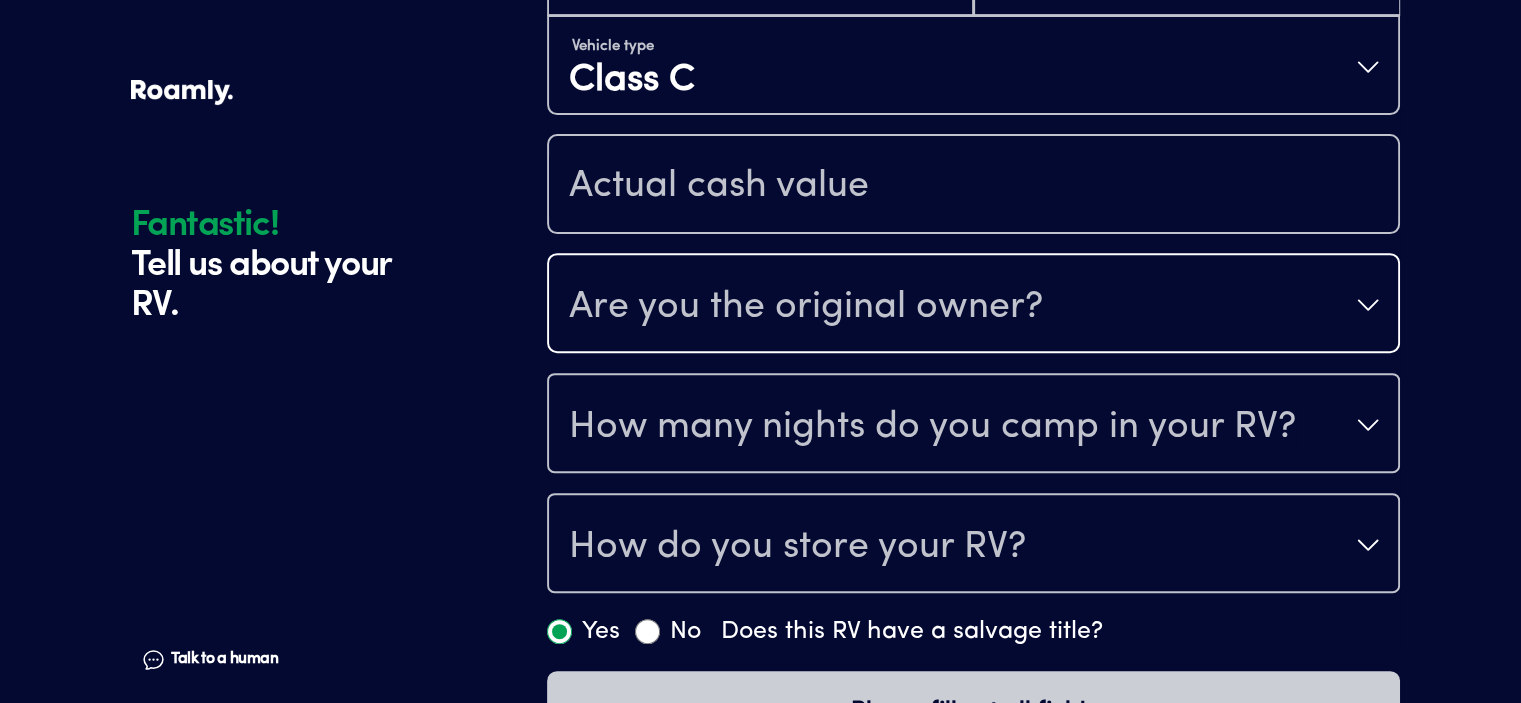 scroll, scrollTop: 719, scrollLeft: 0, axis: vertical 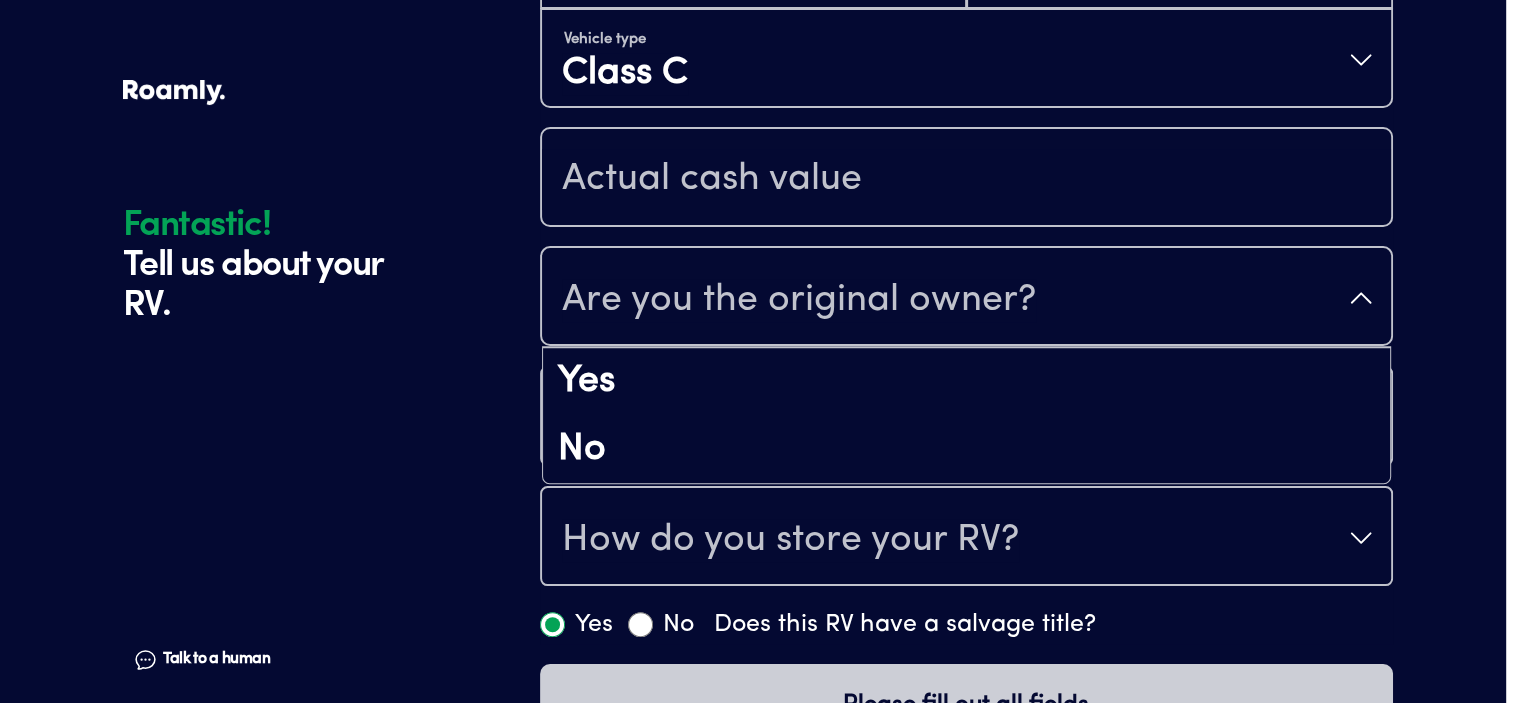 click on "Are you the original owner?" at bounding box center [966, 298] 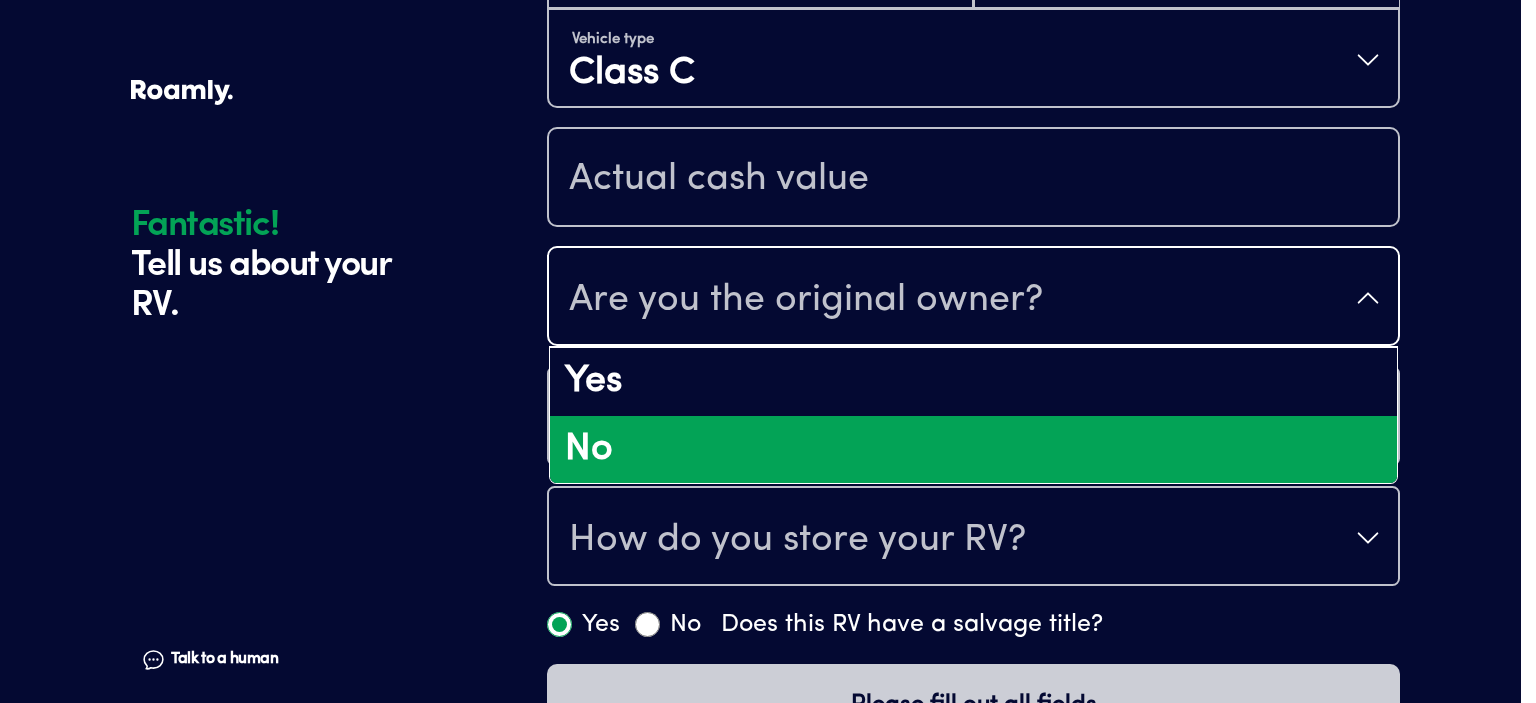 click on "No" at bounding box center [973, 450] 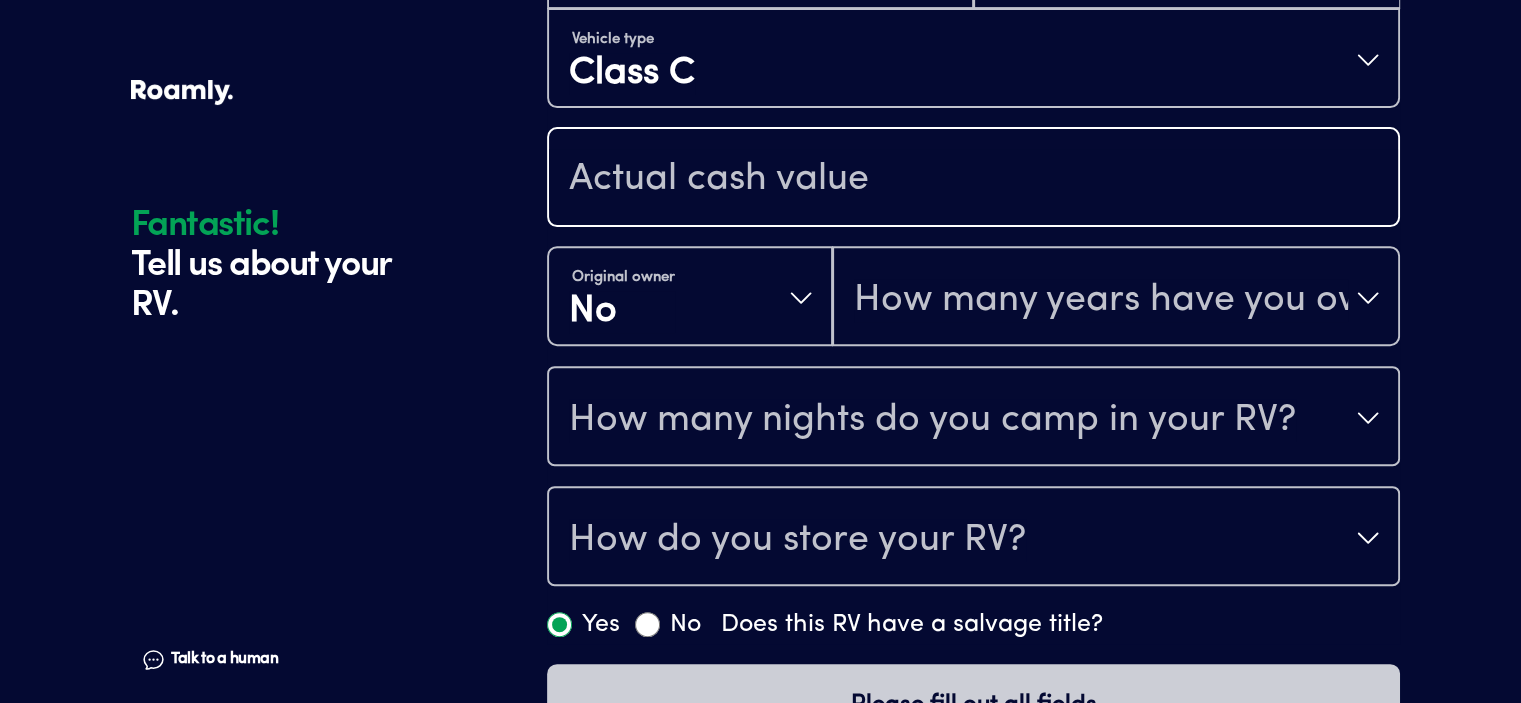 click at bounding box center (973, 179) 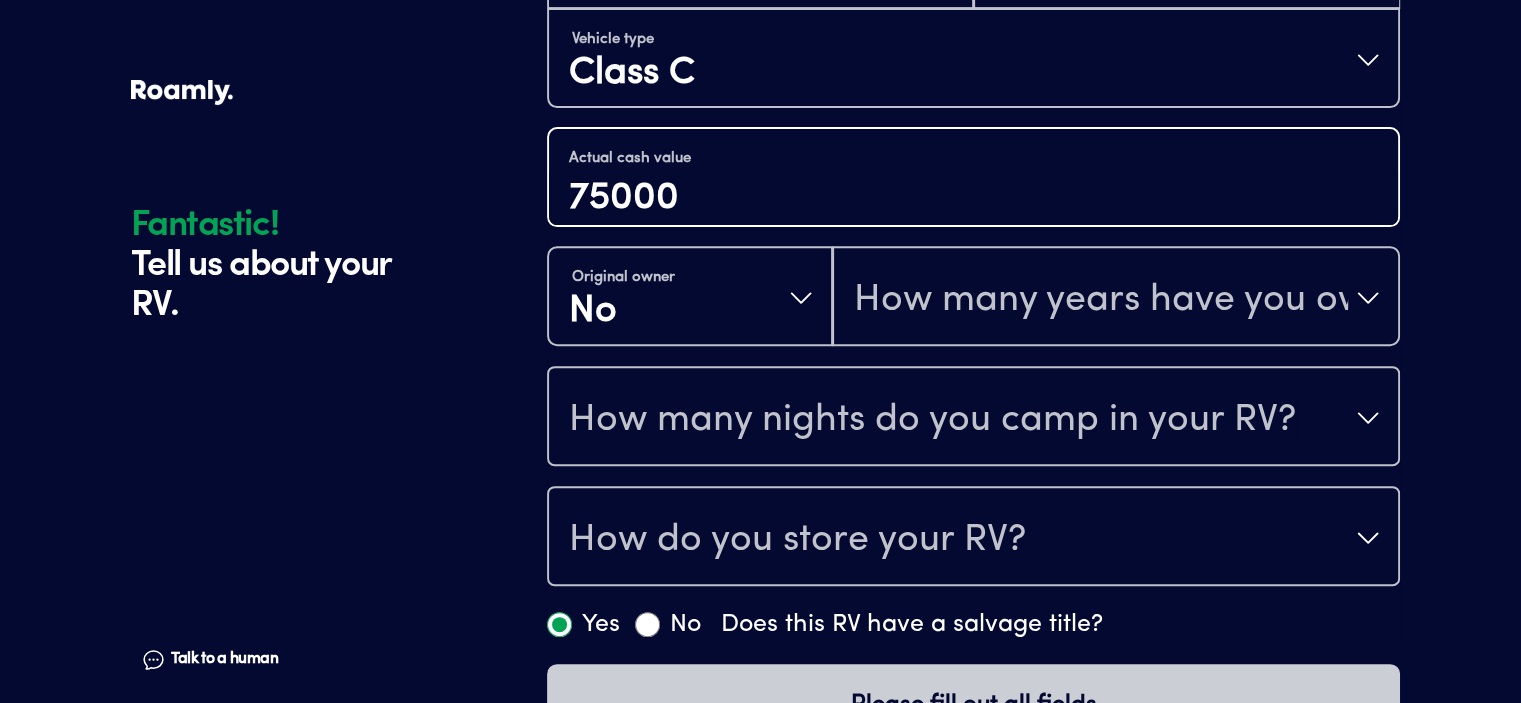 type on "75000" 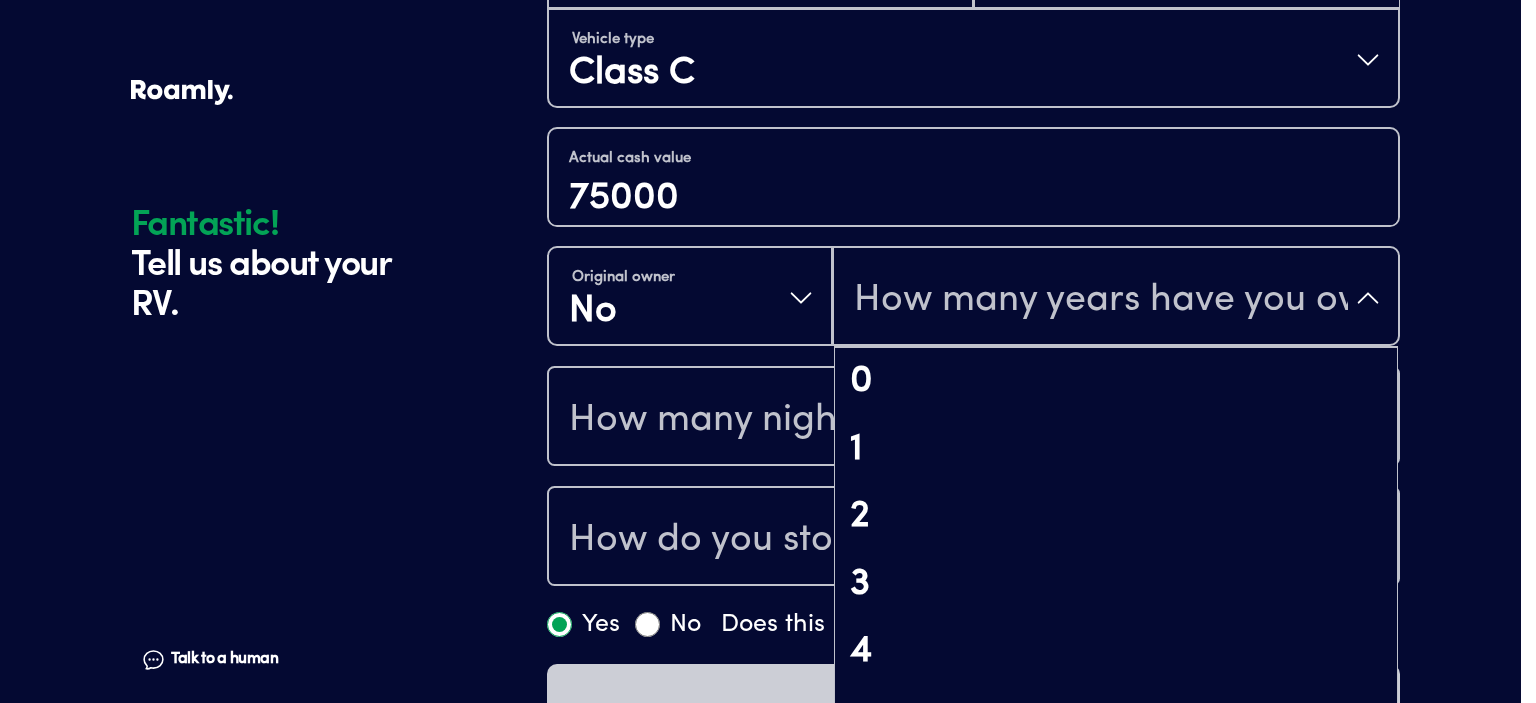 click on "How many years have you owned it?" at bounding box center (1101, 300) 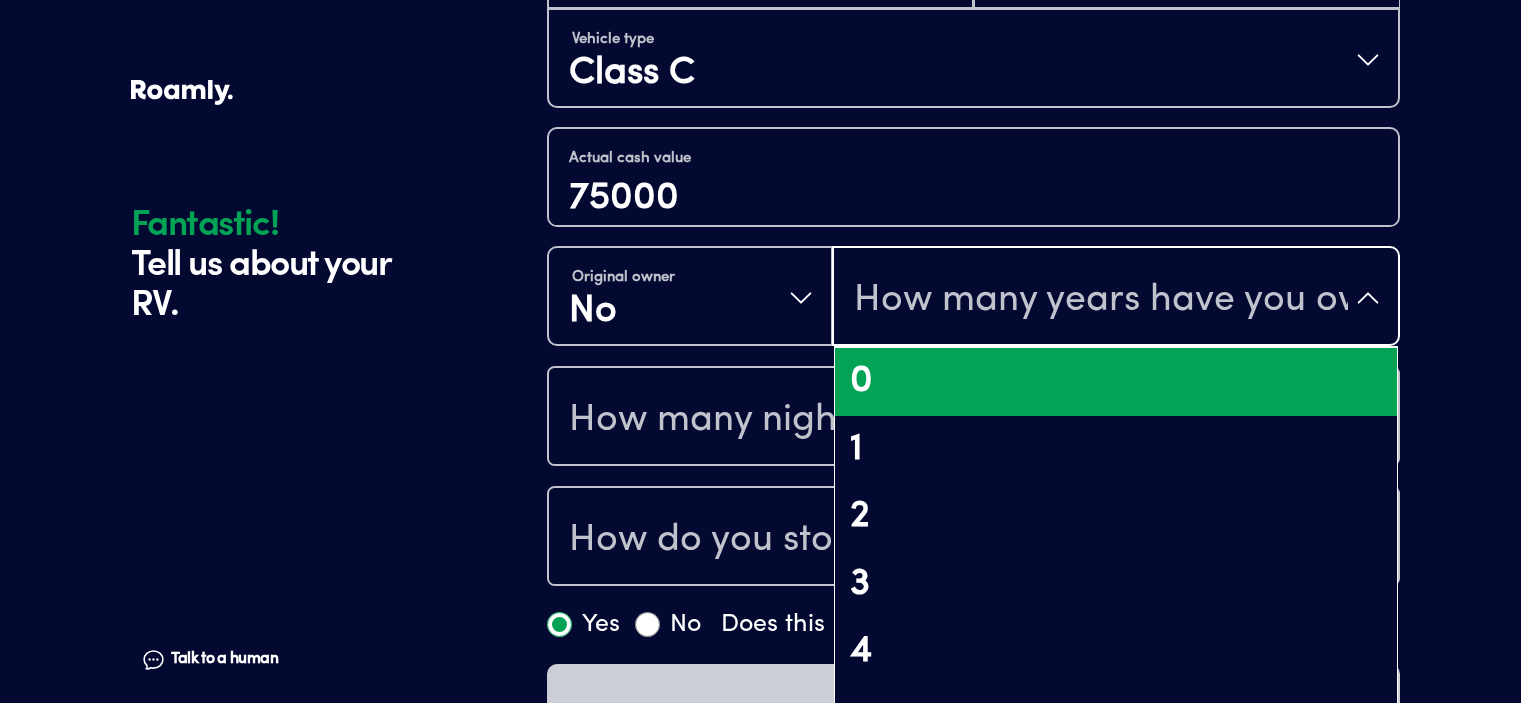click on "0" at bounding box center (1116, 382) 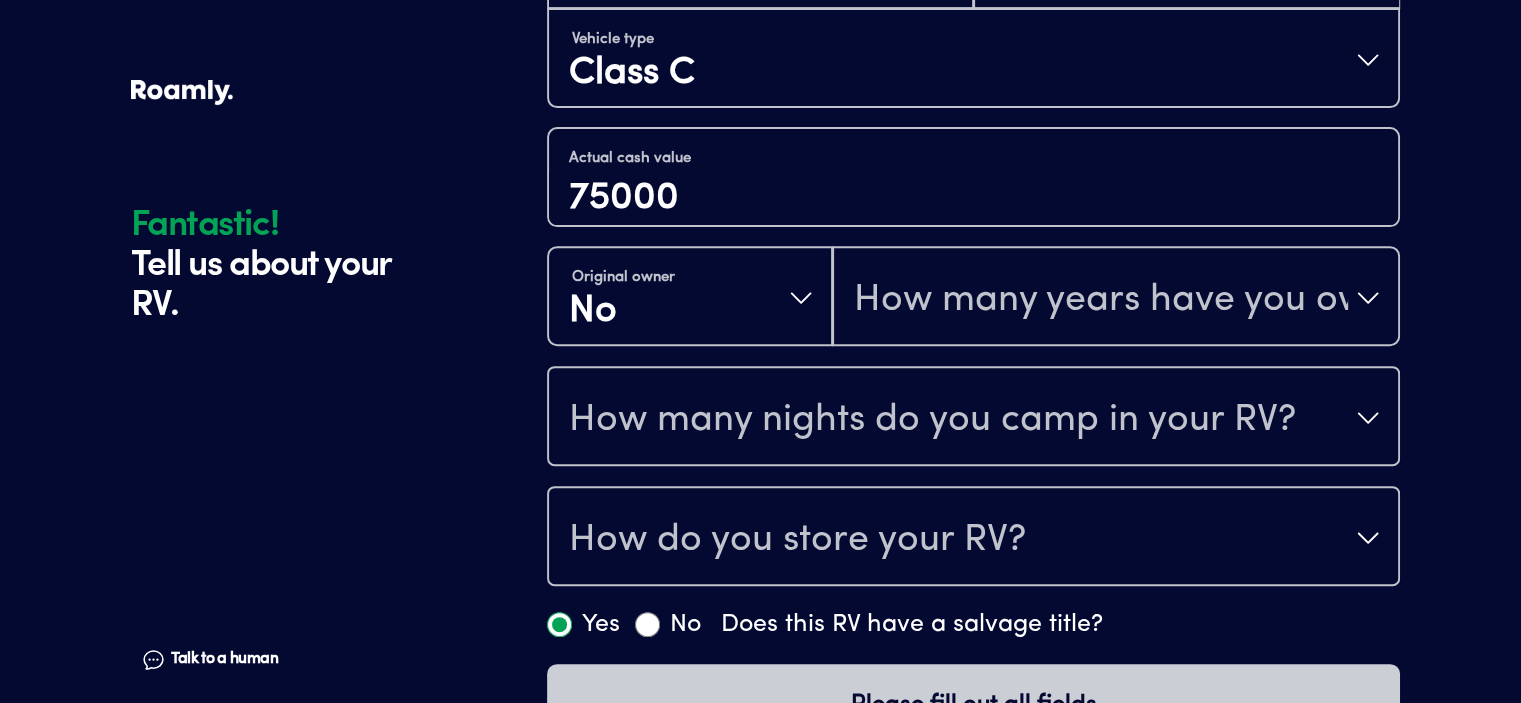 click on "How many nights do you camp in your RV?" at bounding box center (932, 420) 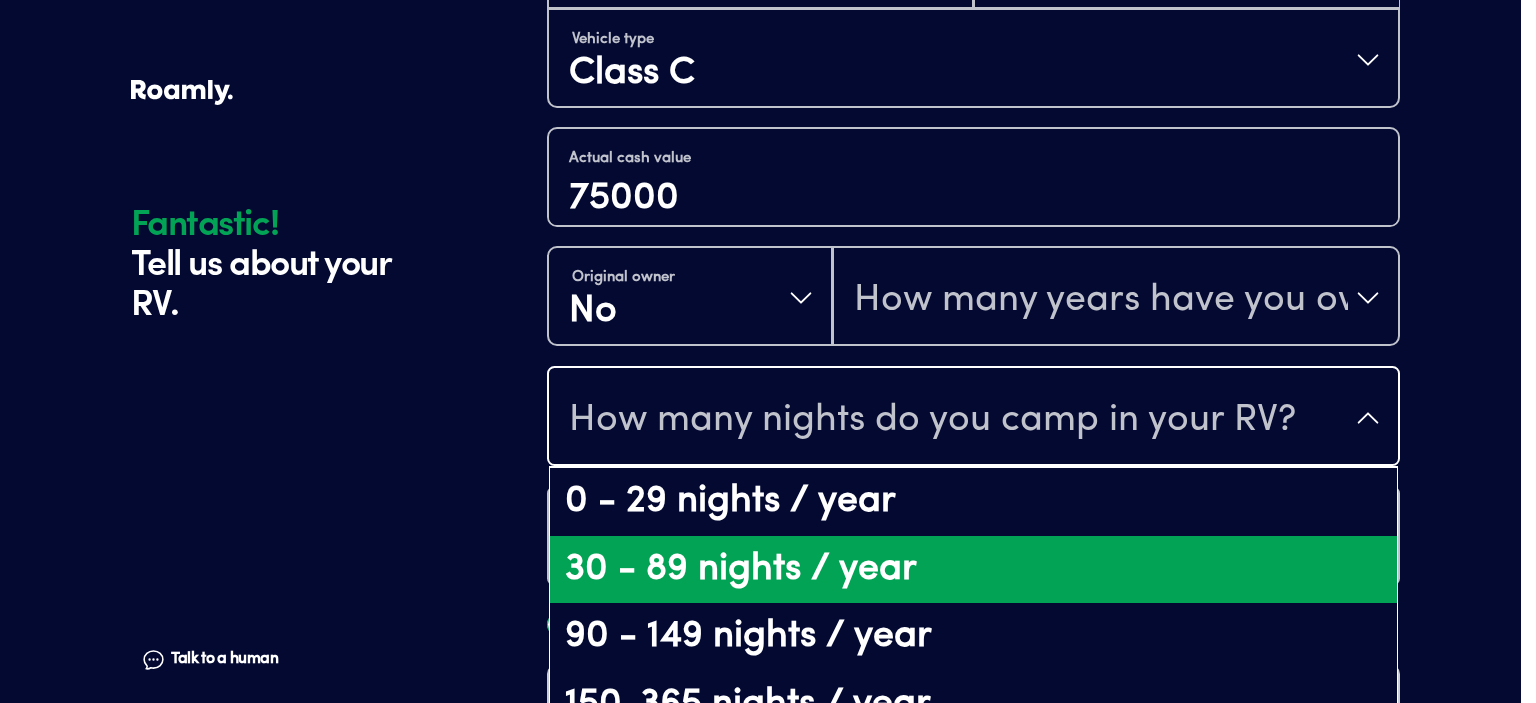 click on "30 - 89 nights / year" at bounding box center [973, 570] 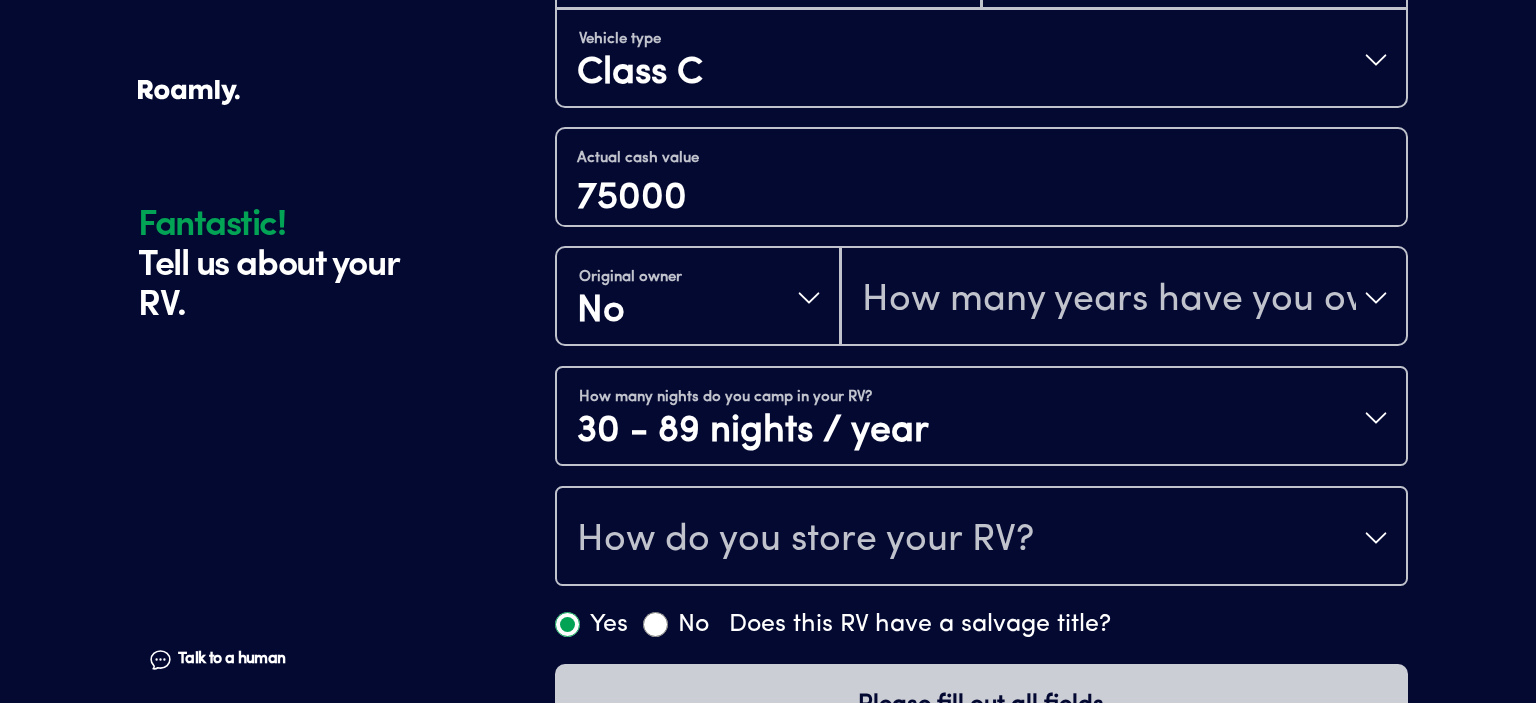 click on "How do you store your RV?" at bounding box center (981, 538) 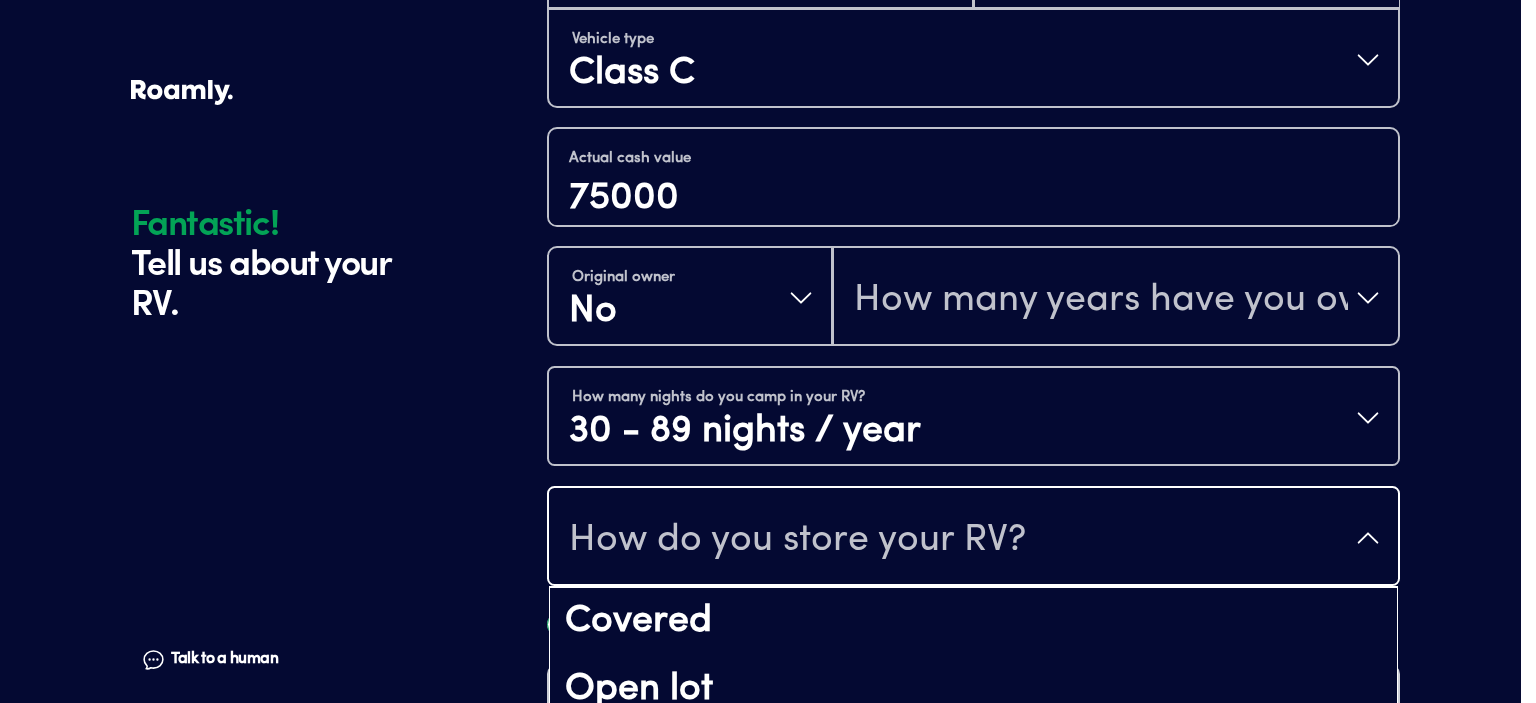 click on "Fantastic! Tell us about your RV. Talk to a human Chat 1 2 3 4+ Edit How many RVs or Trailers do you want to cover? Fantastic! Tell us about your RV. Talk to a human Chat Year [DATE] Make East to West Model Entrada 2900DS Length 30FT Vehicle type Class C Actual cash value 75000 Original owner No How many years have you owned it? How many nights do you camp in your RV? 30 - 89 nights / year How do you store your RV? Covered Open lot Enclosed Yes No Does this RV have a salvage title? Please fill out all fields" at bounding box center (760, 28) 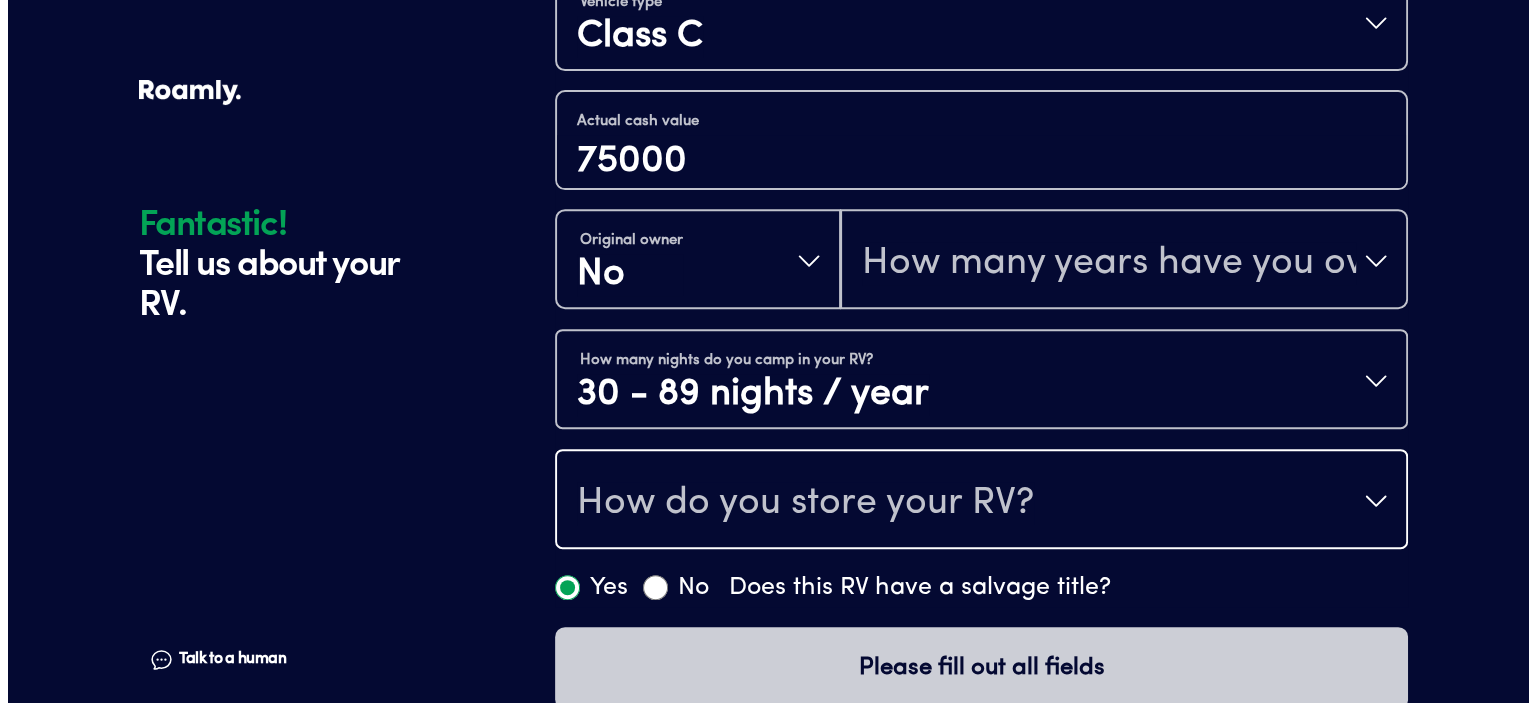 scroll, scrollTop: 791, scrollLeft: 0, axis: vertical 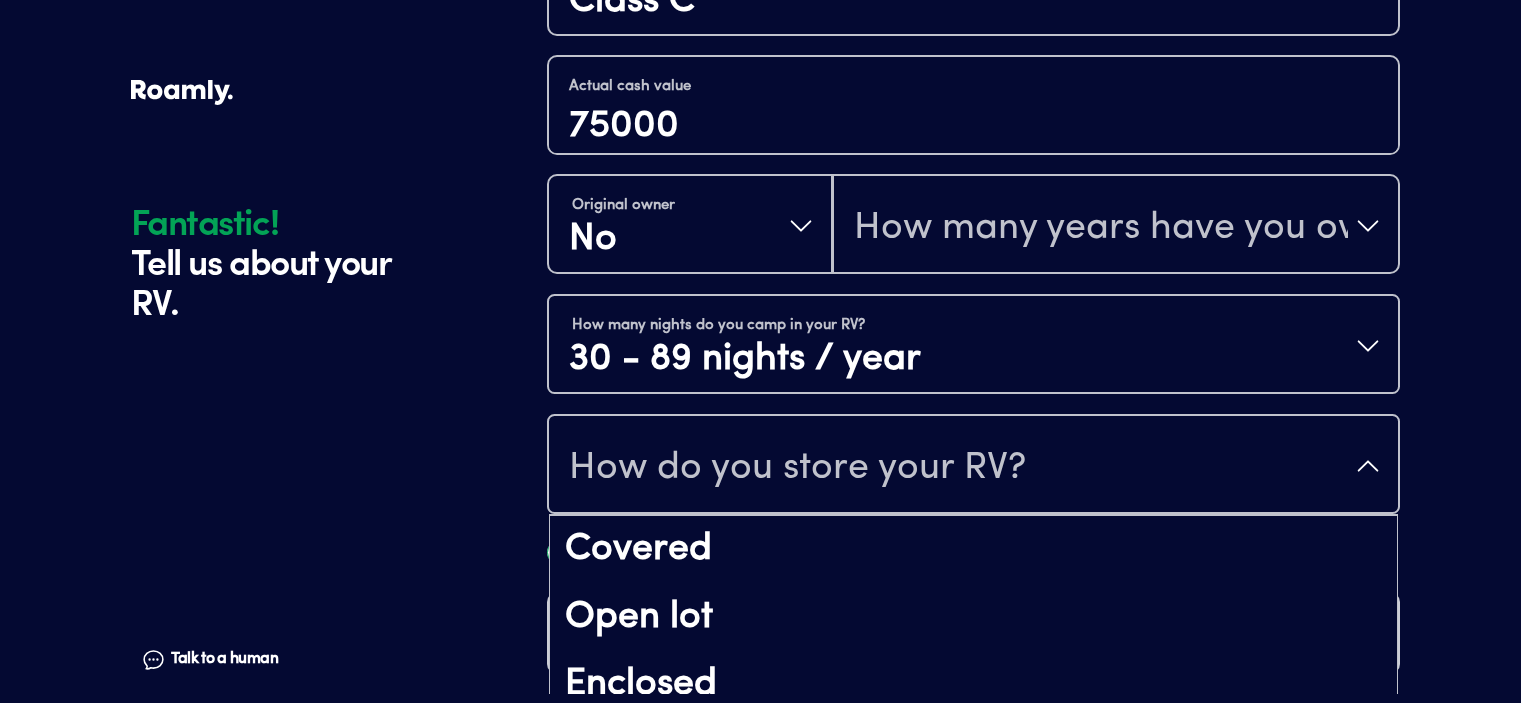 click on "How do you store your RV?" at bounding box center (973, 466) 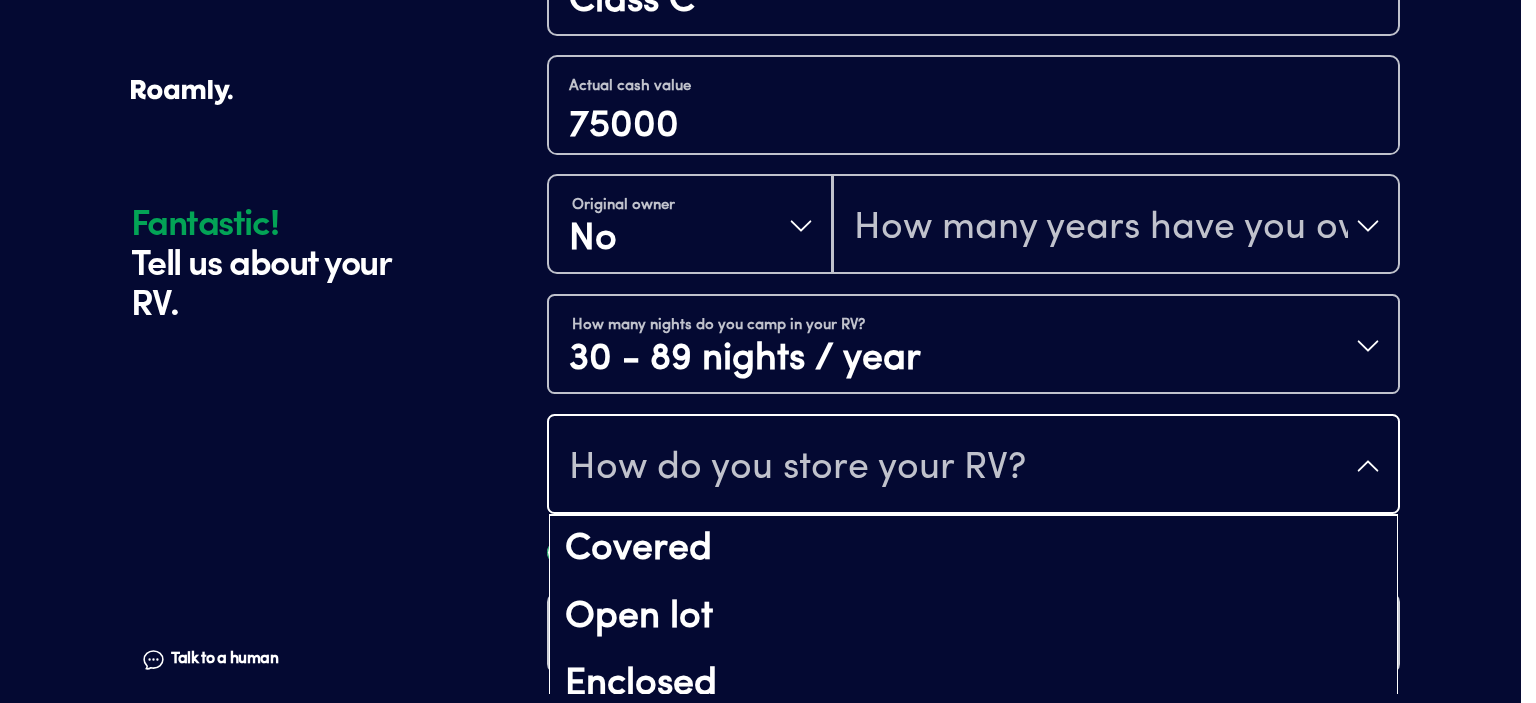 click on "Fantastic! Tell us about your RV. Talk to a human Chat 1 2 3 4+ Edit How many RVs or Trailers do you want to cover? Fantastic! Tell us about your RV. Talk to a human Chat Year [DATE] Make East to West Model Entrada 2900DS Length 30FT Vehicle type Class C Actual cash value 75000 Original owner No How many years have you owned it? How many nights do you camp in your RV? 30 - 89 nights / year How do you store your RV? Covered Open lot Enclosed Yes No Does this RV have a salvage title? Please fill out all fields" at bounding box center (760, -44) 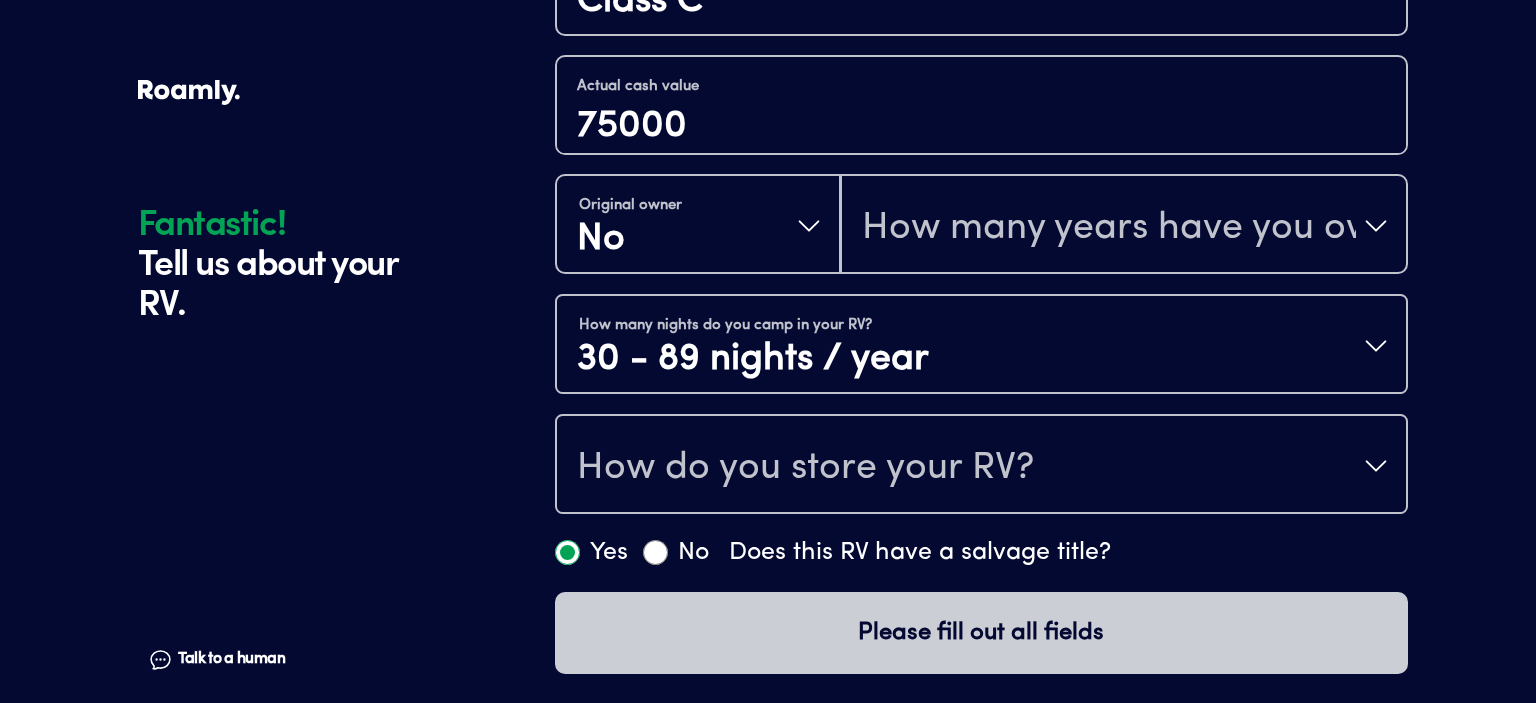 click on "How do you store your RV?" at bounding box center (981, 466) 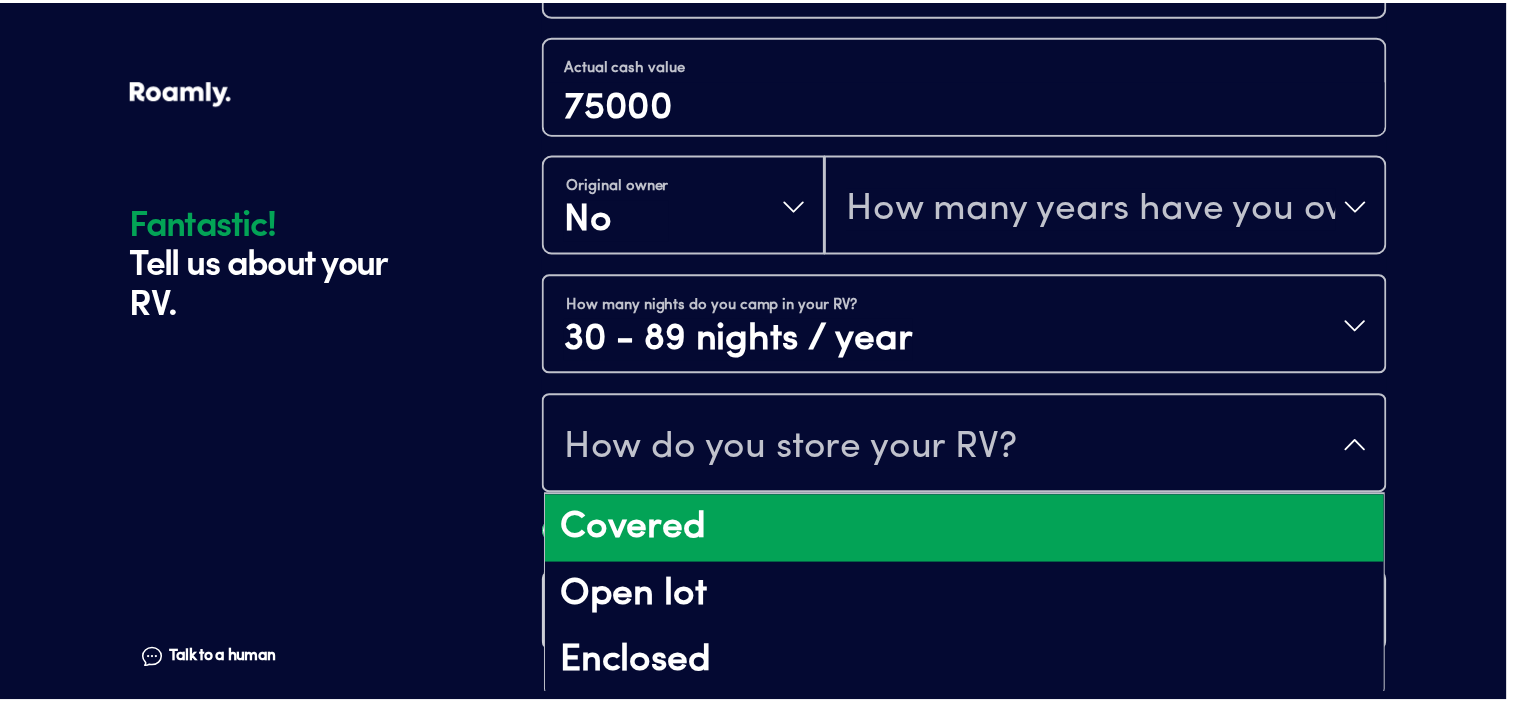 scroll, scrollTop: 24, scrollLeft: 0, axis: vertical 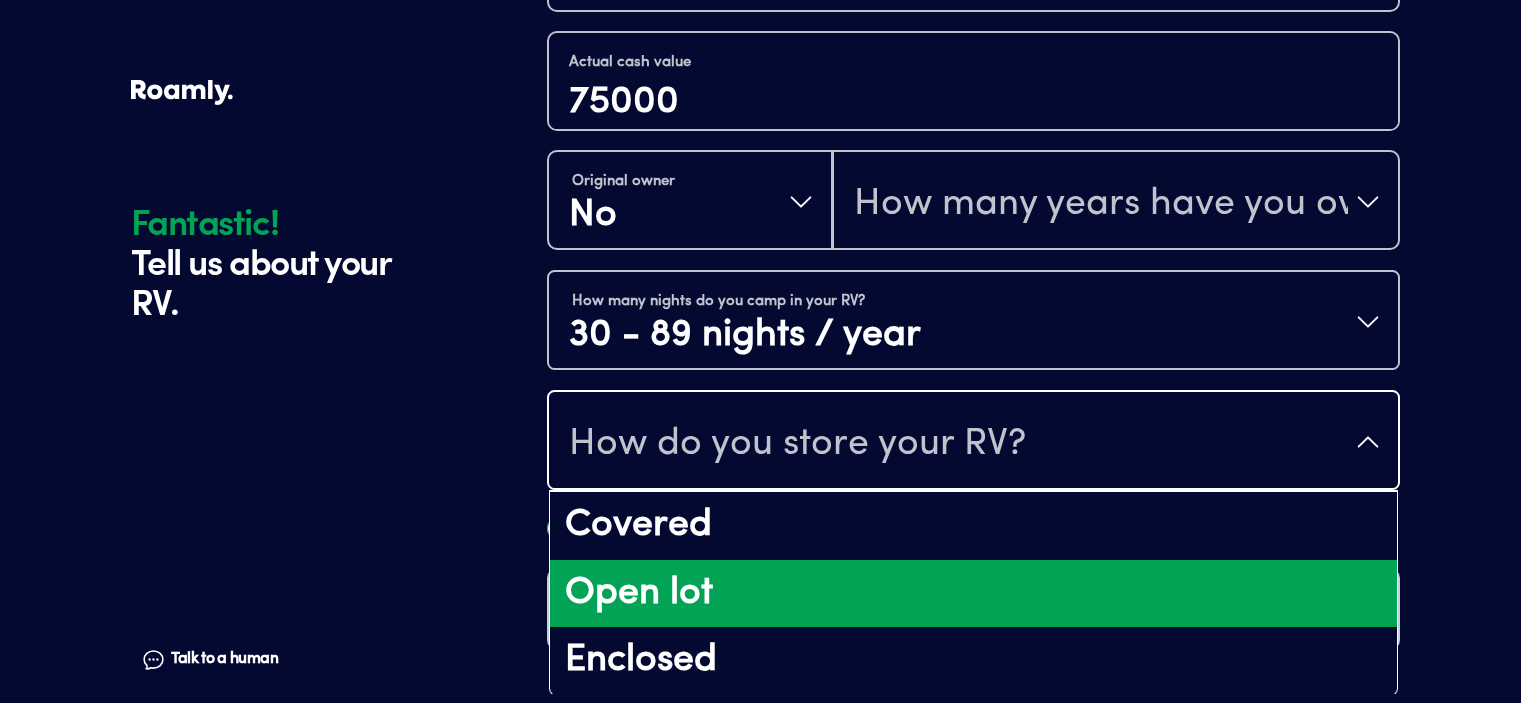 click on "Open lot" at bounding box center (973, 594) 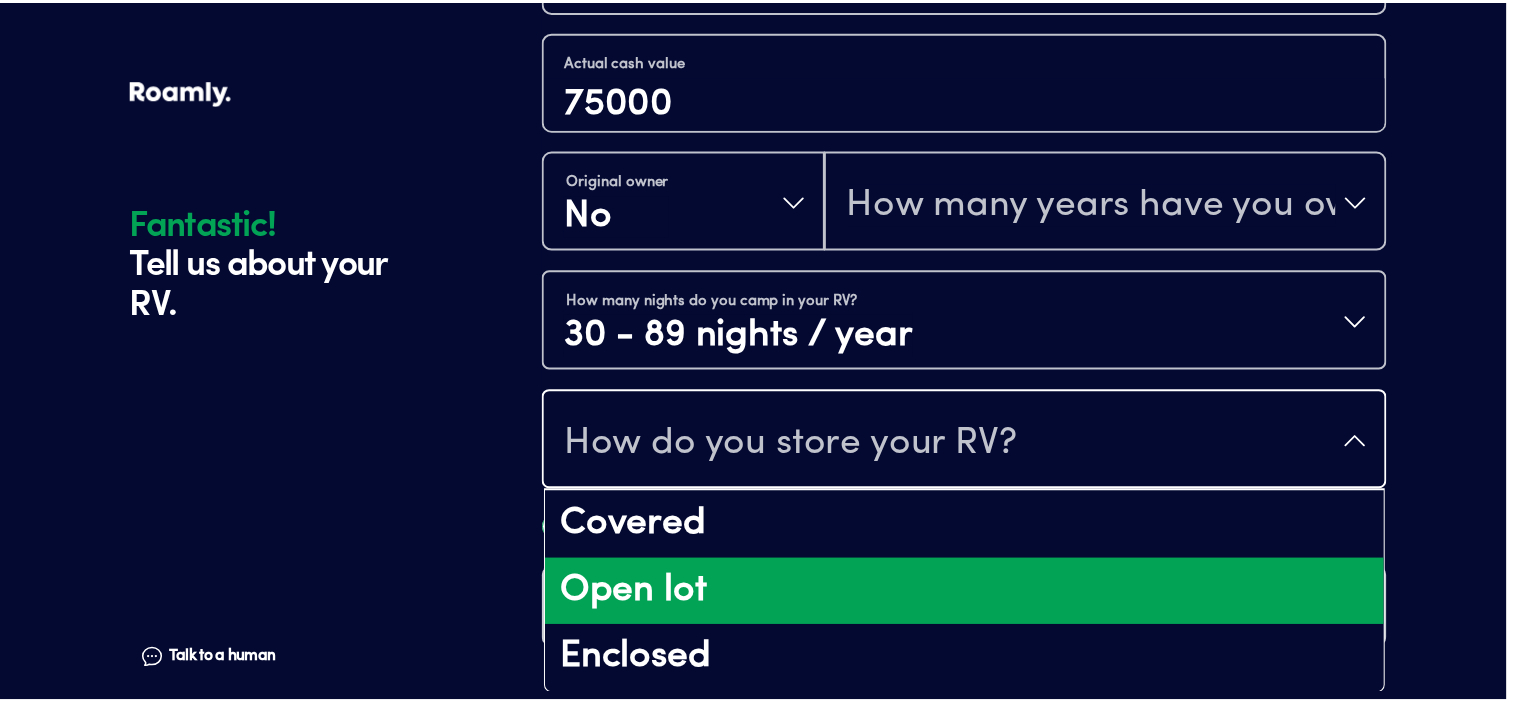 scroll, scrollTop: 0, scrollLeft: 0, axis: both 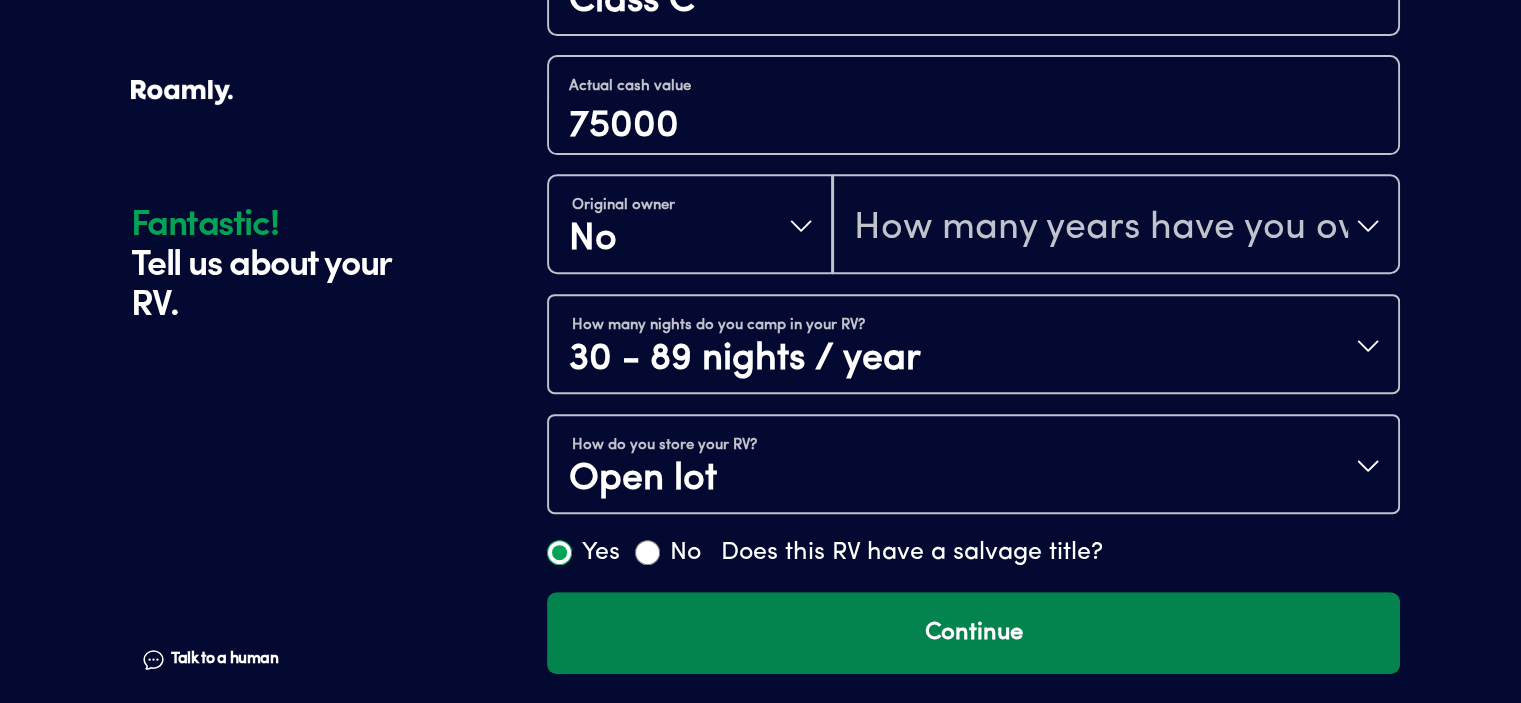 click on "Continue" at bounding box center [973, 633] 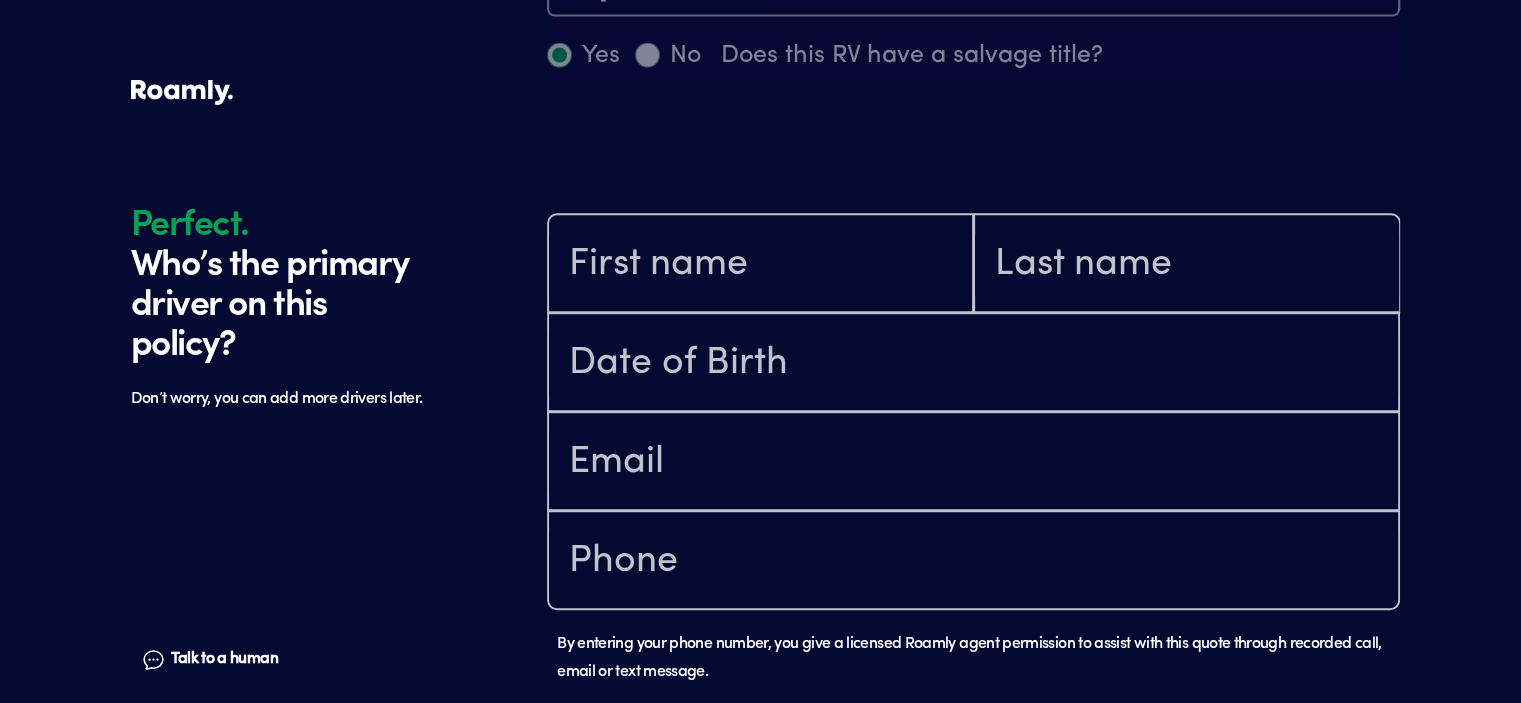 scroll, scrollTop: 1402, scrollLeft: 0, axis: vertical 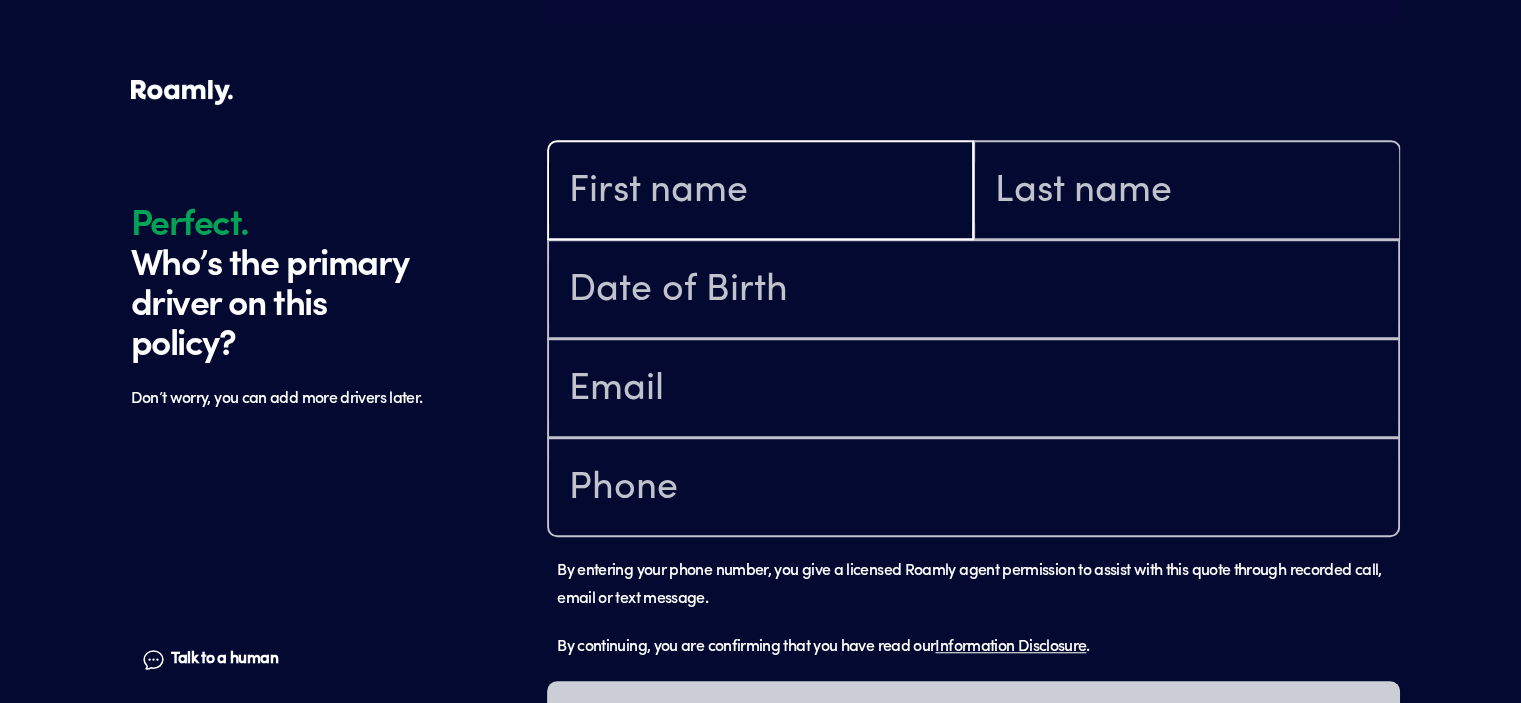 click at bounding box center [760, 192] 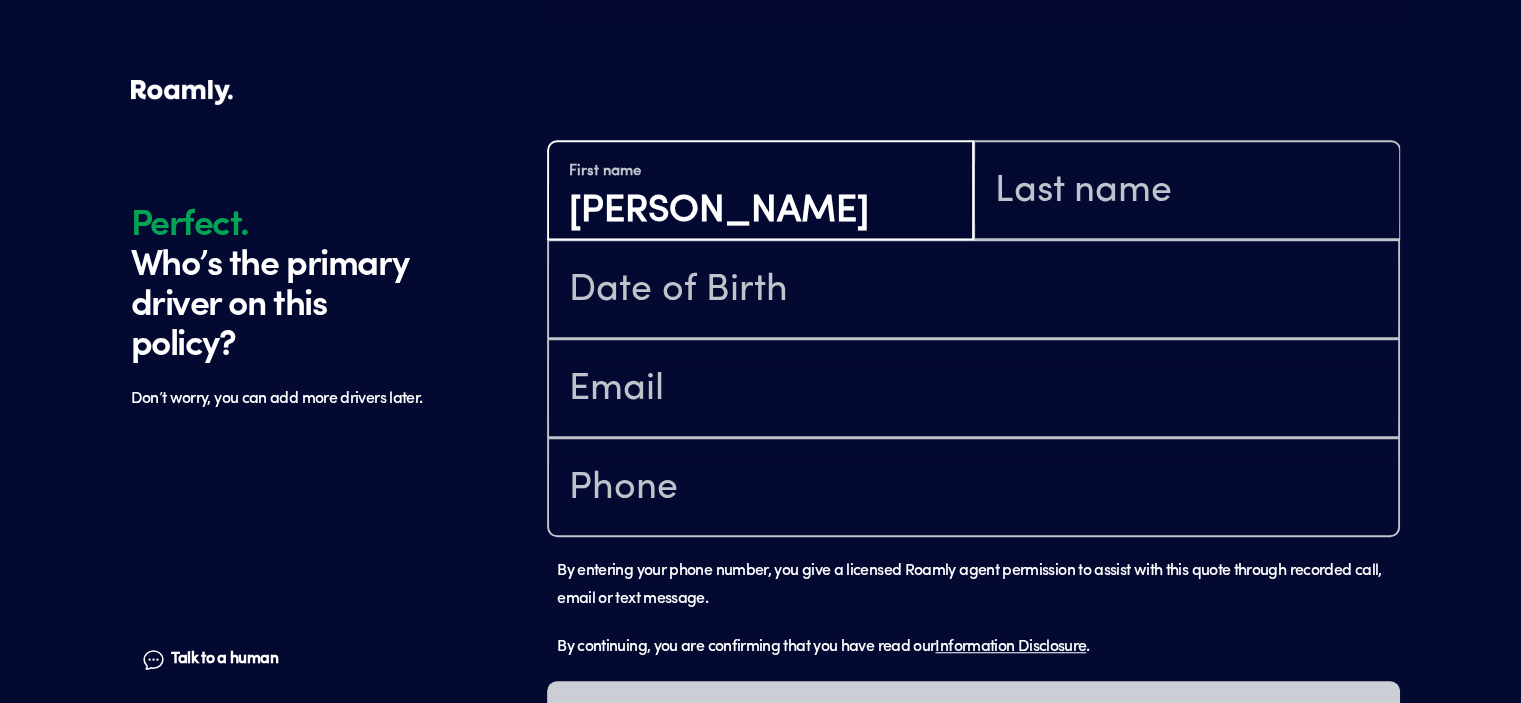 type on "[PERSON_NAME]" 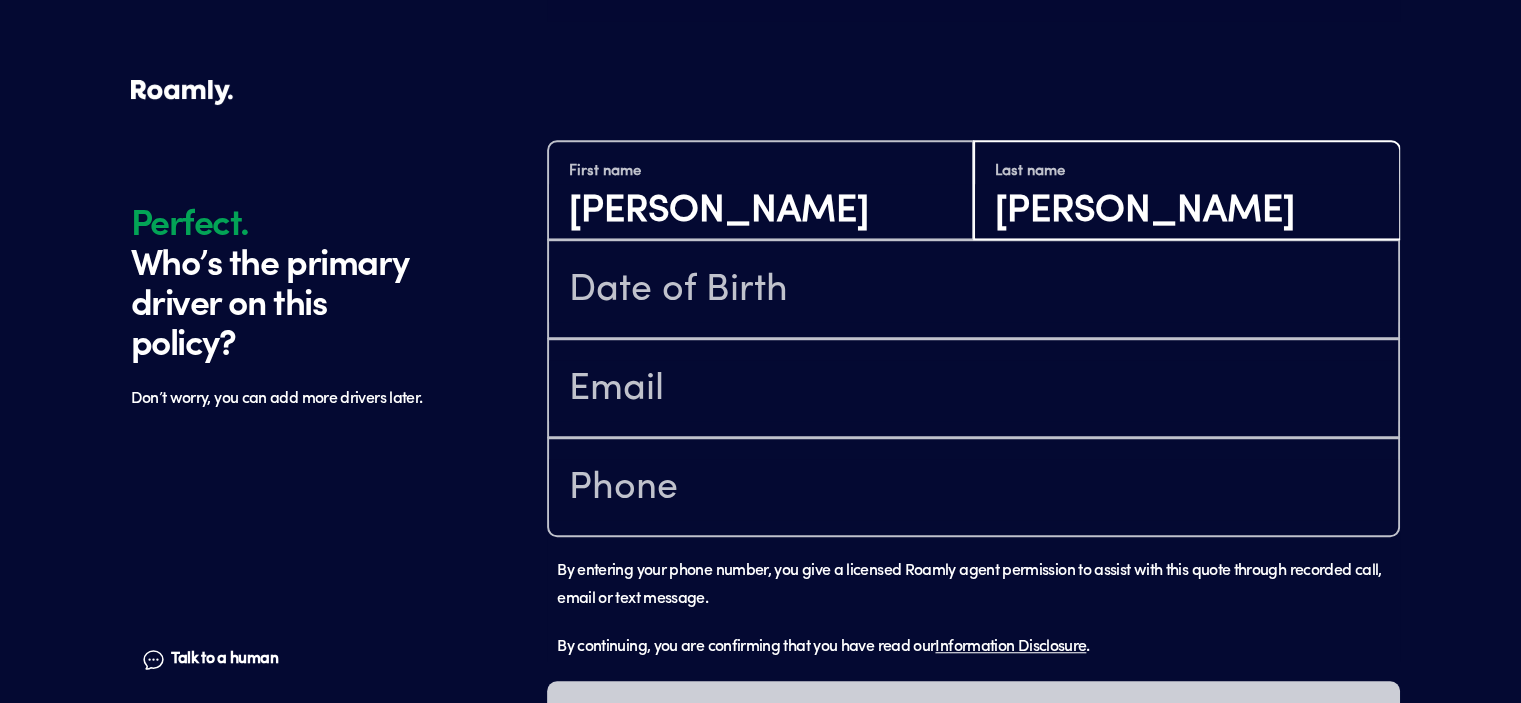 type on "[PERSON_NAME]" 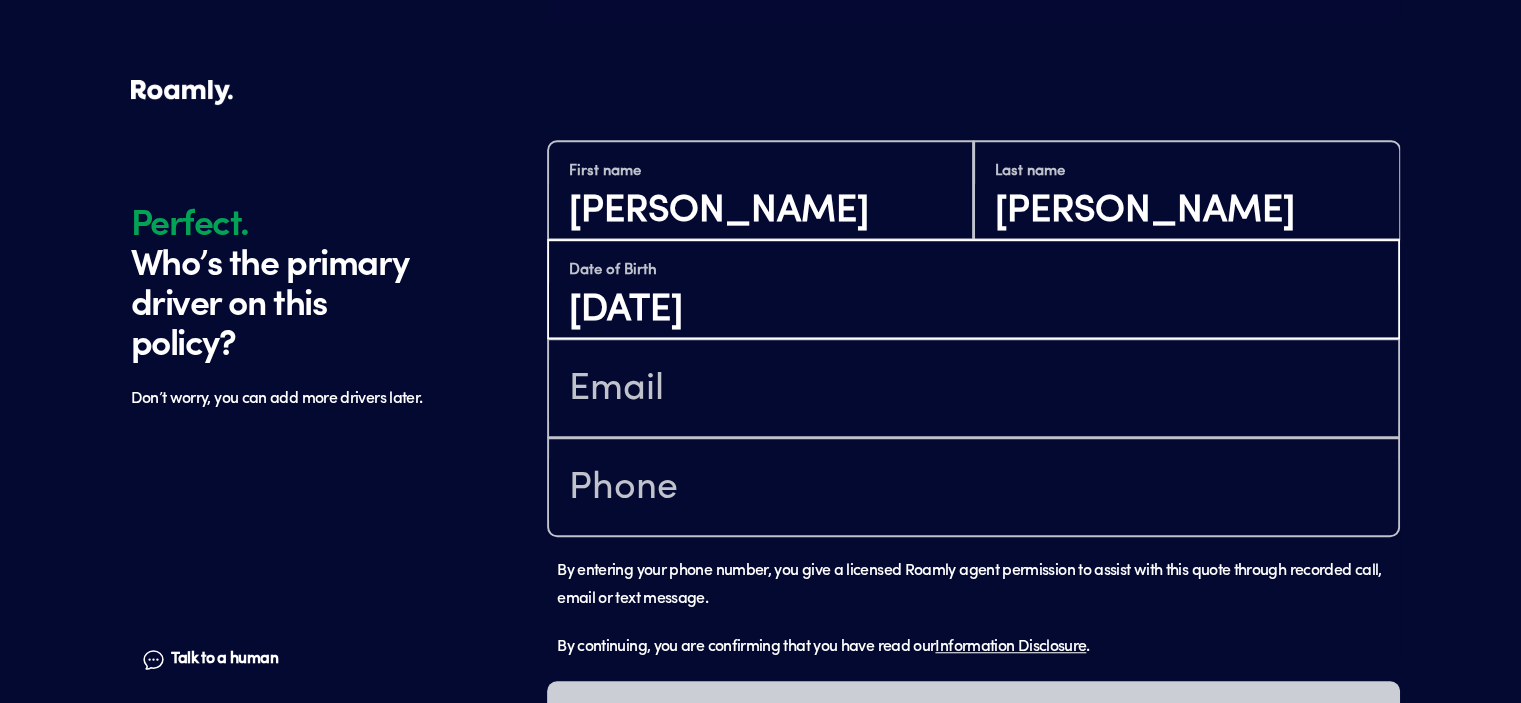 type on "[DATE]" 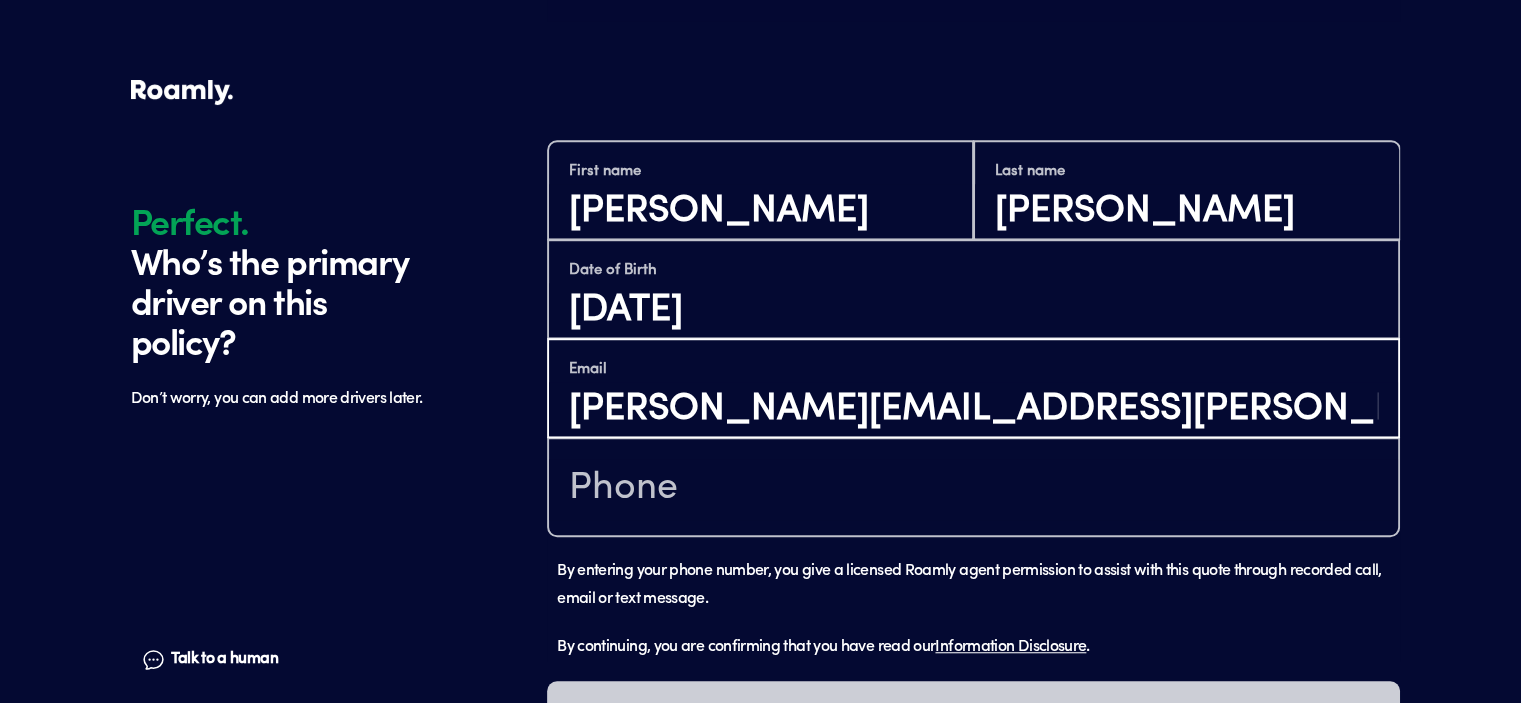 type on "[PERSON_NAME][EMAIL_ADDRESS][PERSON_NAME][DOMAIN_NAME]" 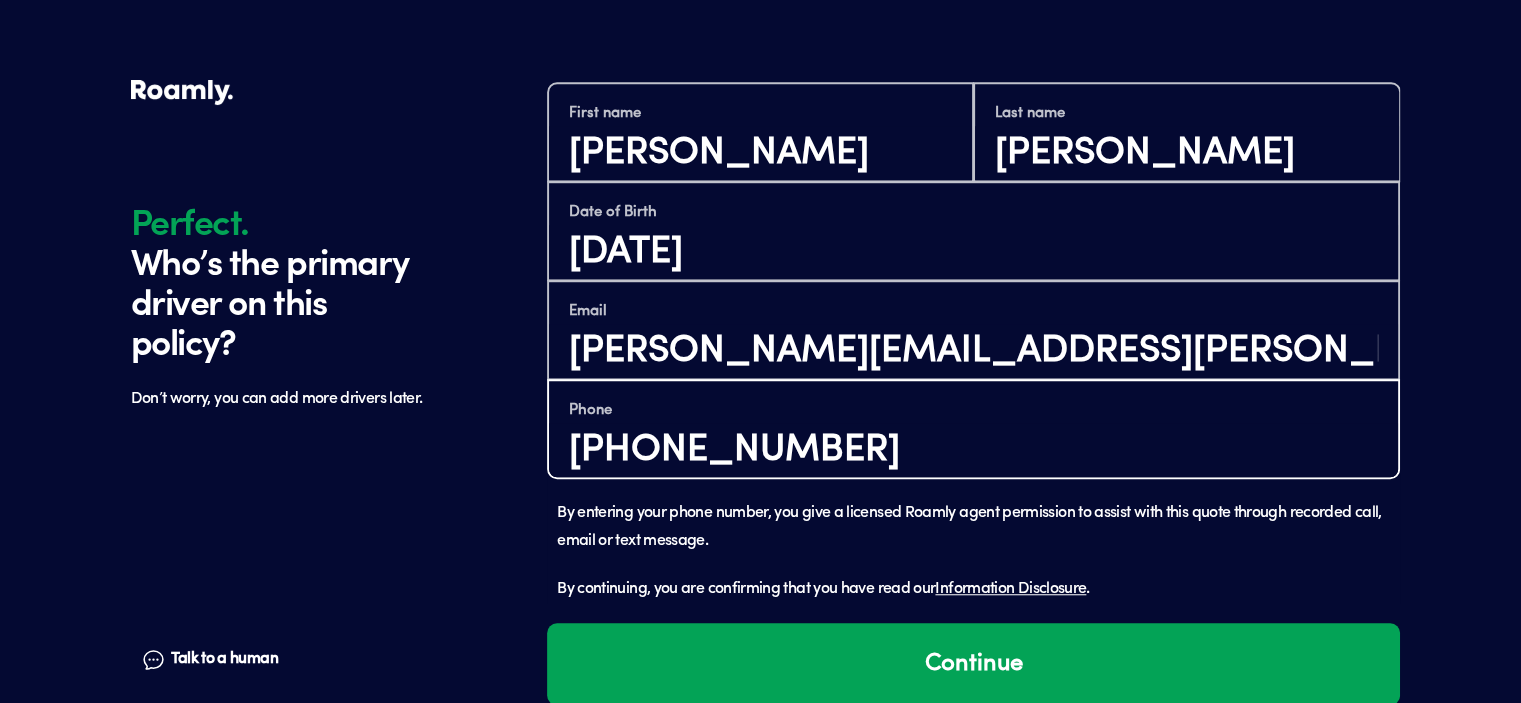 scroll, scrollTop: 1491, scrollLeft: 0, axis: vertical 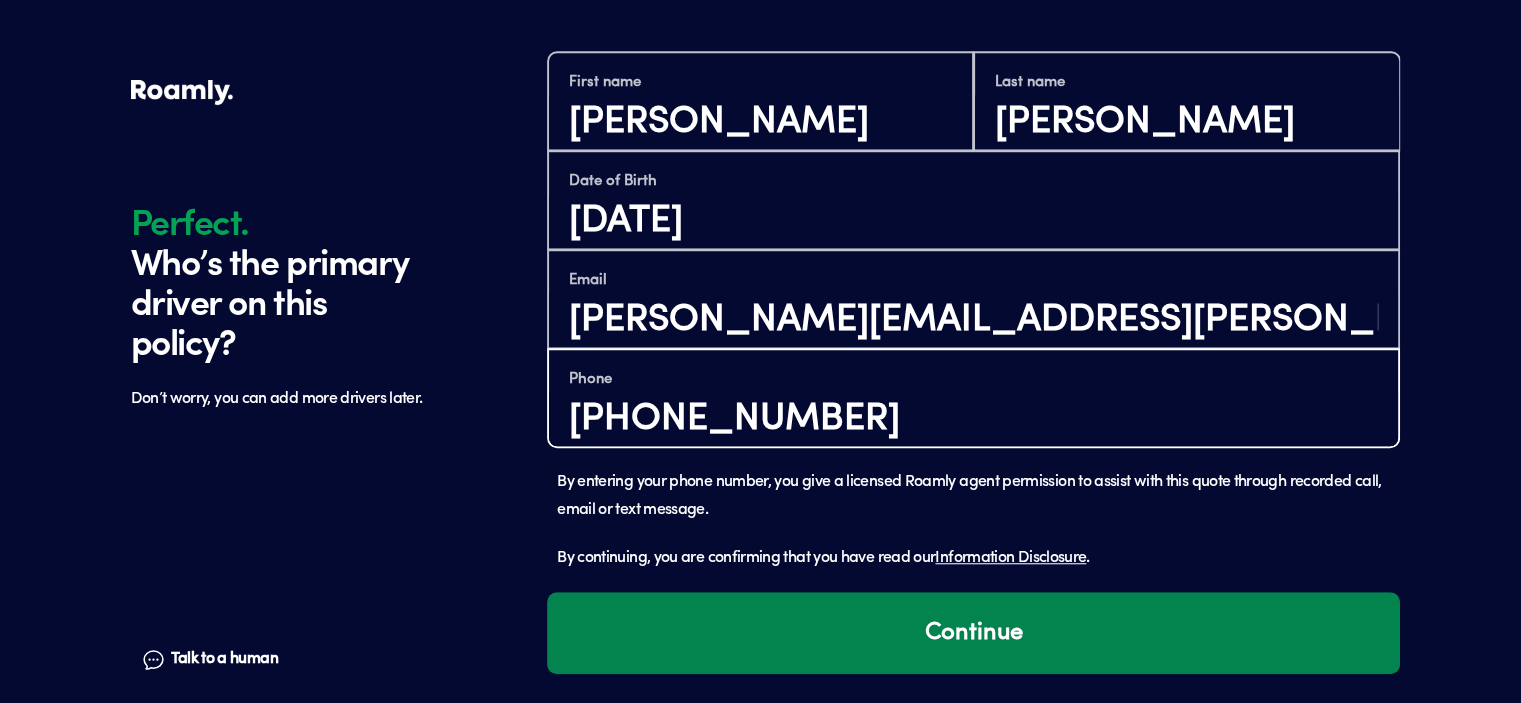 type on "[PHONE_NUMBER]" 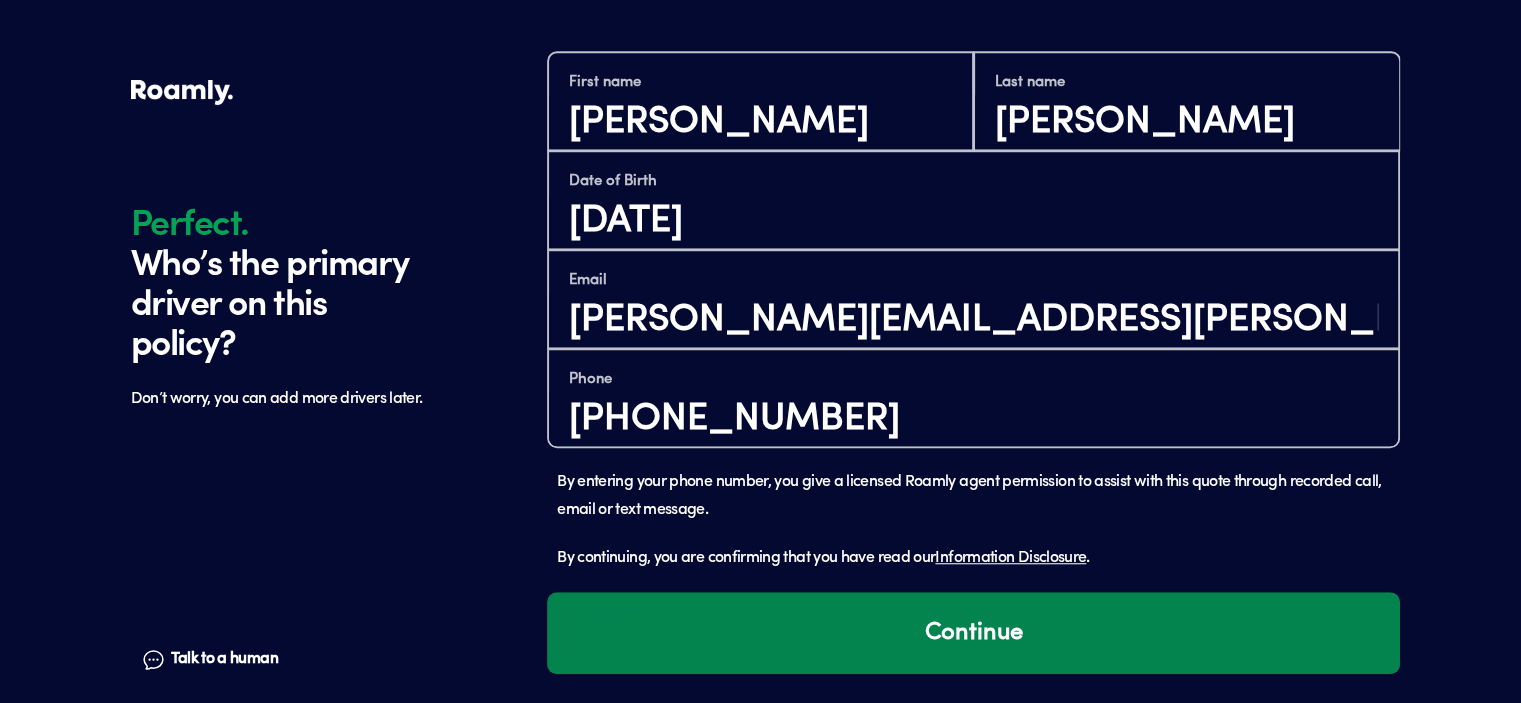 click on "Continue" at bounding box center [973, 633] 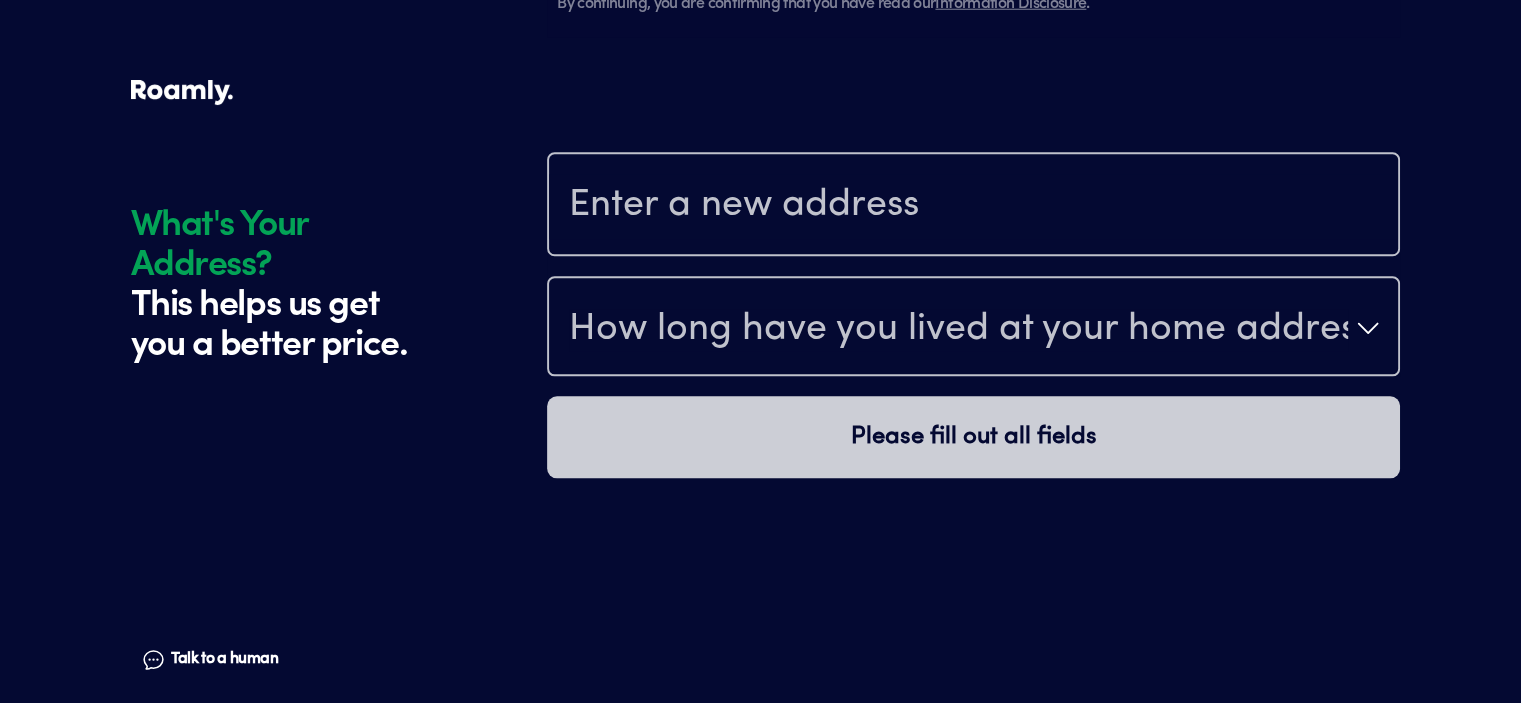 scroll, scrollTop: 2092, scrollLeft: 0, axis: vertical 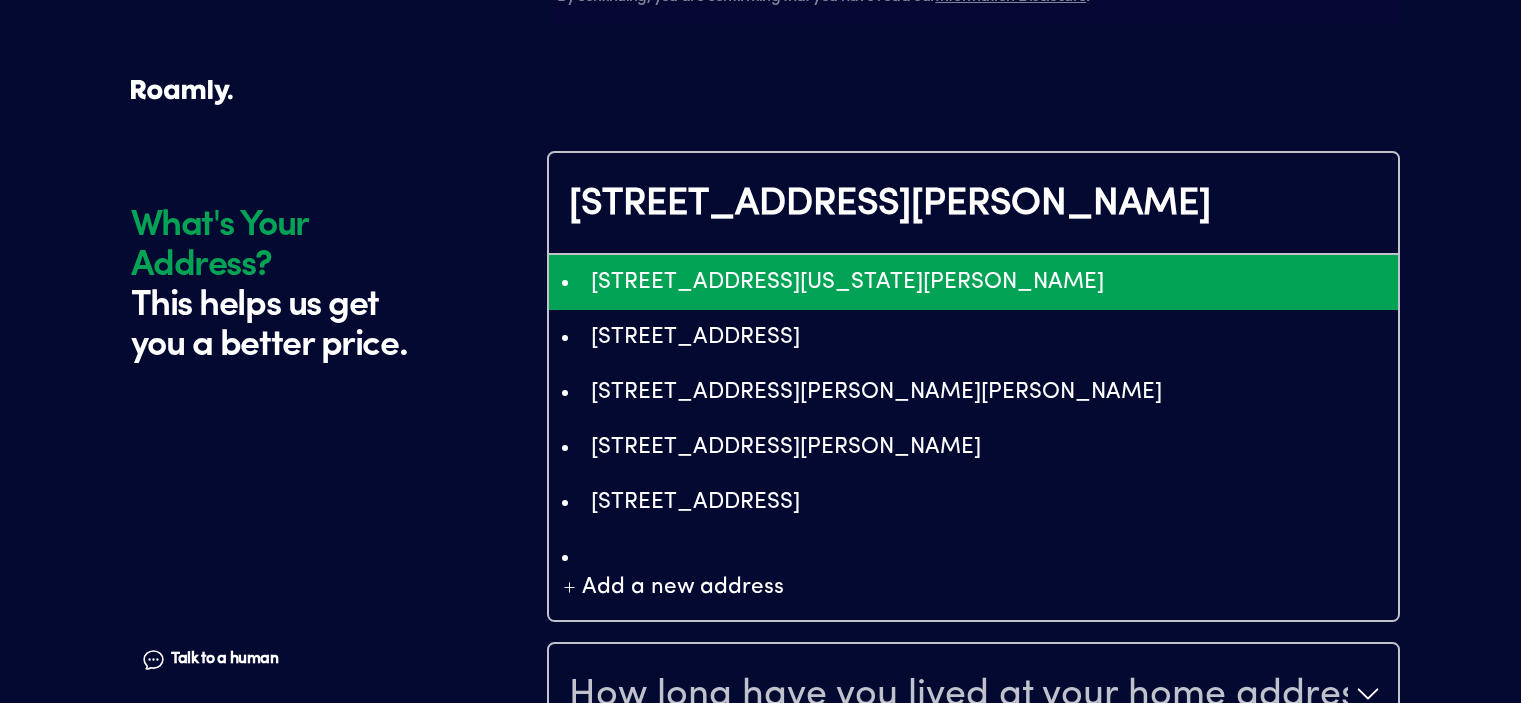 type on "[STREET_ADDRESS][PERSON_NAME]" 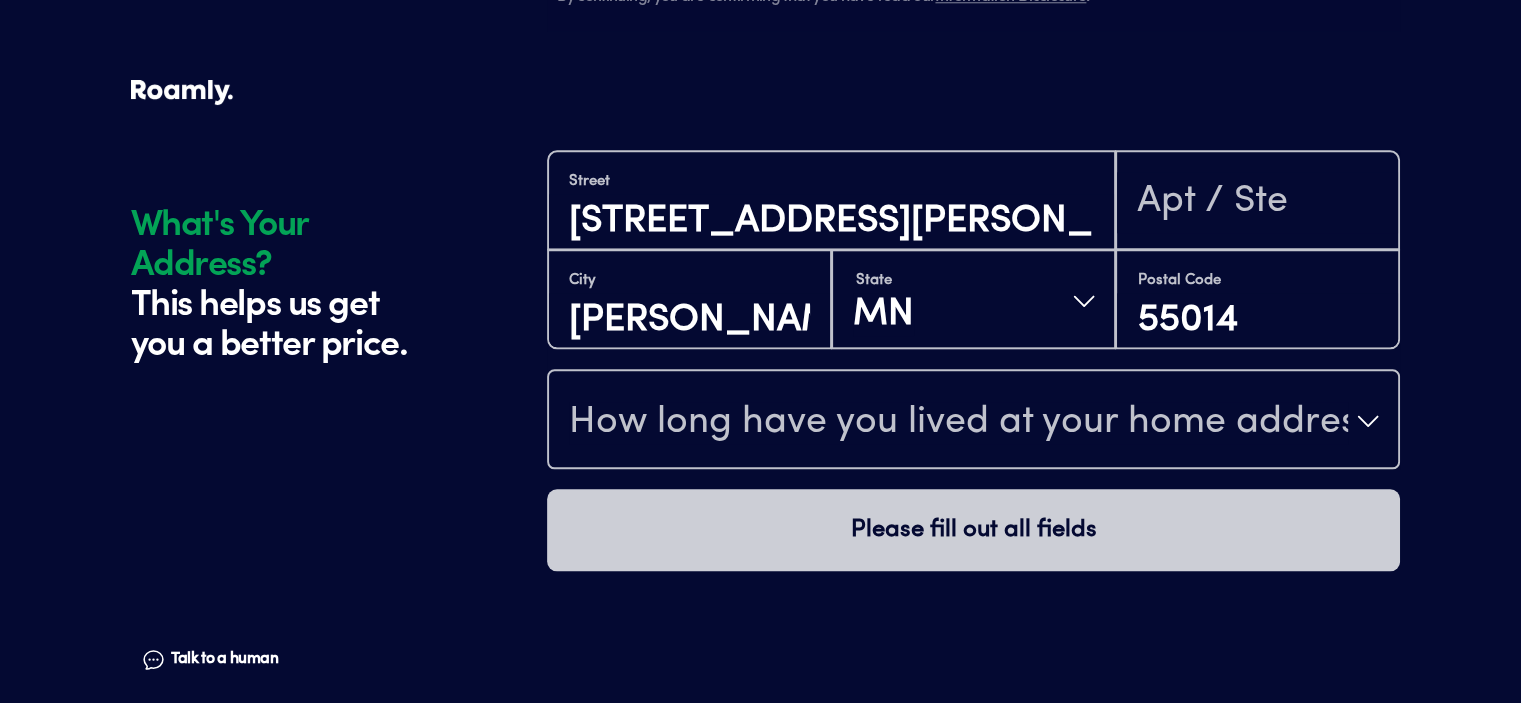 click on "How long have you lived at your home address?" at bounding box center [958, 423] 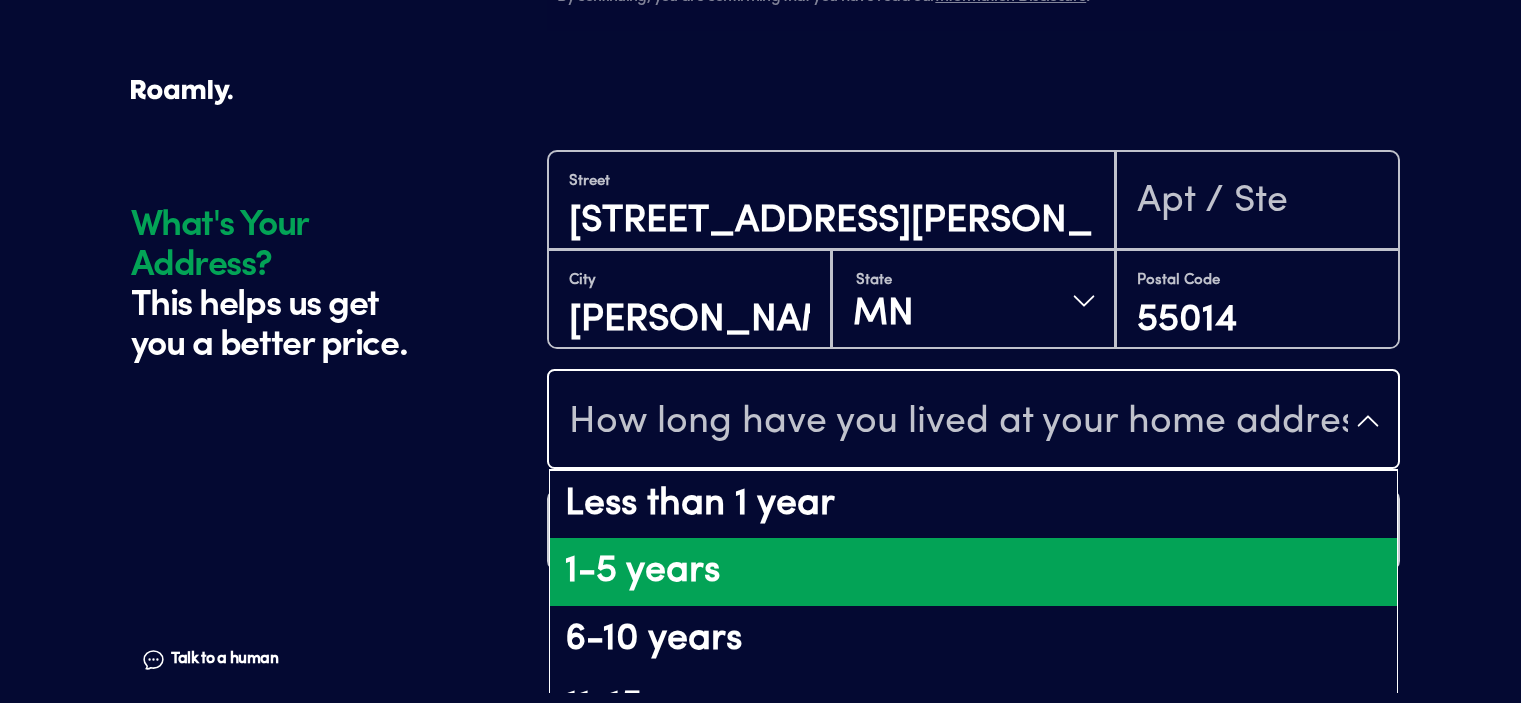 click on "1-5 years" at bounding box center [973, 572] 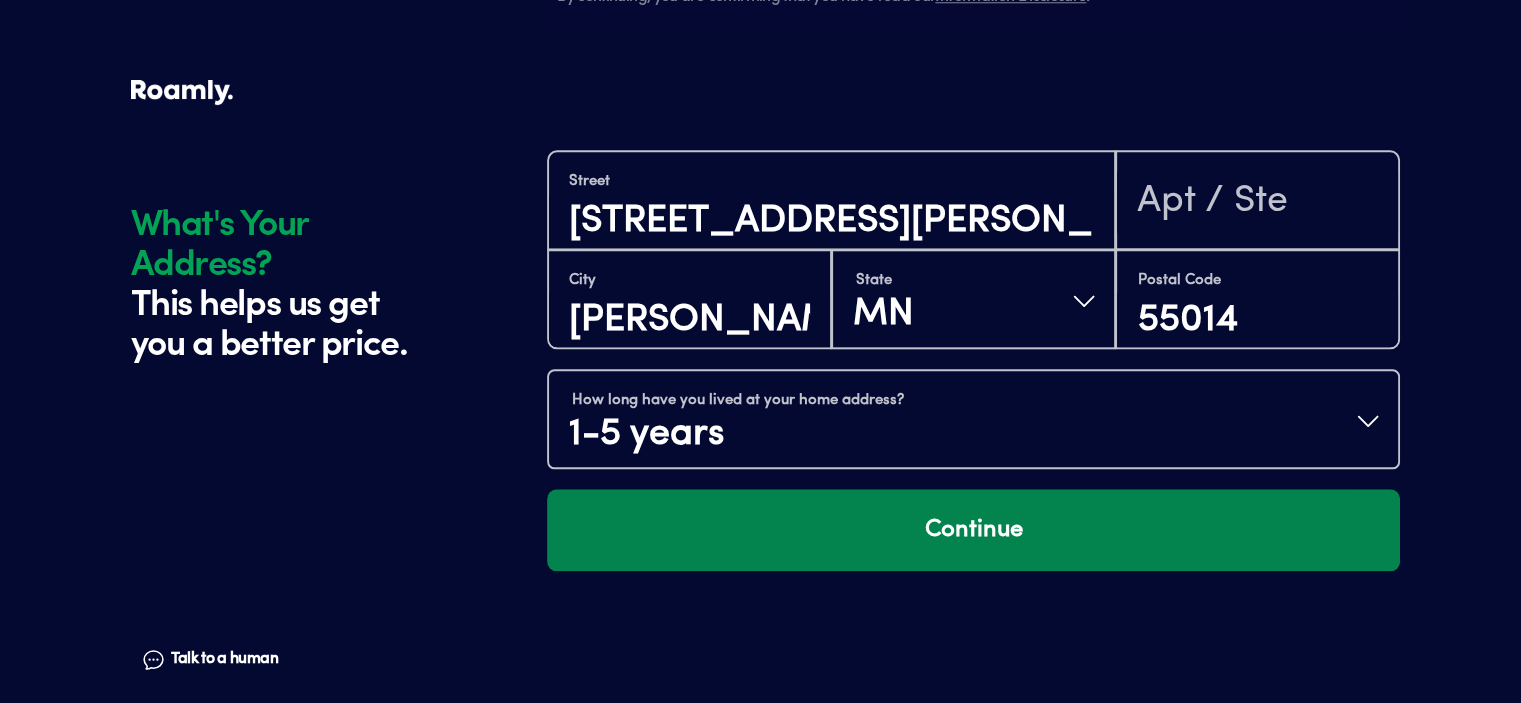 click on "Continue" at bounding box center (973, 530) 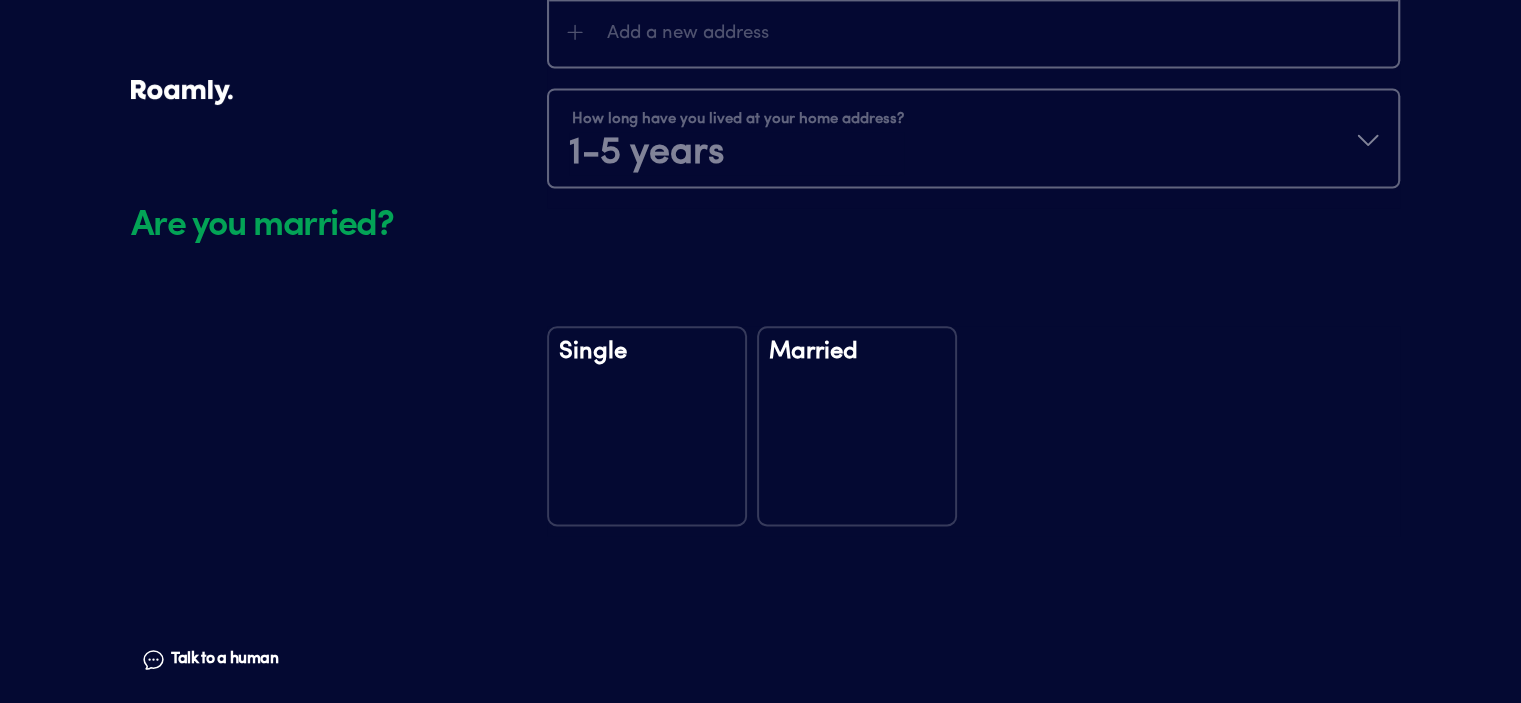 scroll, scrollTop: 2561, scrollLeft: 0, axis: vertical 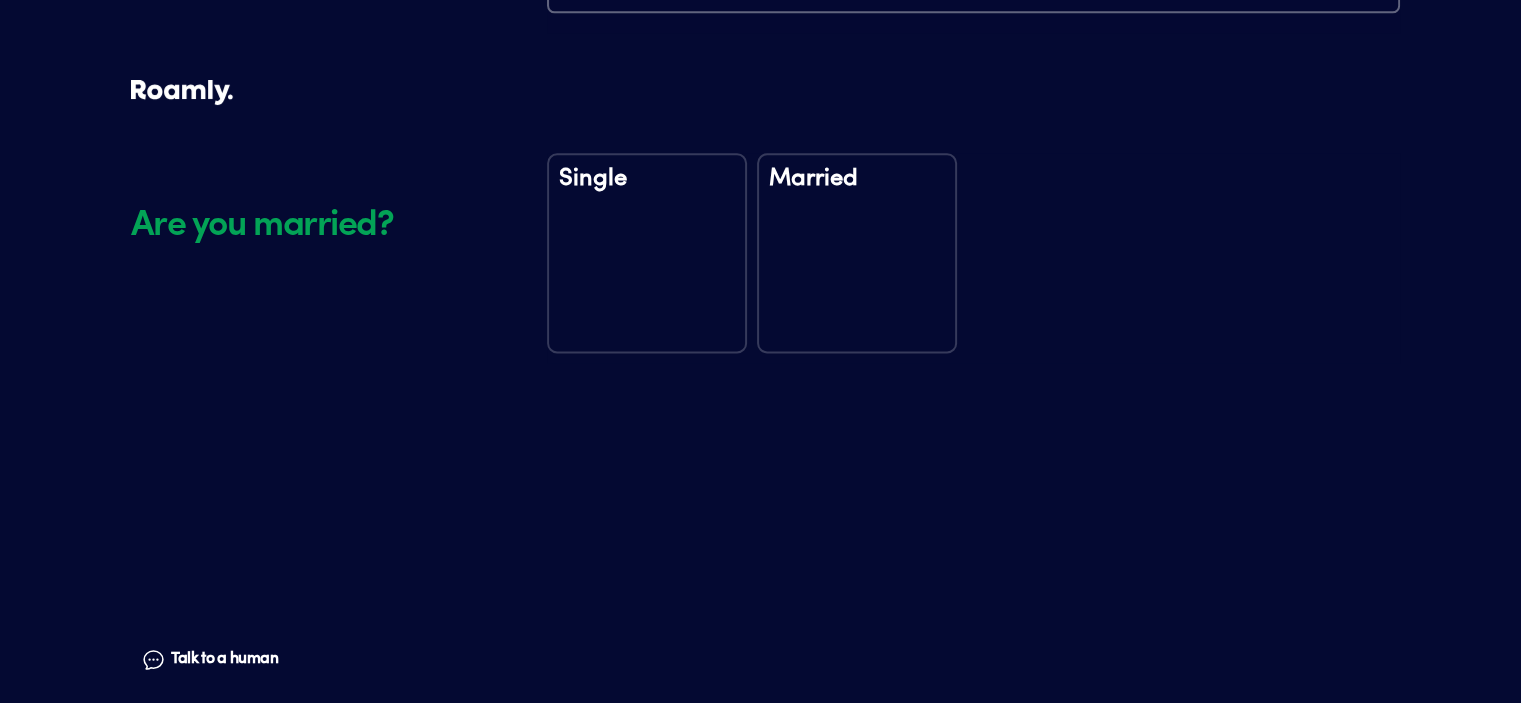 click on "Married" at bounding box center (857, 253) 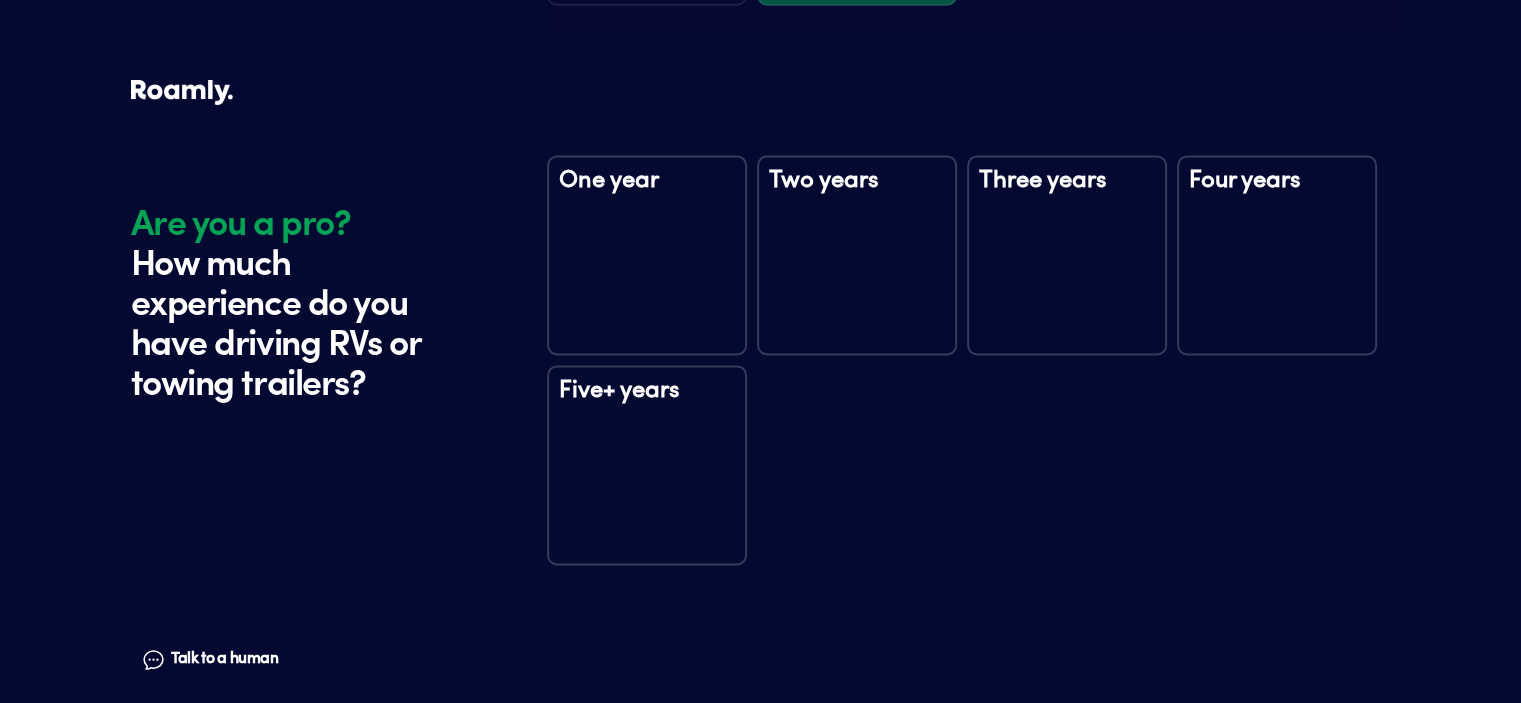 scroll, scrollTop: 2951, scrollLeft: 0, axis: vertical 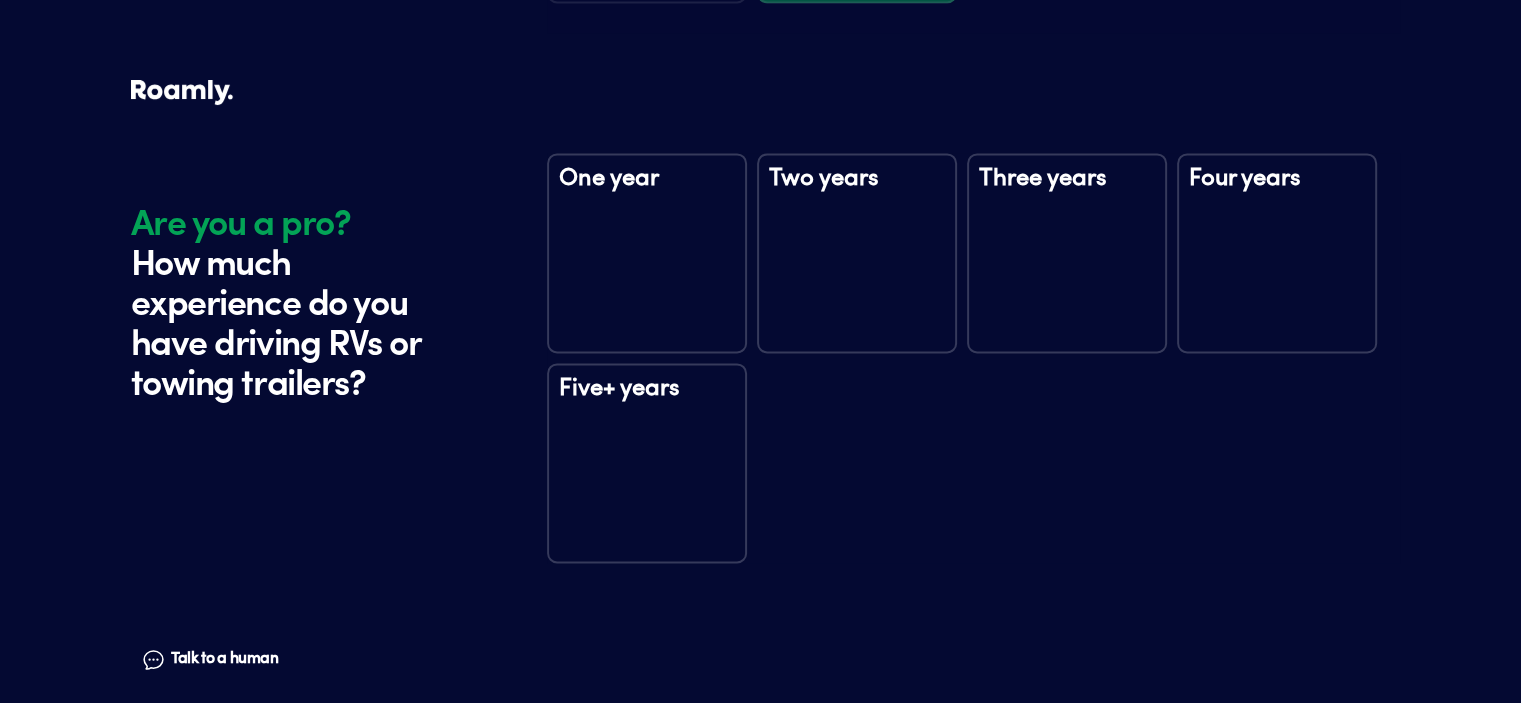 click on "Five+ years" at bounding box center [647, 402] 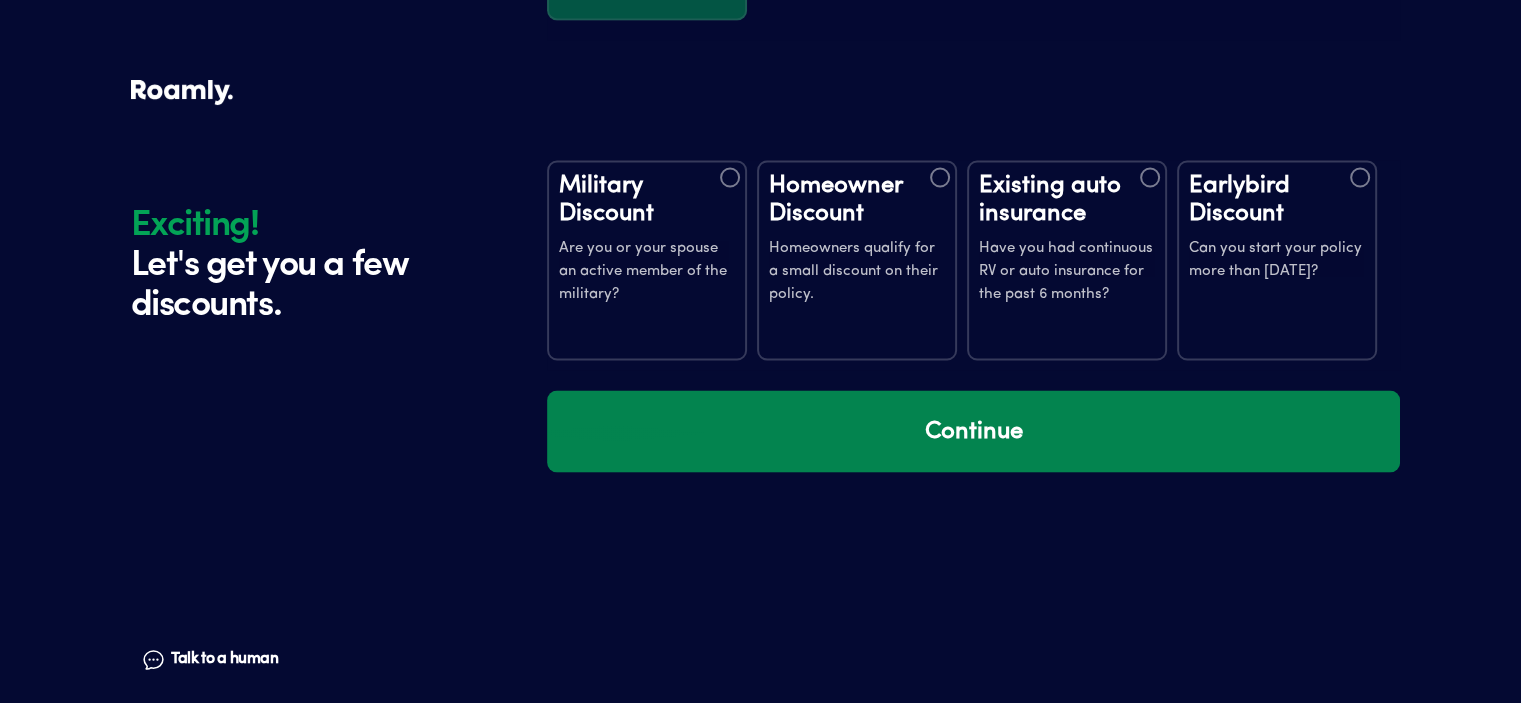 scroll, scrollTop: 3541, scrollLeft: 0, axis: vertical 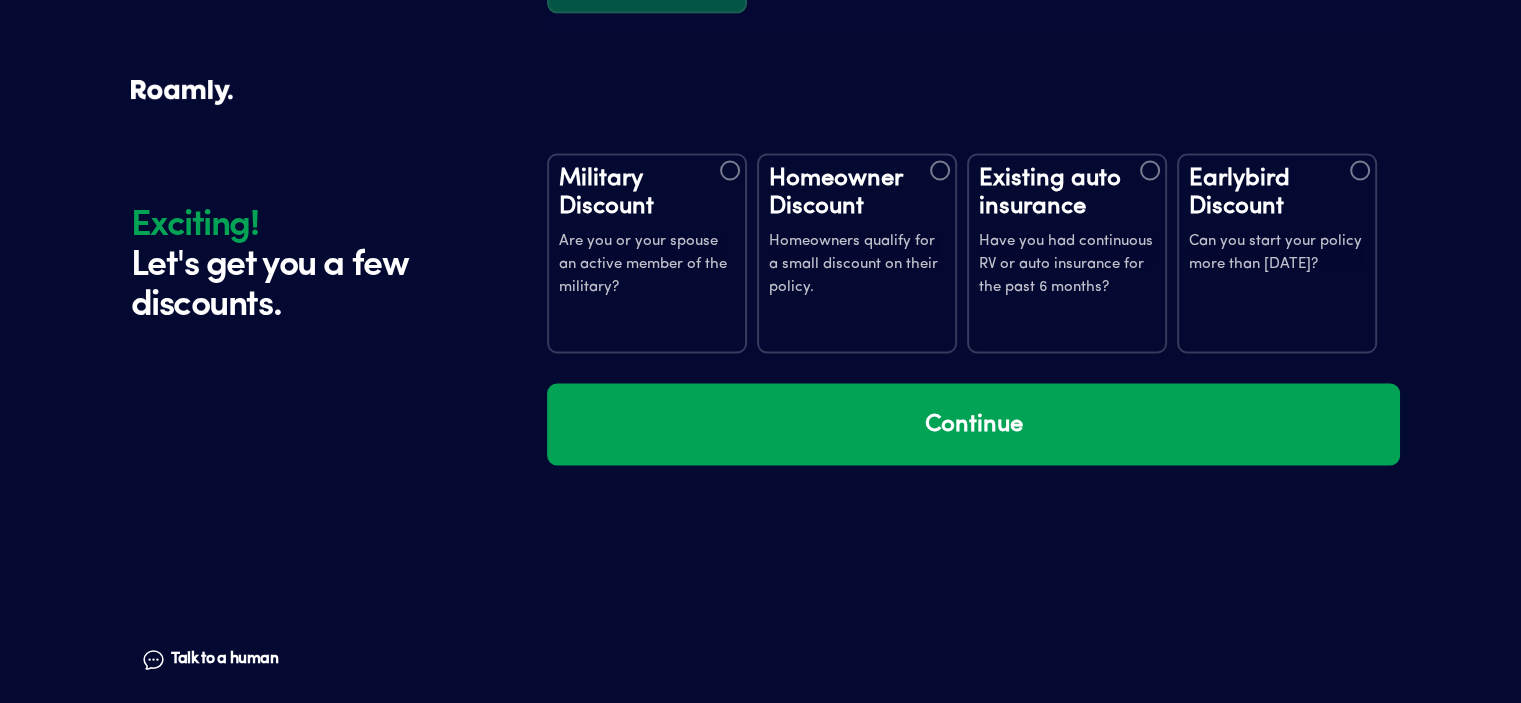 click on "Homeowners qualify for a small discount on their policy." at bounding box center (857, 265) 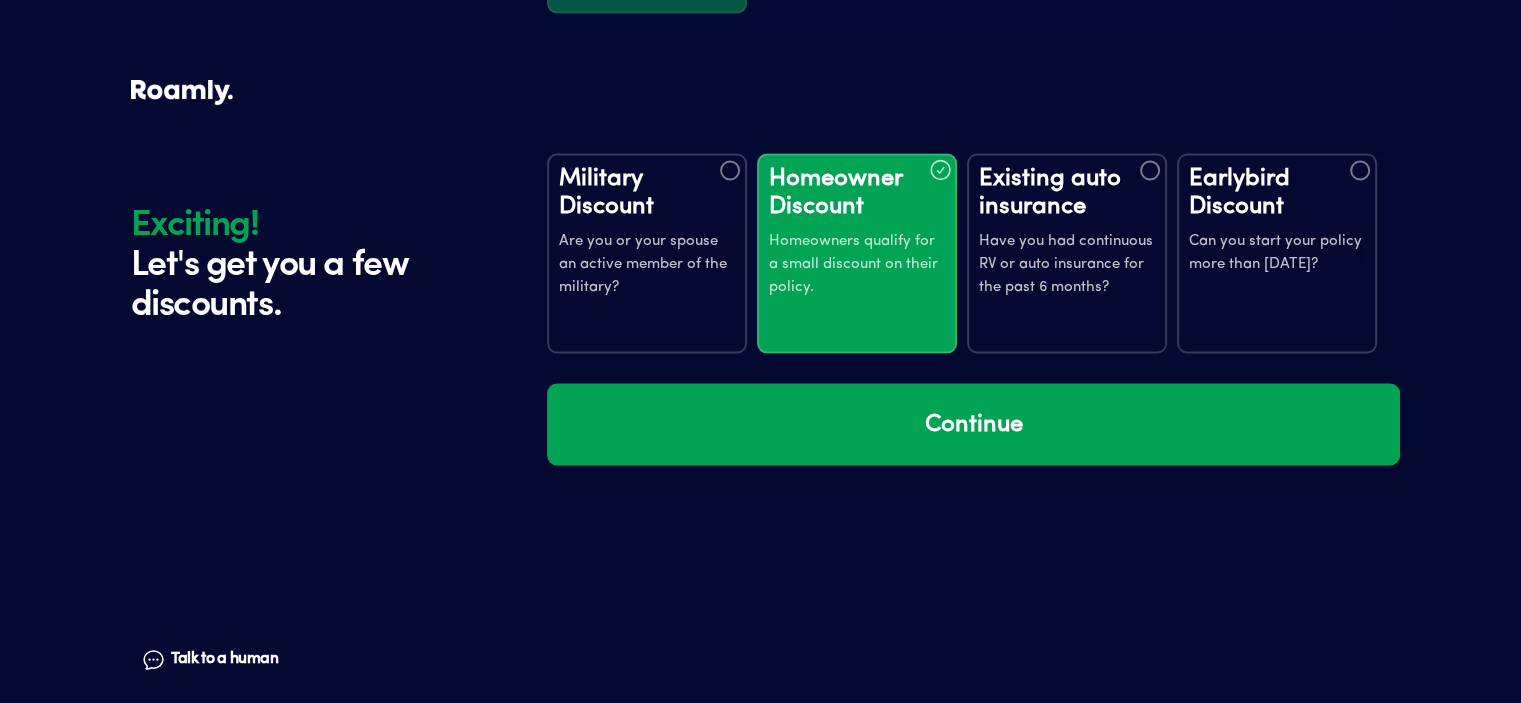 click on "Have you had continuous RV or auto insurance for the past 6 months?" at bounding box center (1067, 265) 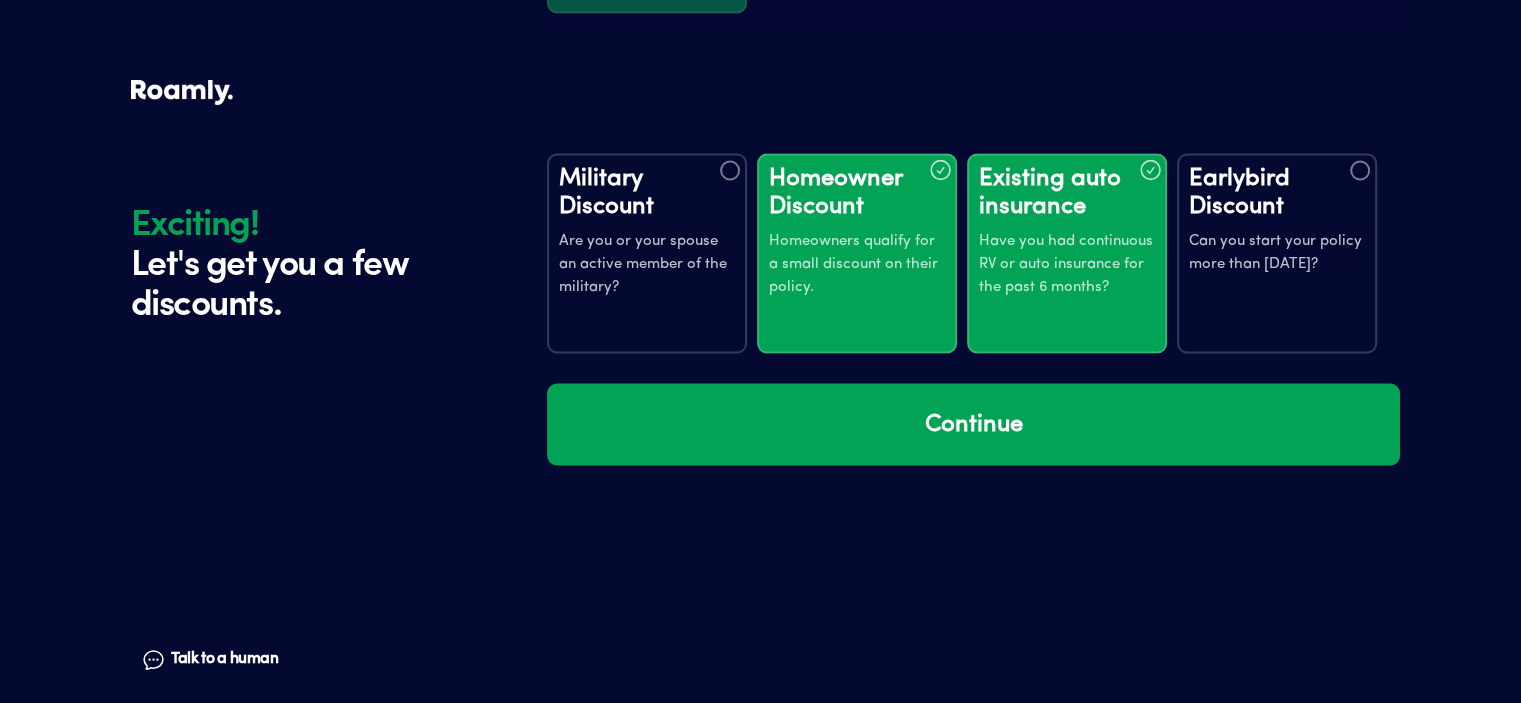 click on "Can you start your policy more than [DATE]?" at bounding box center [1277, 253] 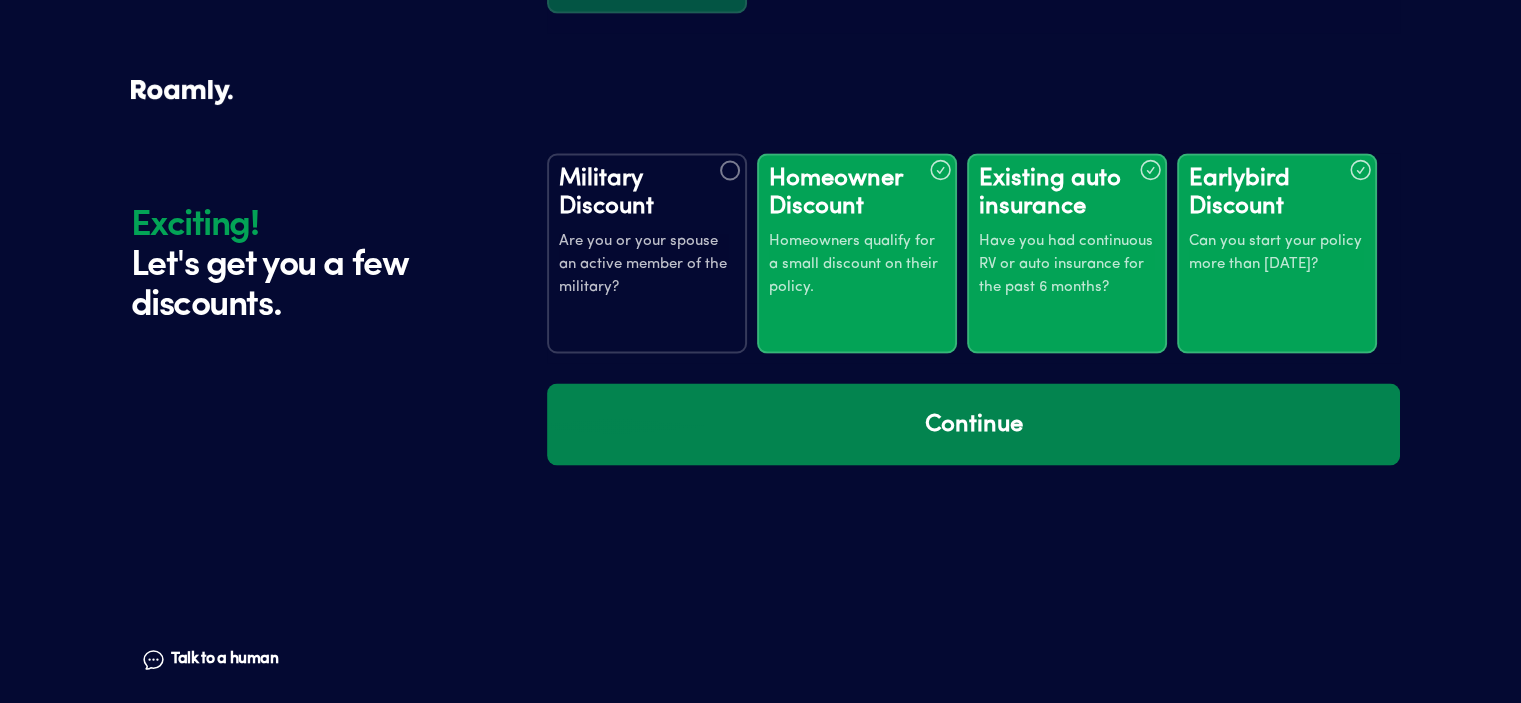 click on "Continue" at bounding box center (973, 424) 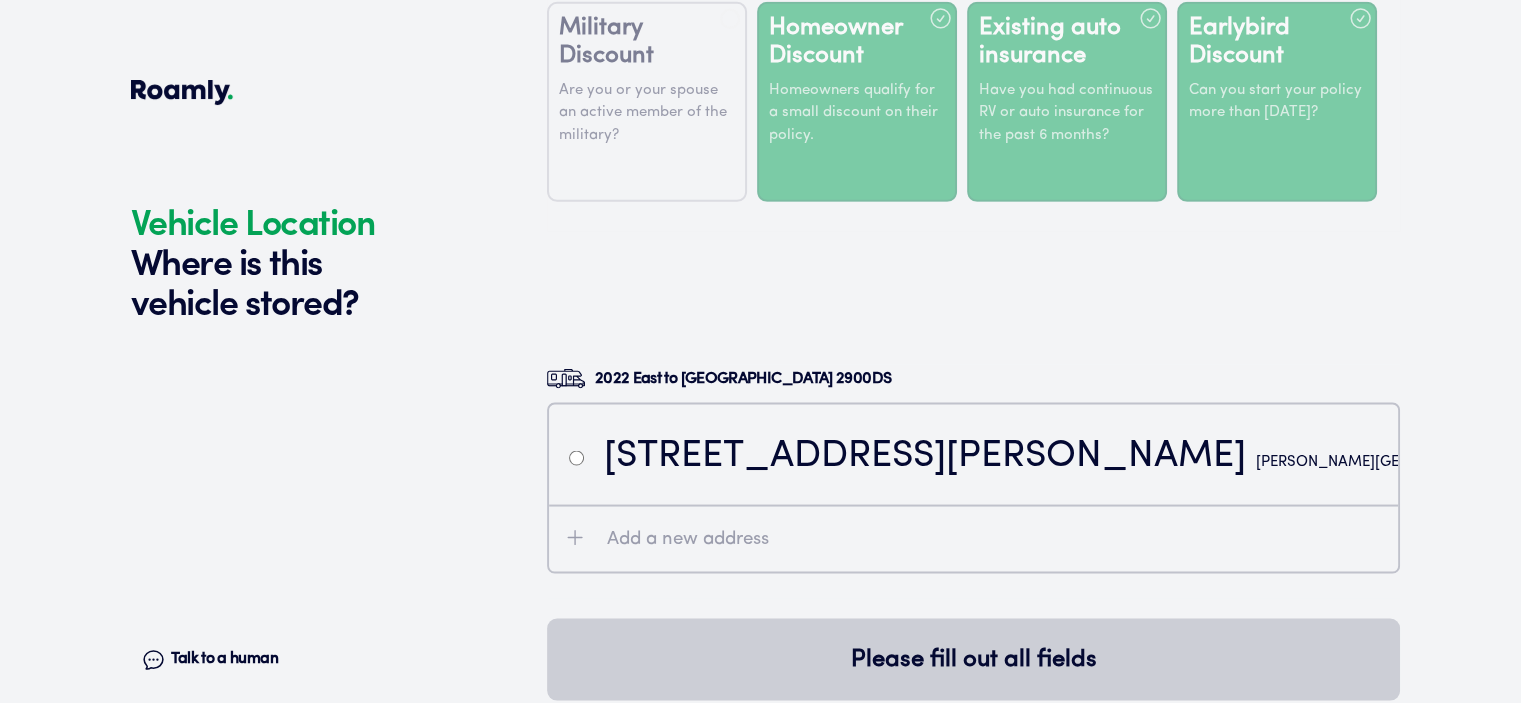 scroll, scrollTop: 3931, scrollLeft: 0, axis: vertical 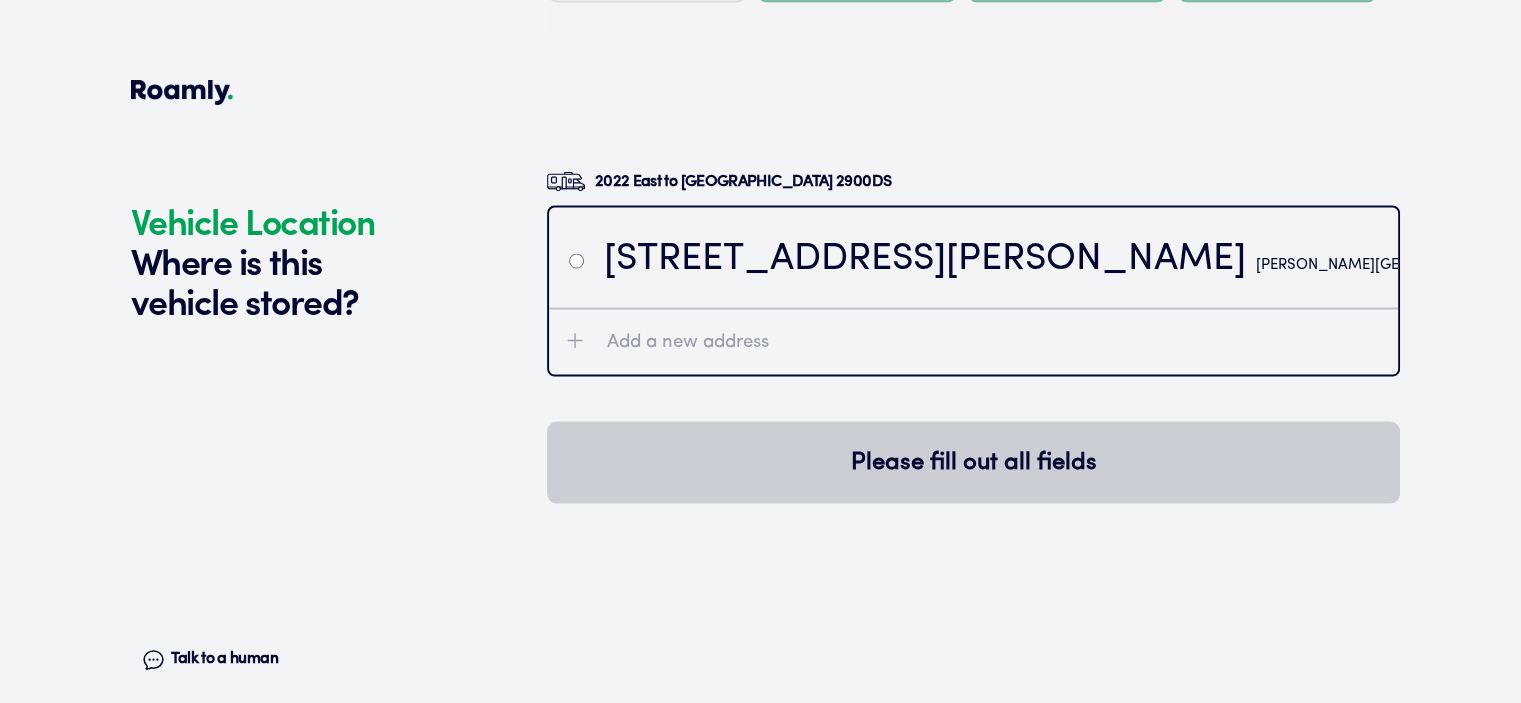 click at bounding box center [576, 261] 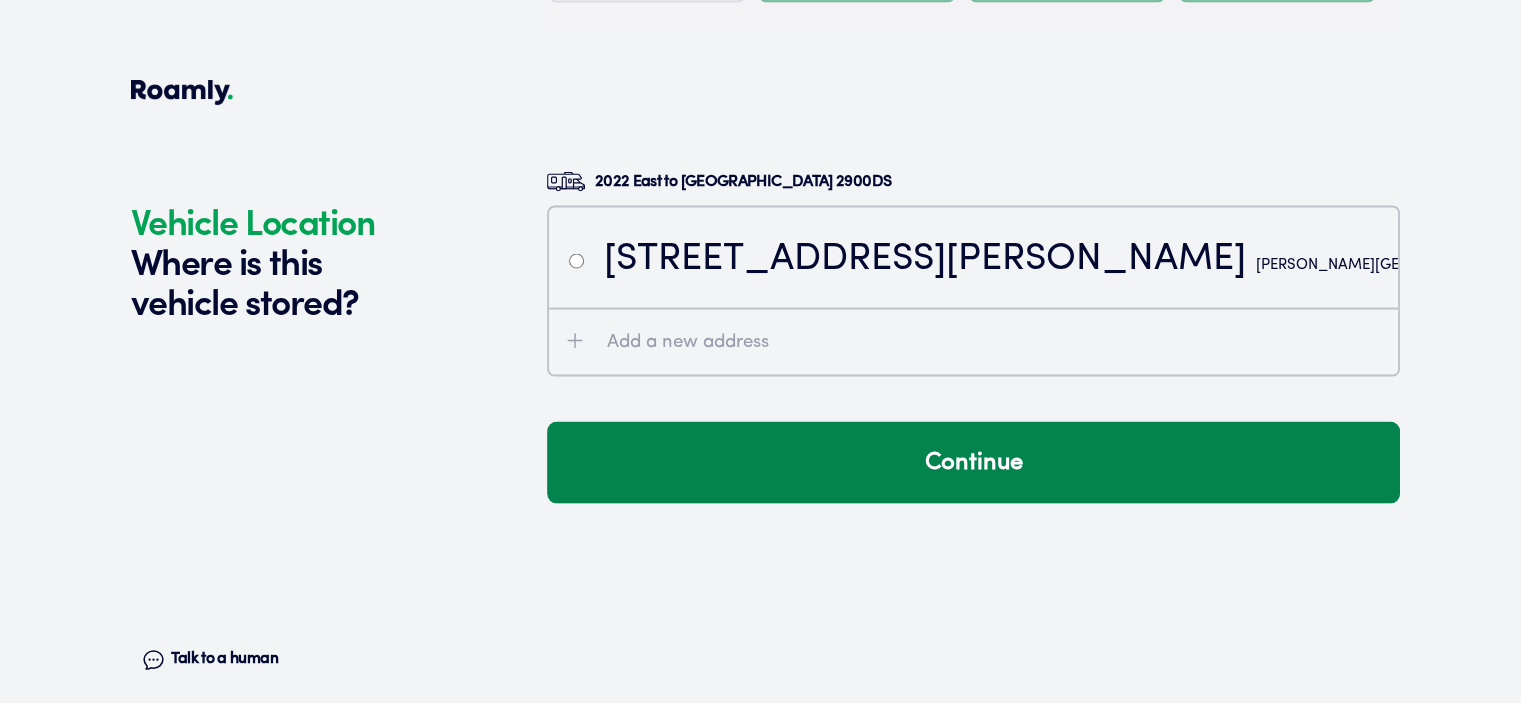 click on "Continue" at bounding box center [973, 463] 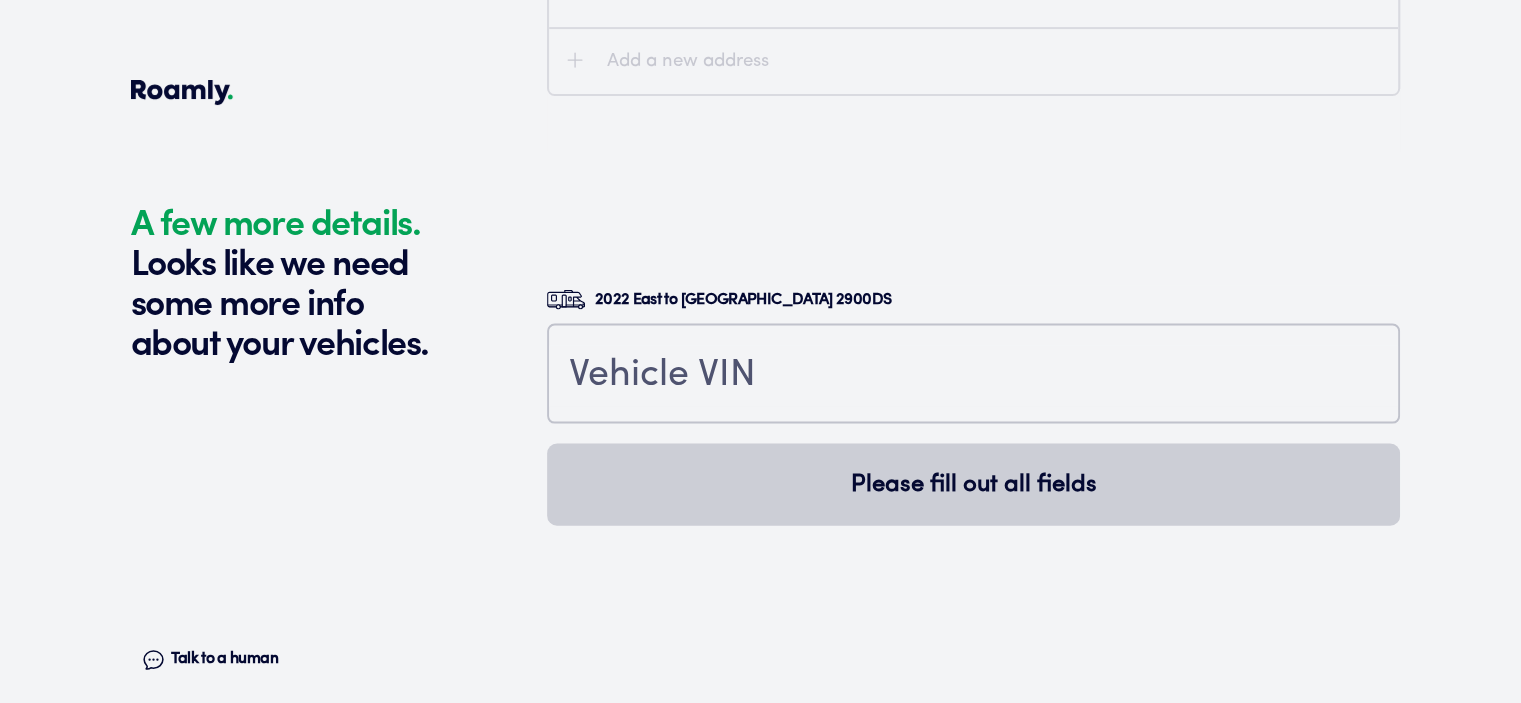 scroll, scrollTop: 4369, scrollLeft: 0, axis: vertical 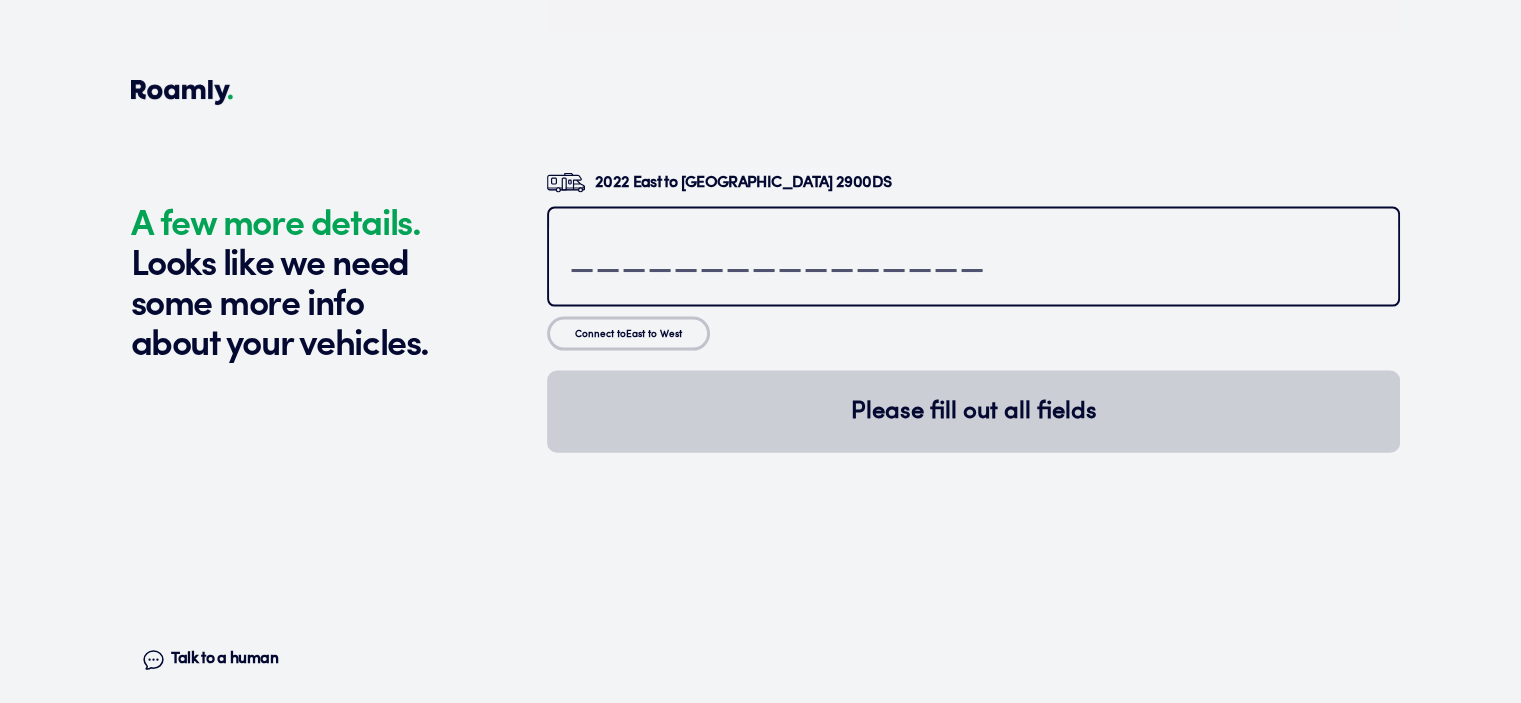 click at bounding box center (973, 259) 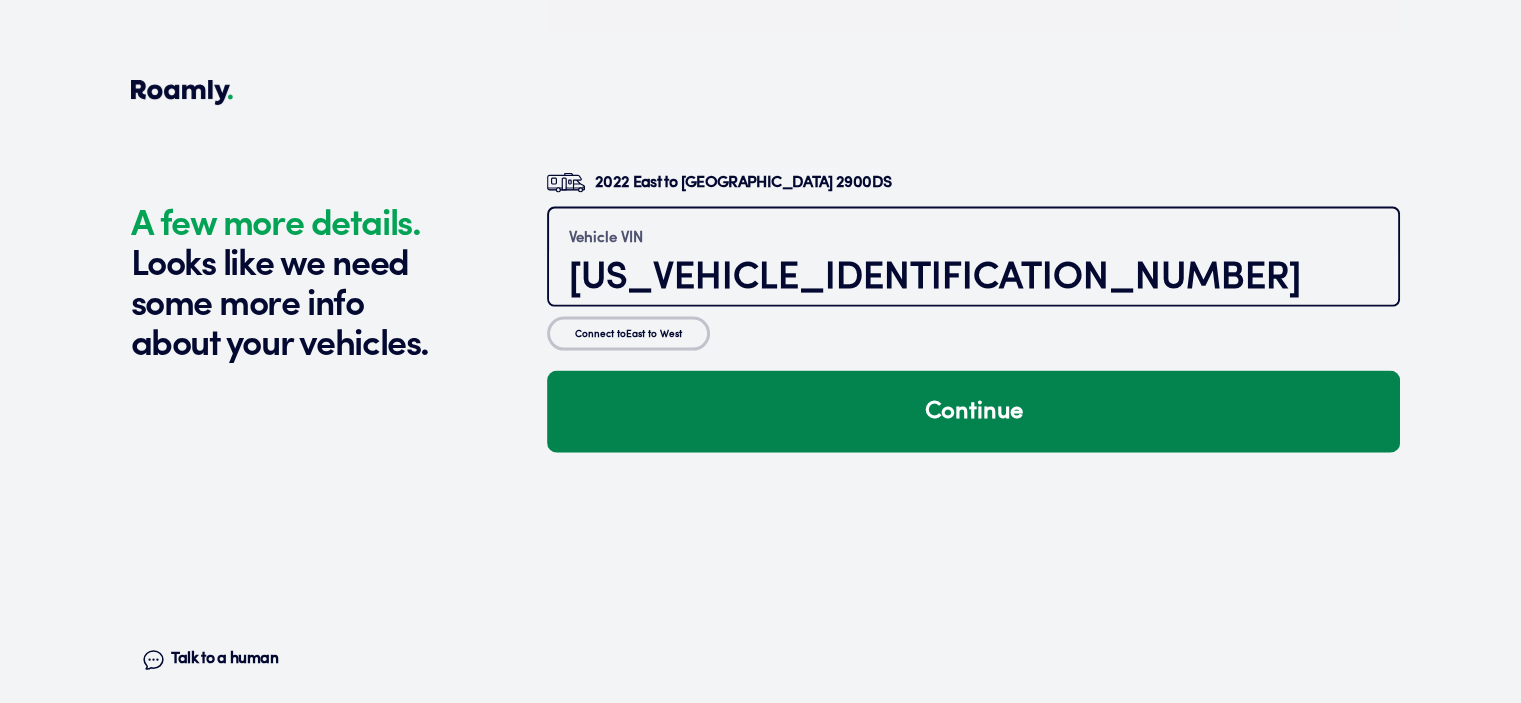 type on "[US_VEHICLE_IDENTIFICATION_NUMBER]" 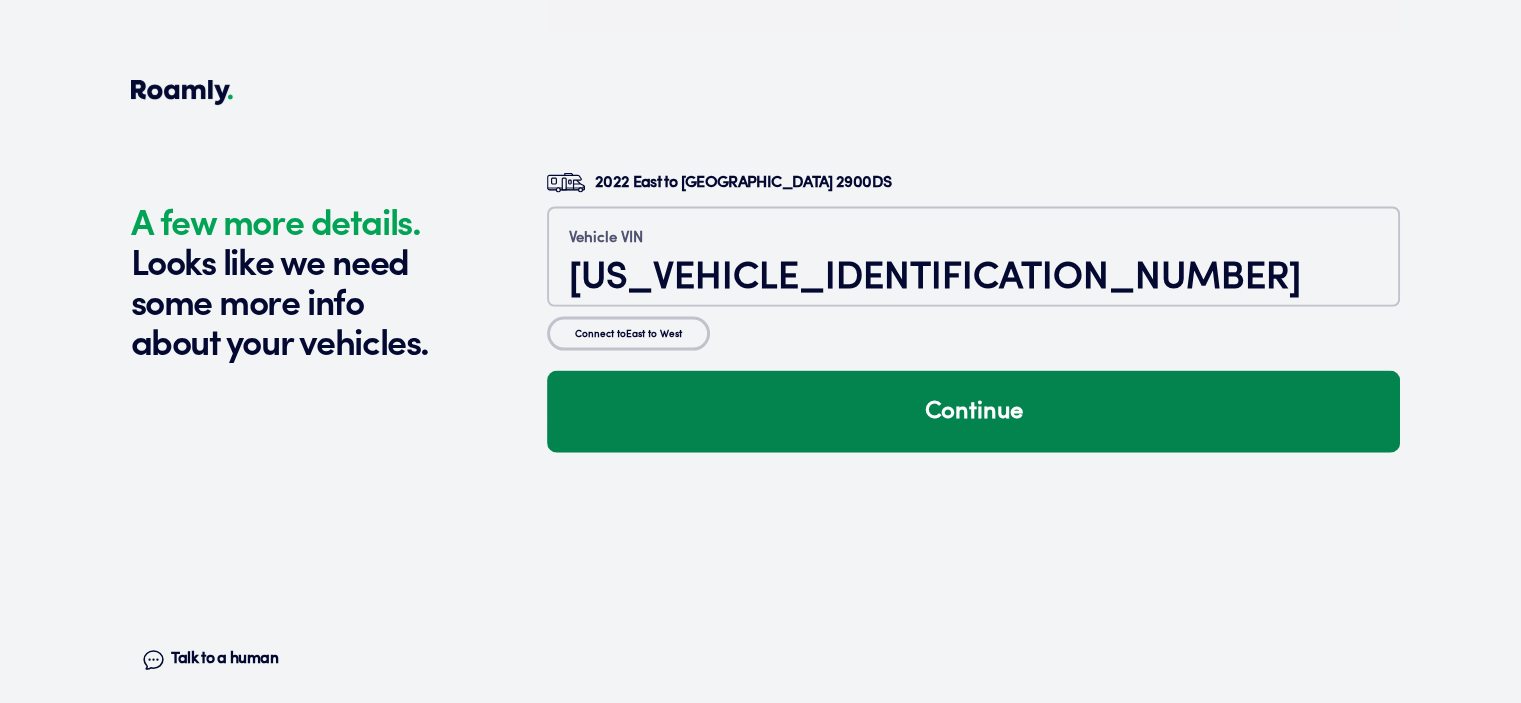 click on "Continue" at bounding box center (973, 412) 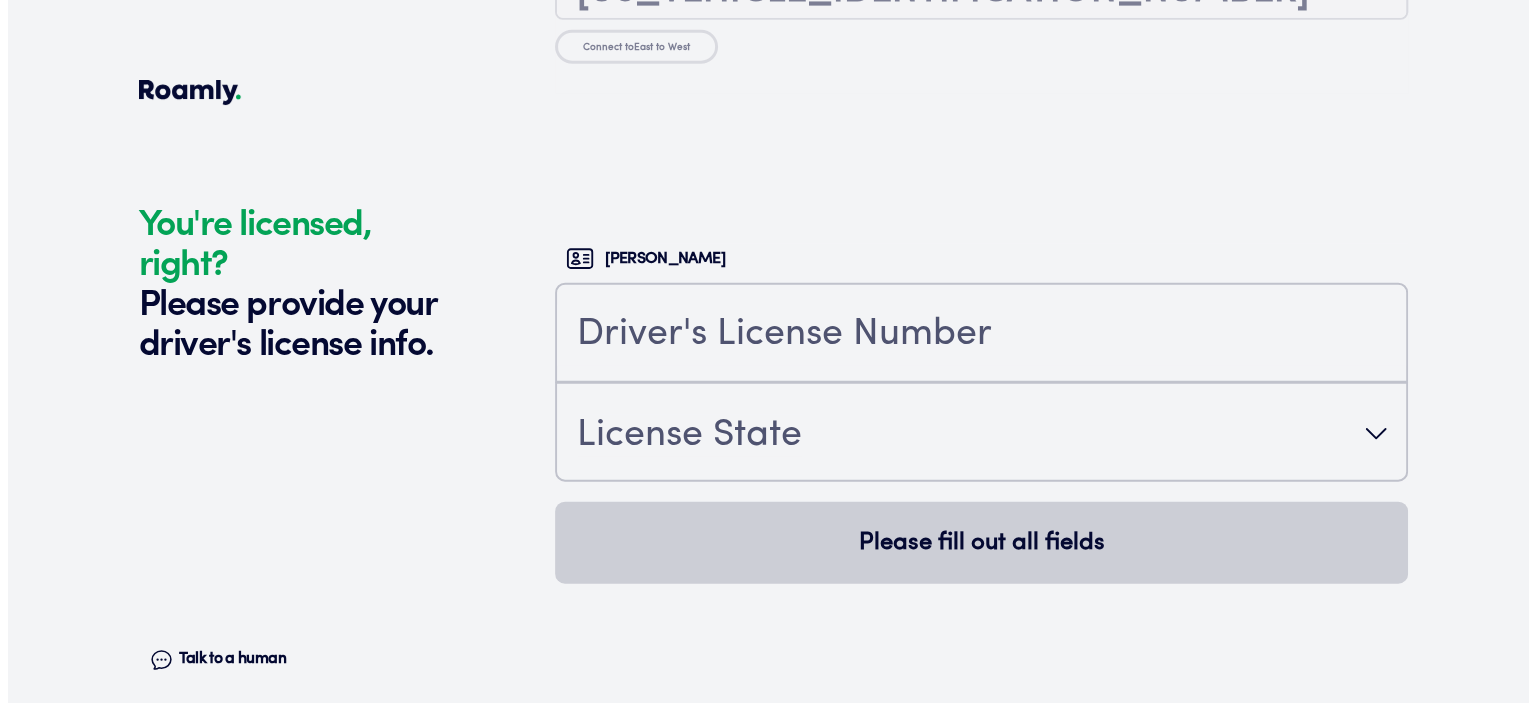 scroll, scrollTop: 4755, scrollLeft: 0, axis: vertical 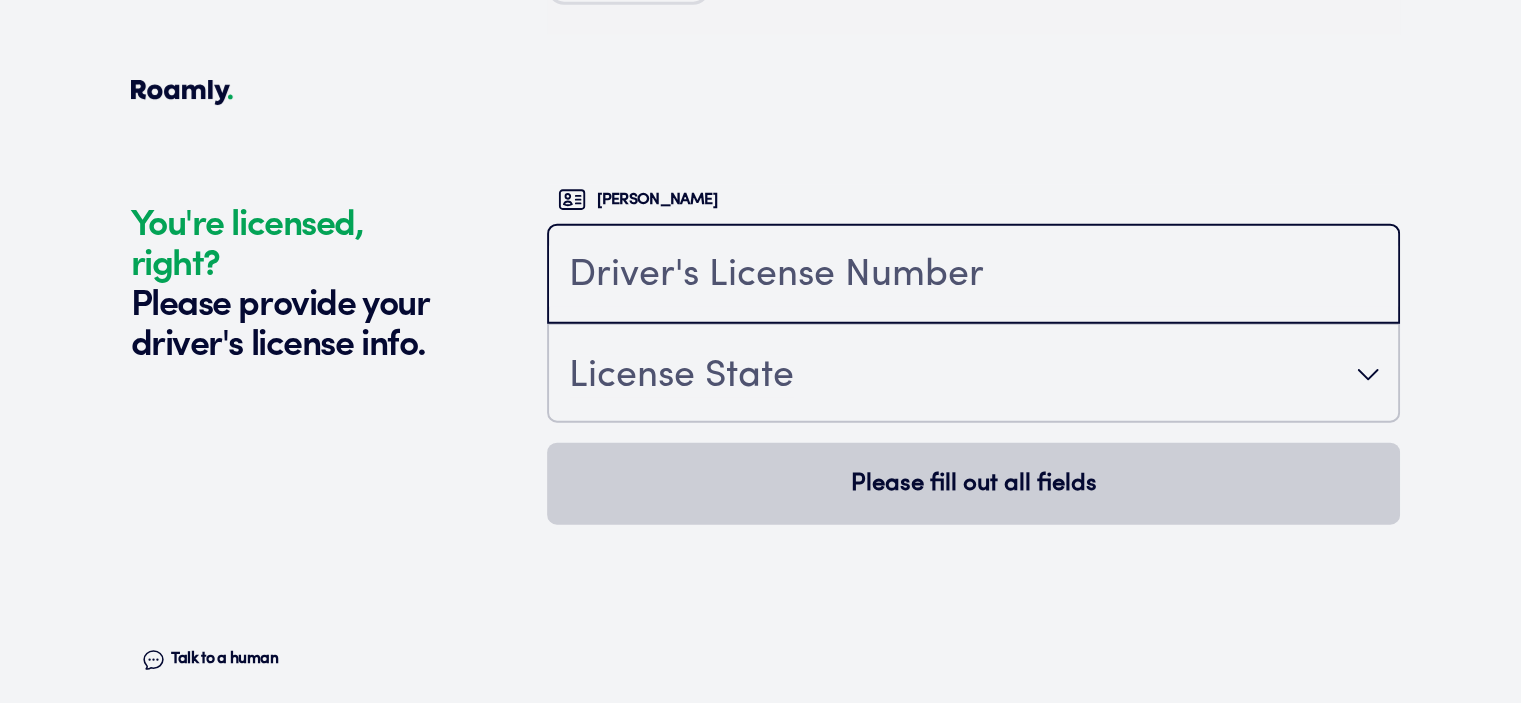 click at bounding box center (973, 276) 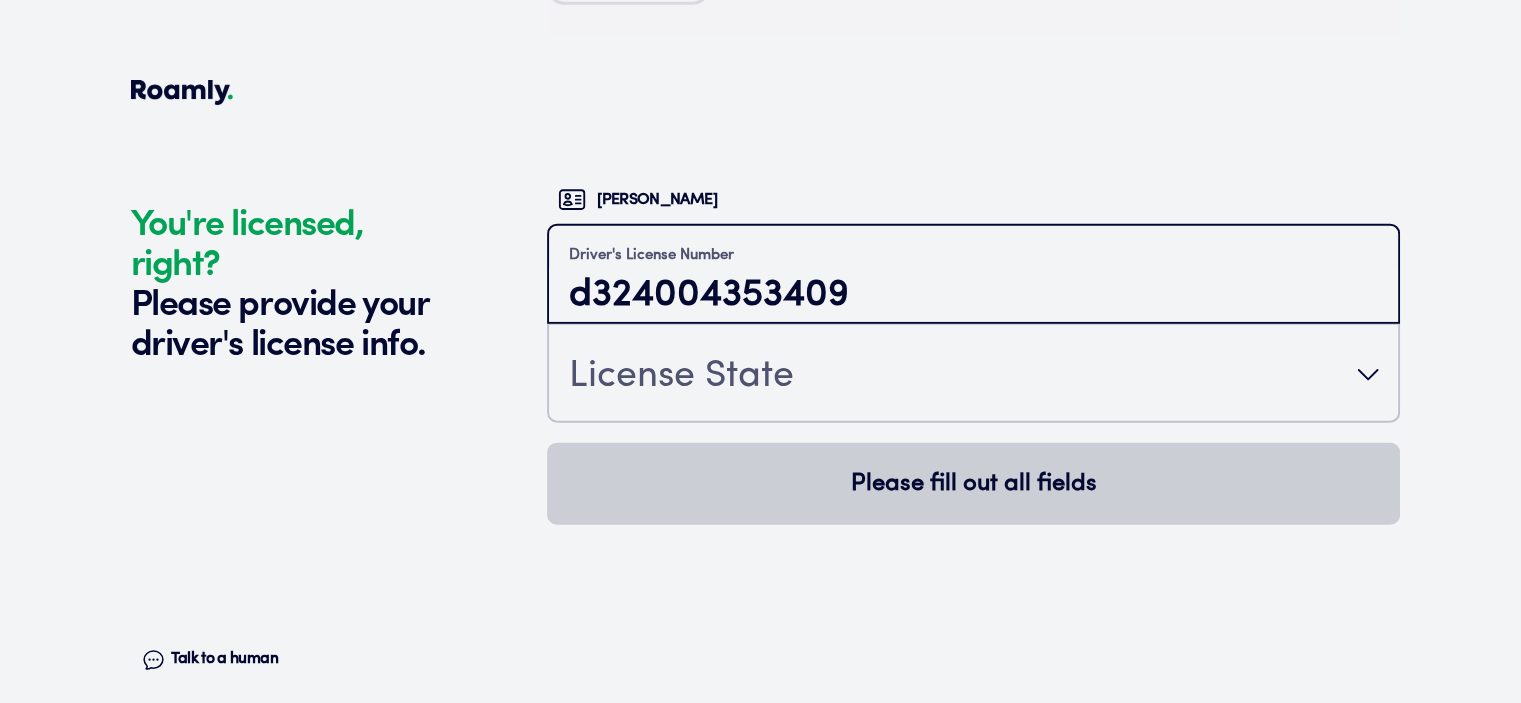 type on "d324004353409" 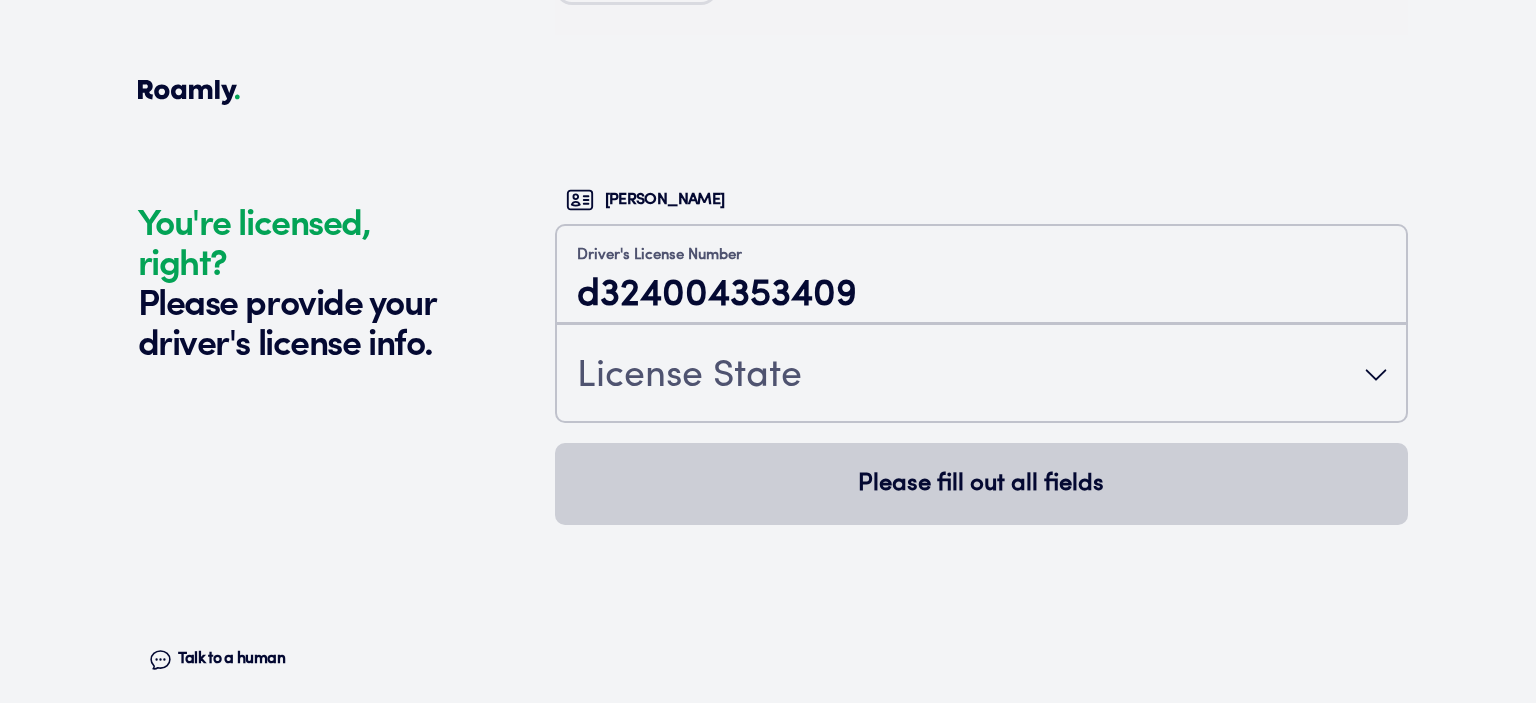 click on "License State" at bounding box center [981, 375] 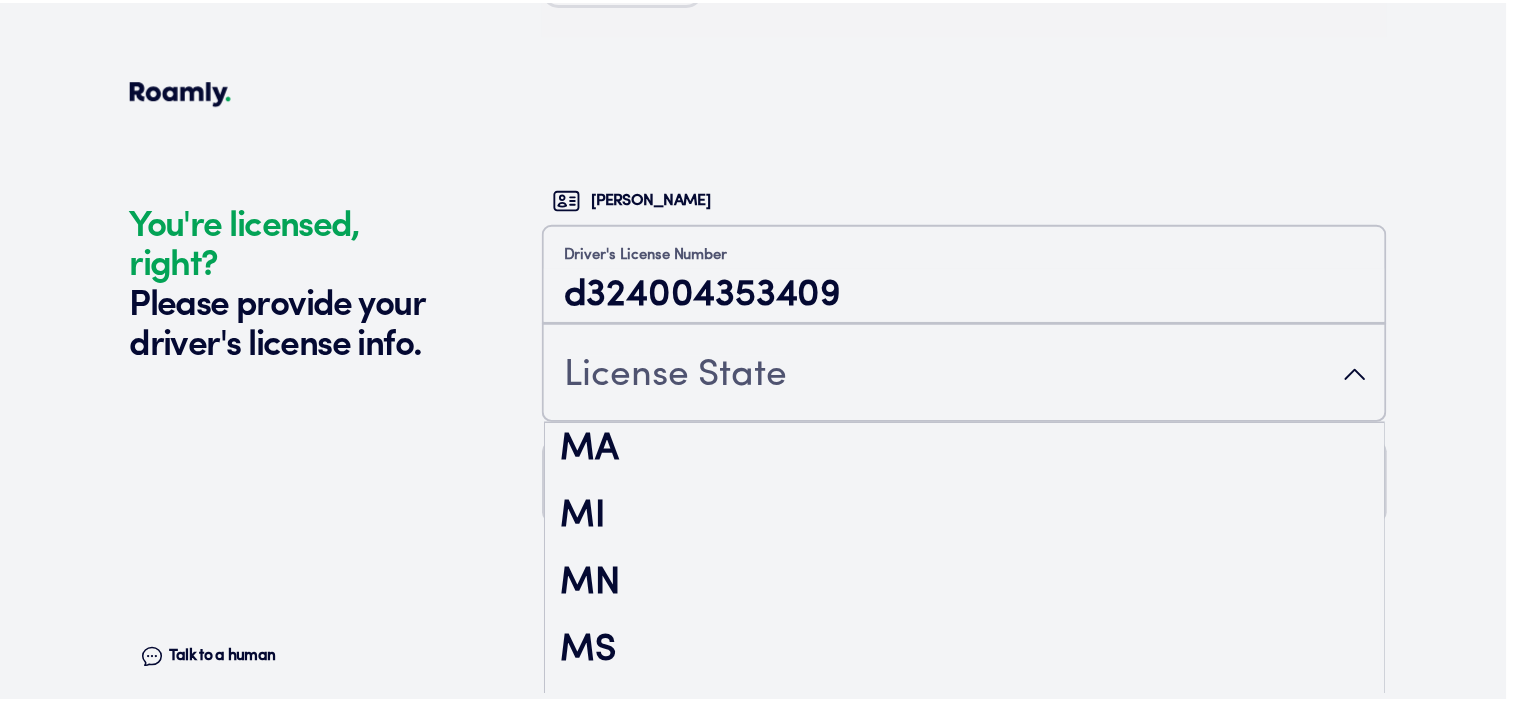 scroll, scrollTop: 1700, scrollLeft: 0, axis: vertical 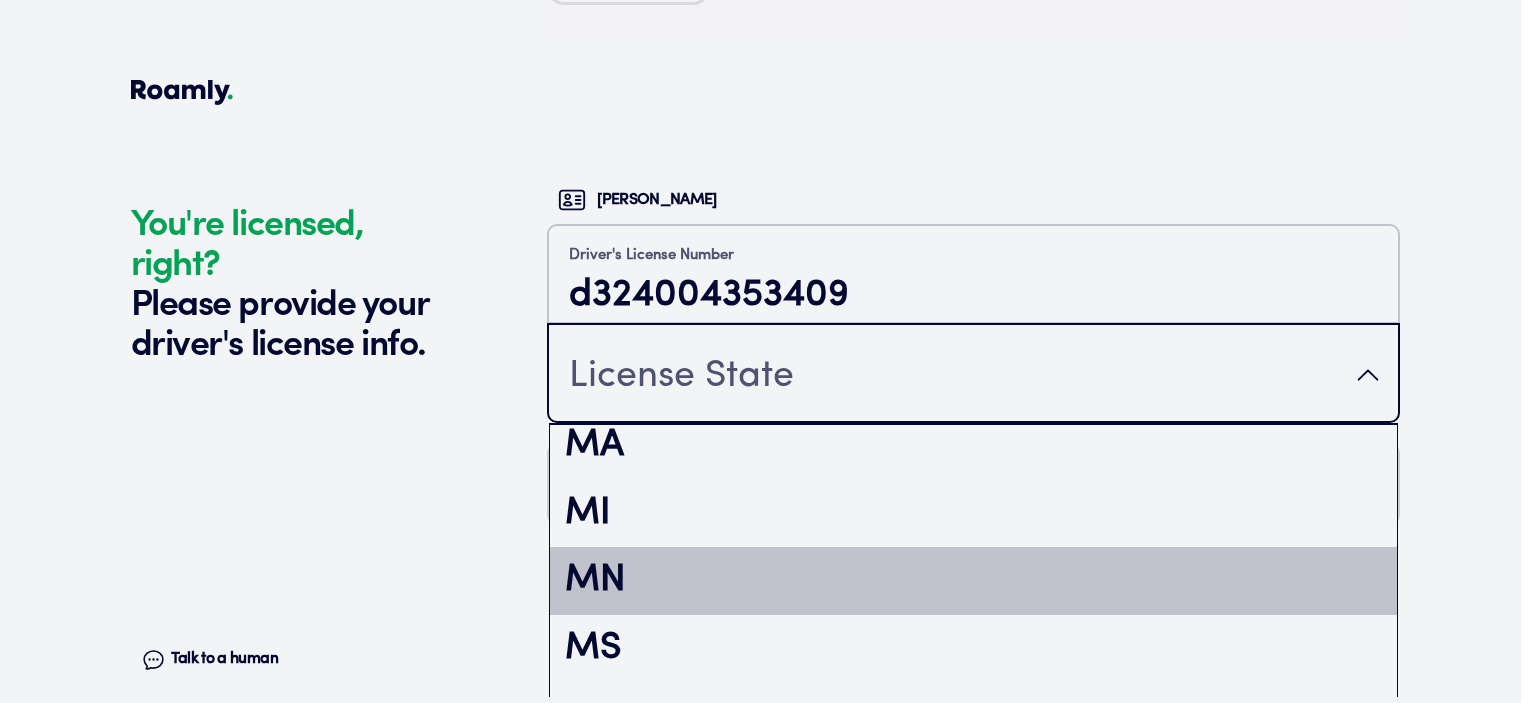 click on "MN" at bounding box center [973, 581] 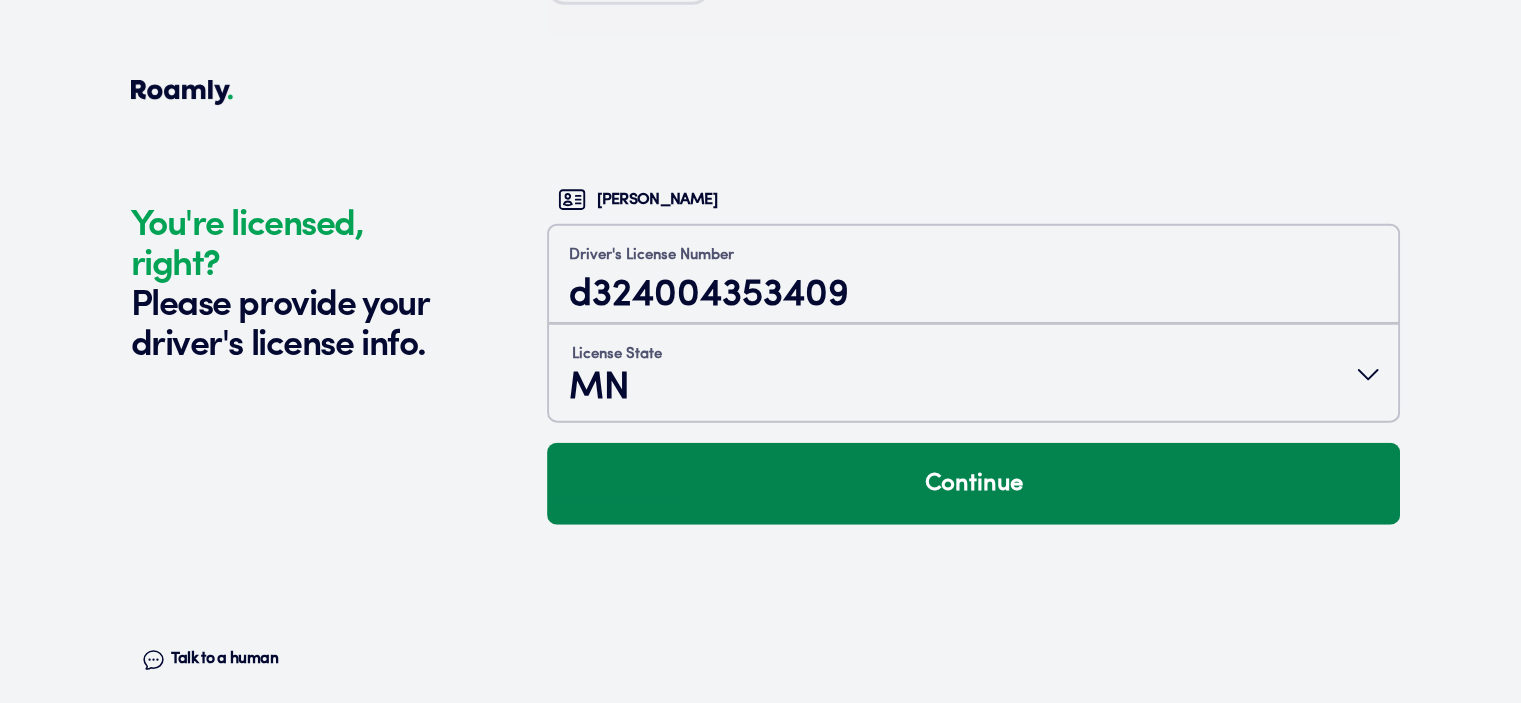 click on "Continue" at bounding box center [973, 484] 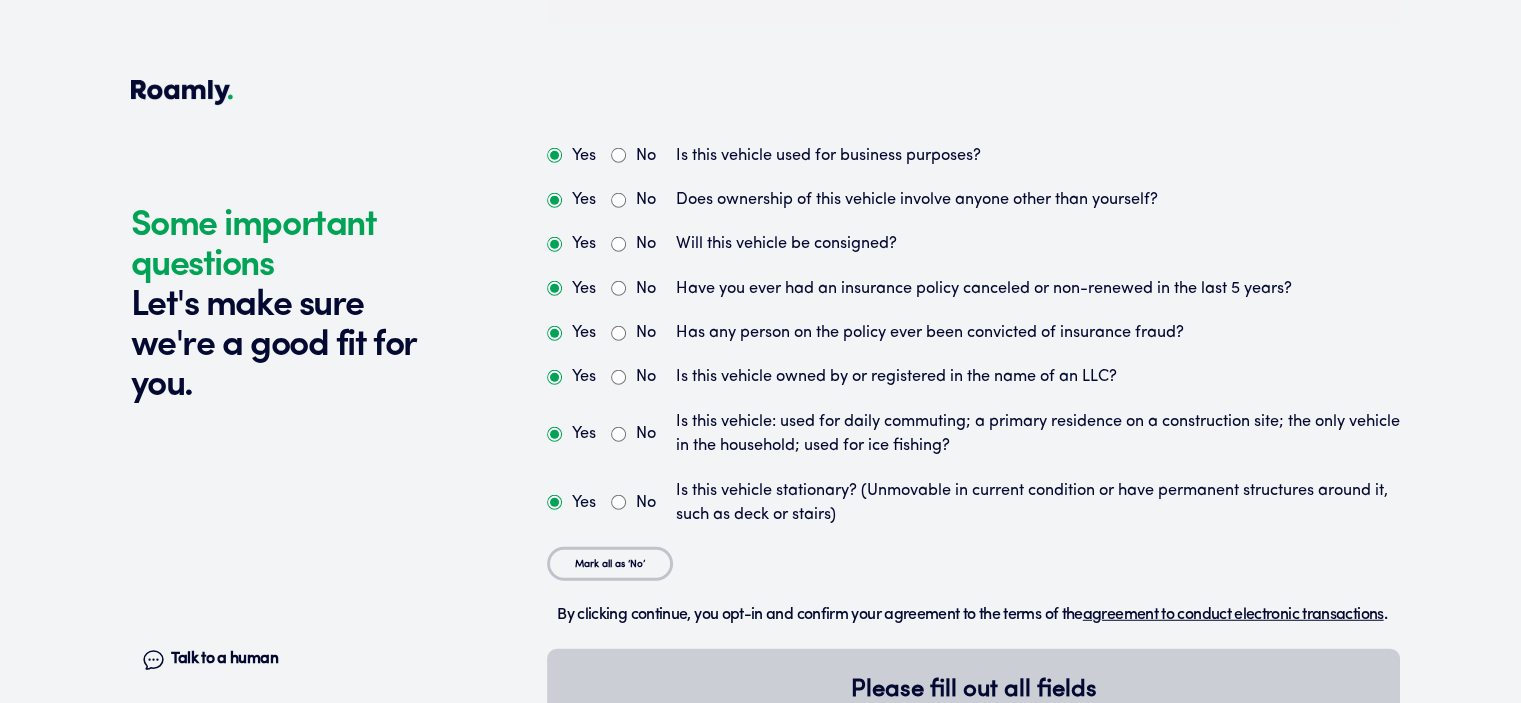 scroll, scrollTop: 5305, scrollLeft: 0, axis: vertical 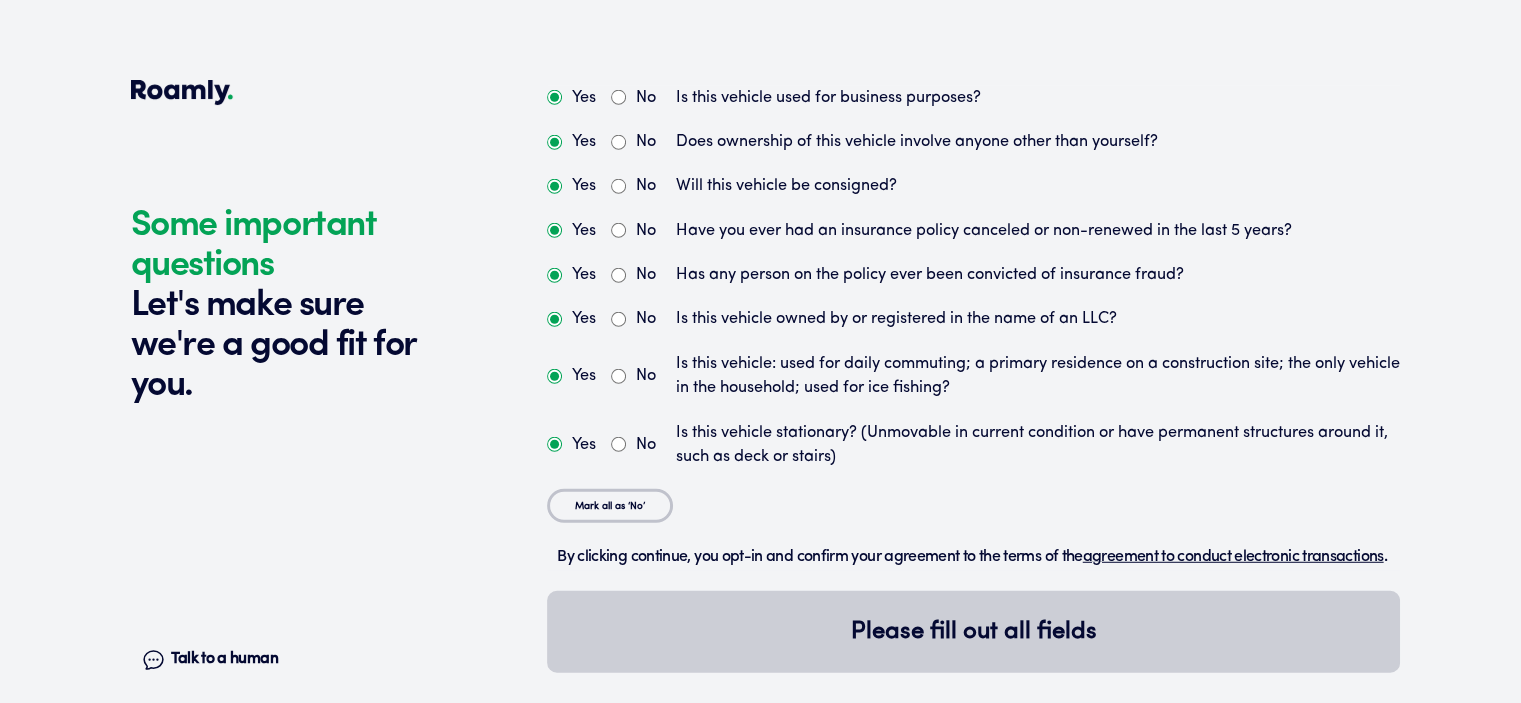 click on "No" at bounding box center (618, 230) 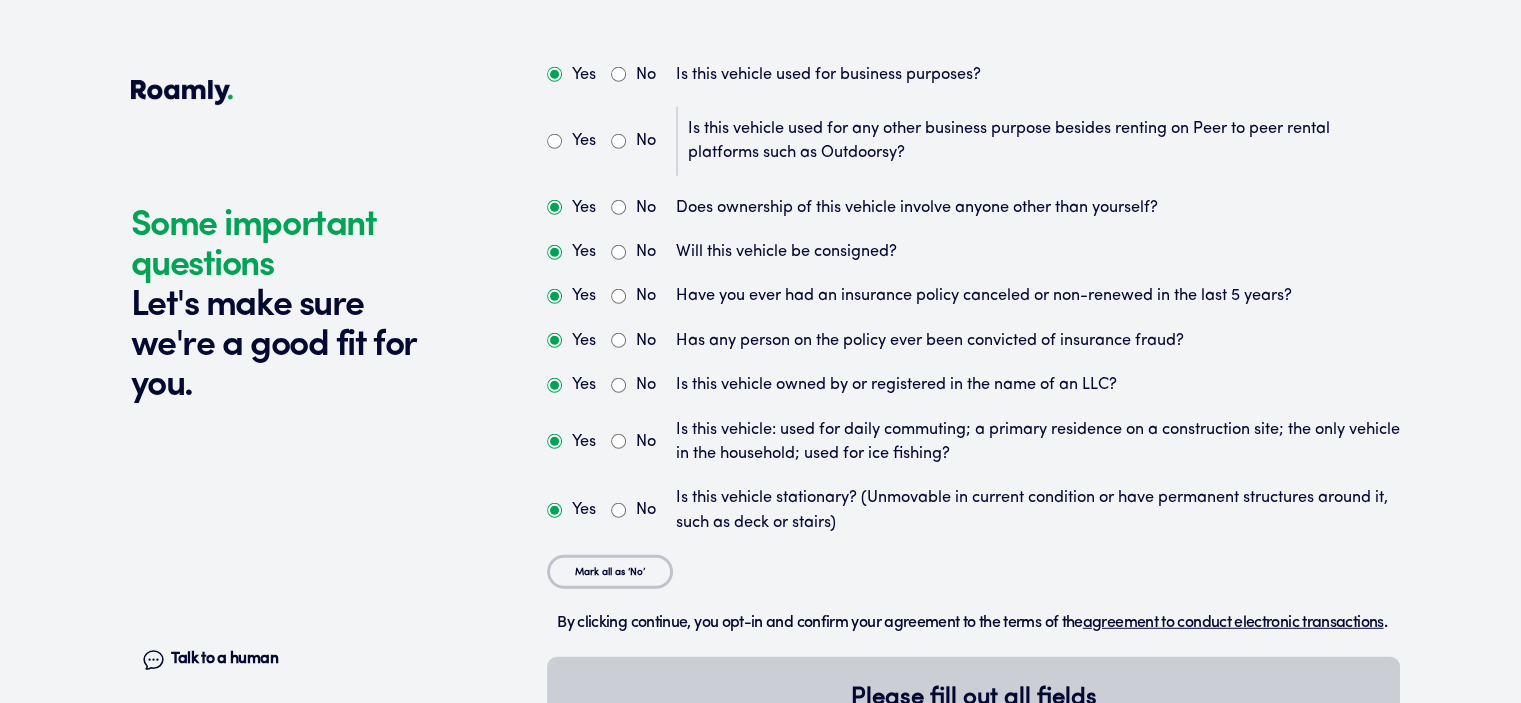 click on "No" at bounding box center (618, 141) 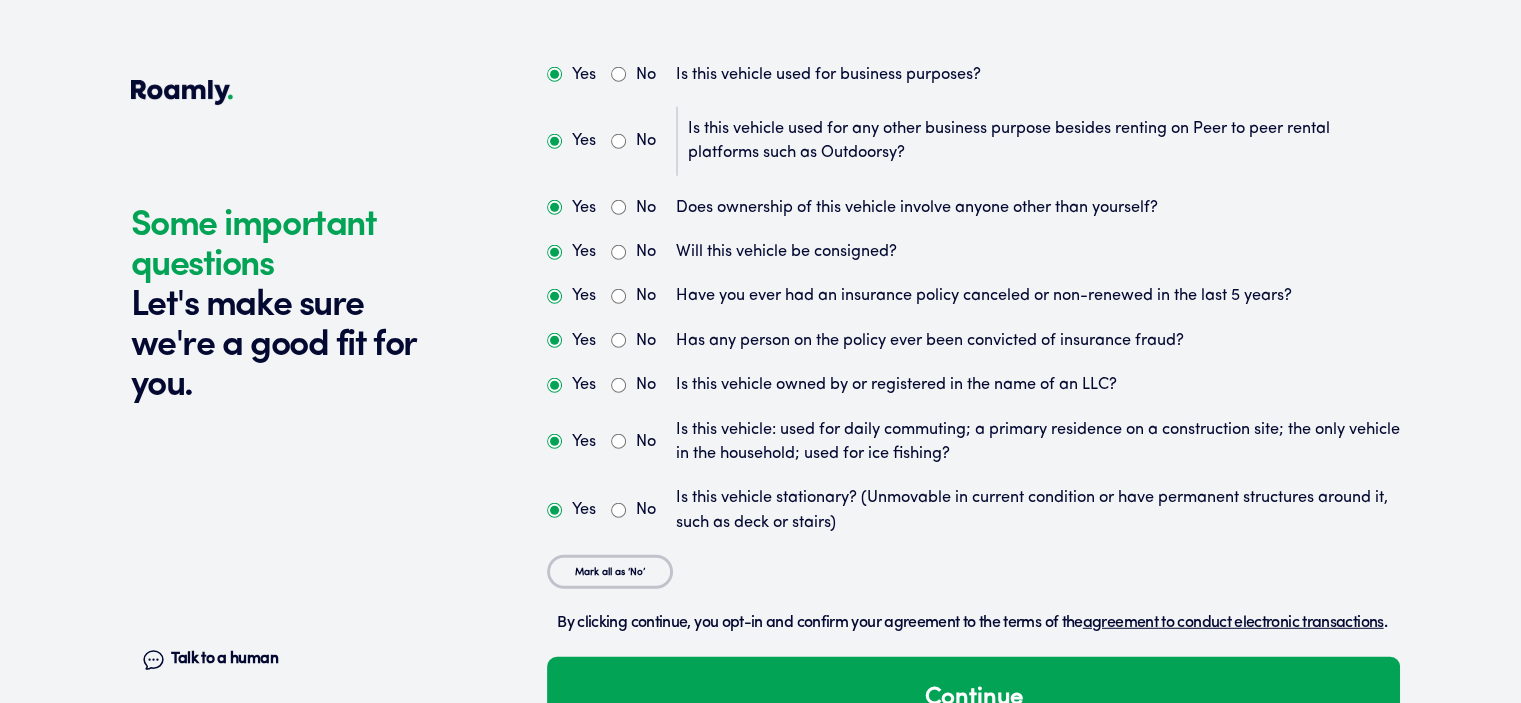 scroll, scrollTop: 5394, scrollLeft: 0, axis: vertical 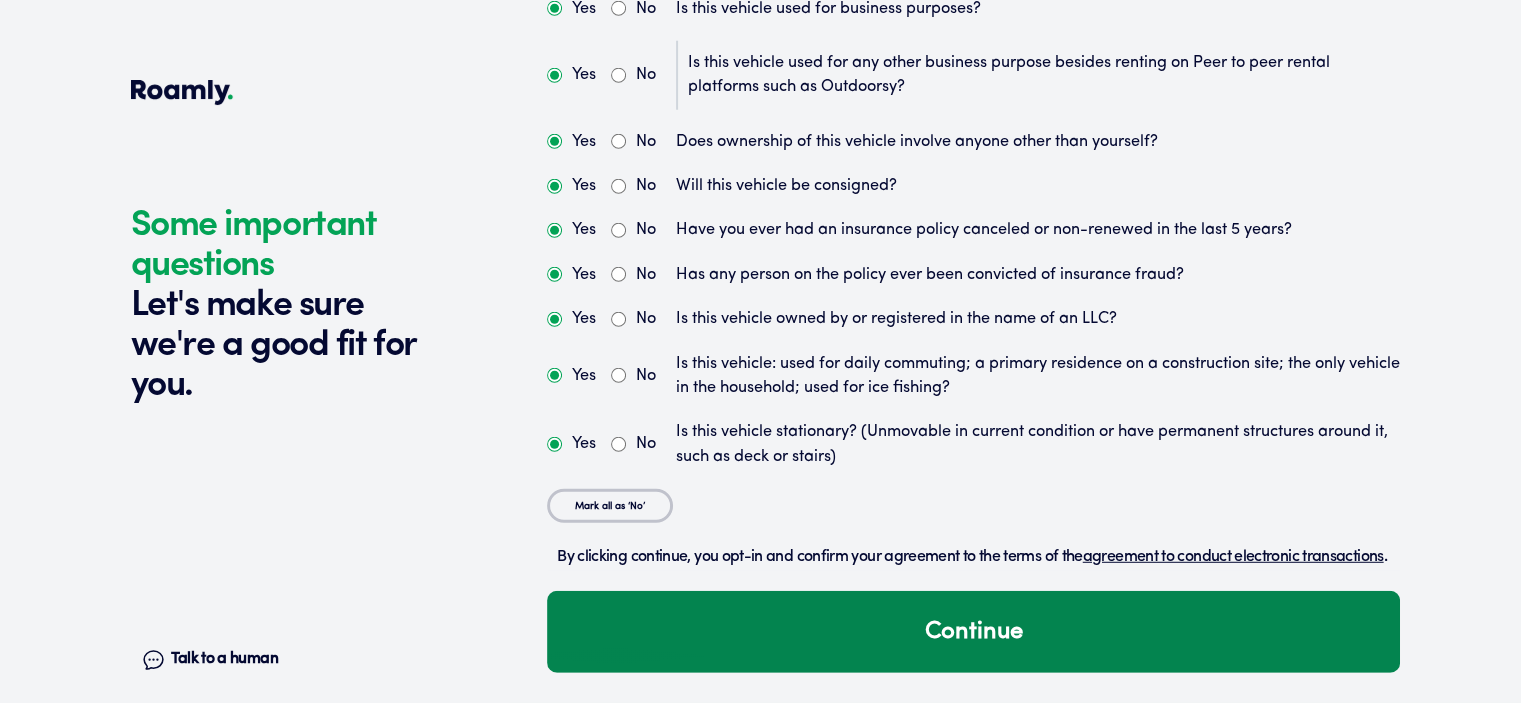 click on "Continue" at bounding box center [973, 632] 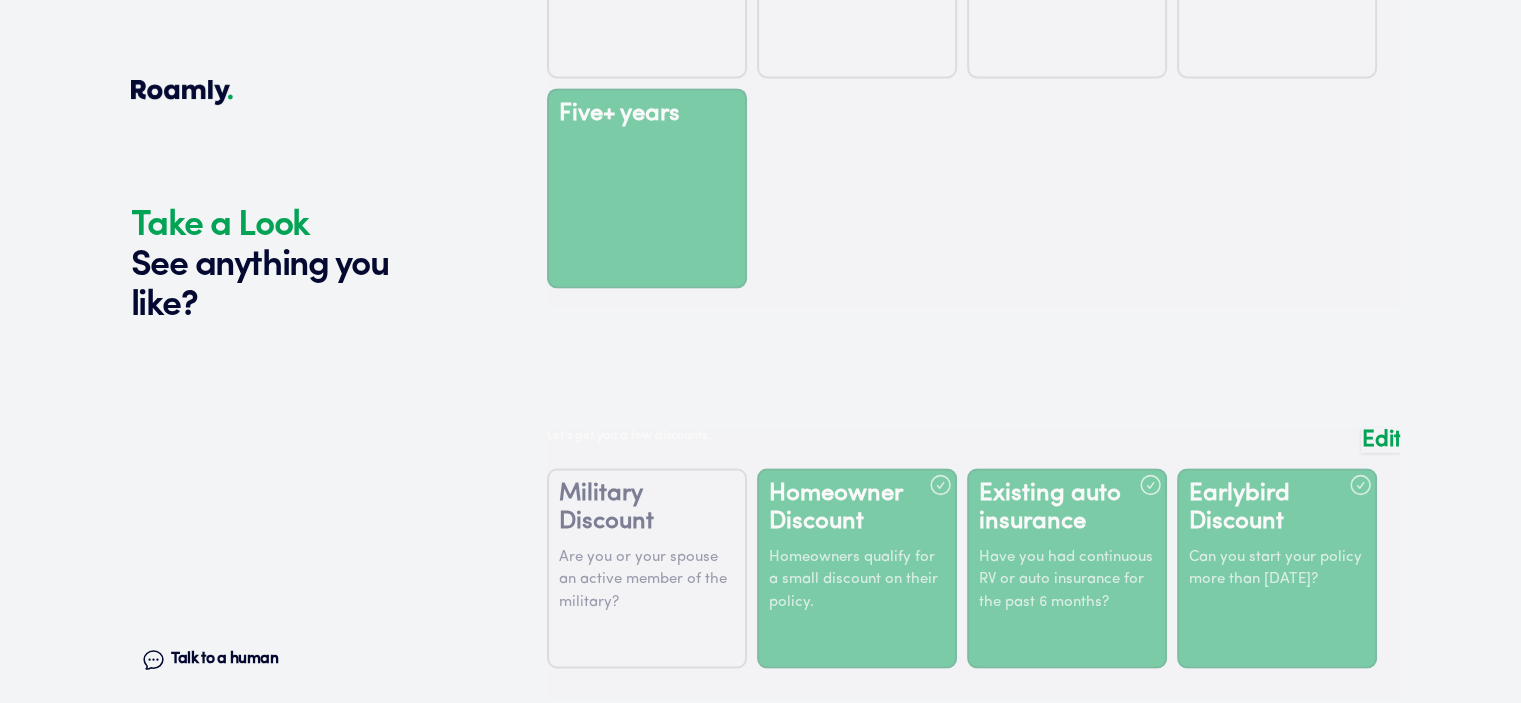 scroll, scrollTop: 3300, scrollLeft: 0, axis: vertical 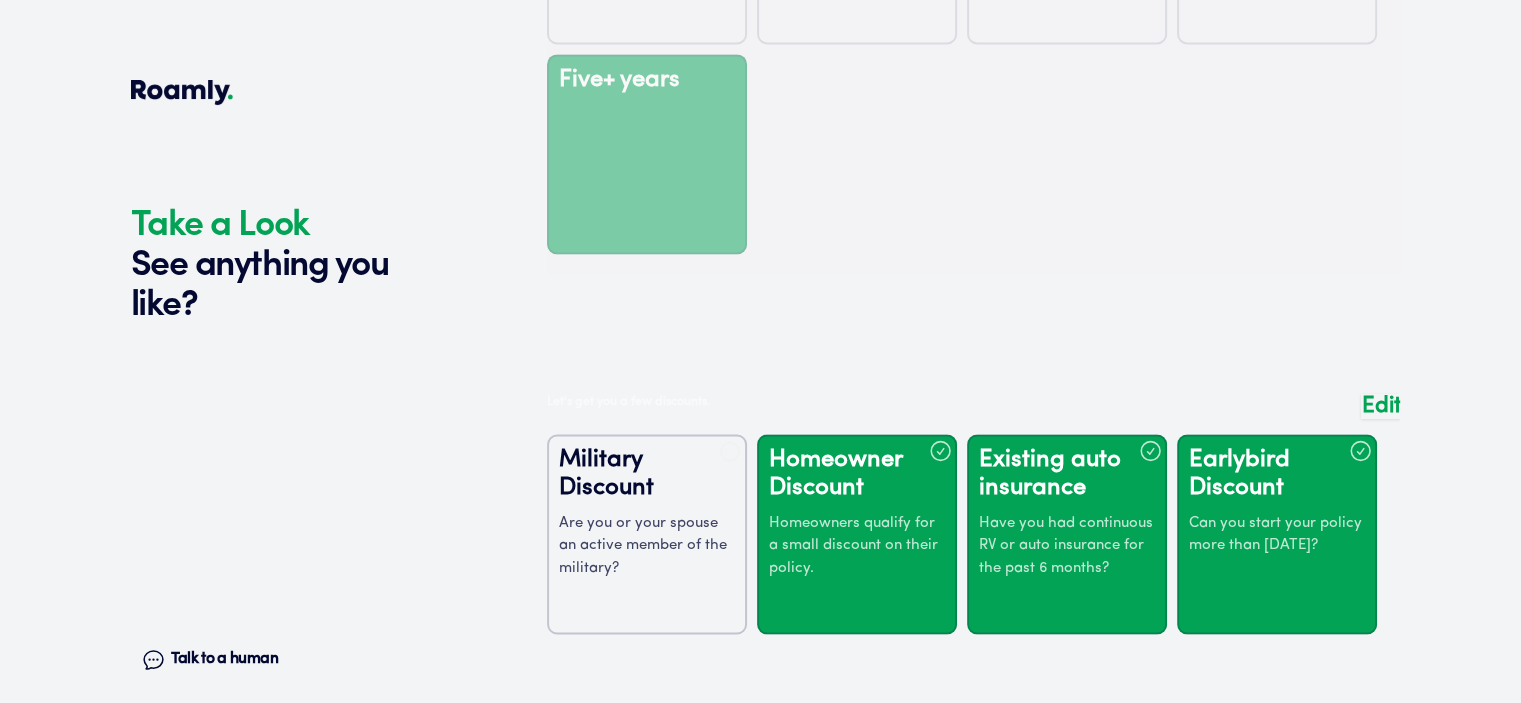 click at bounding box center (973, 529) 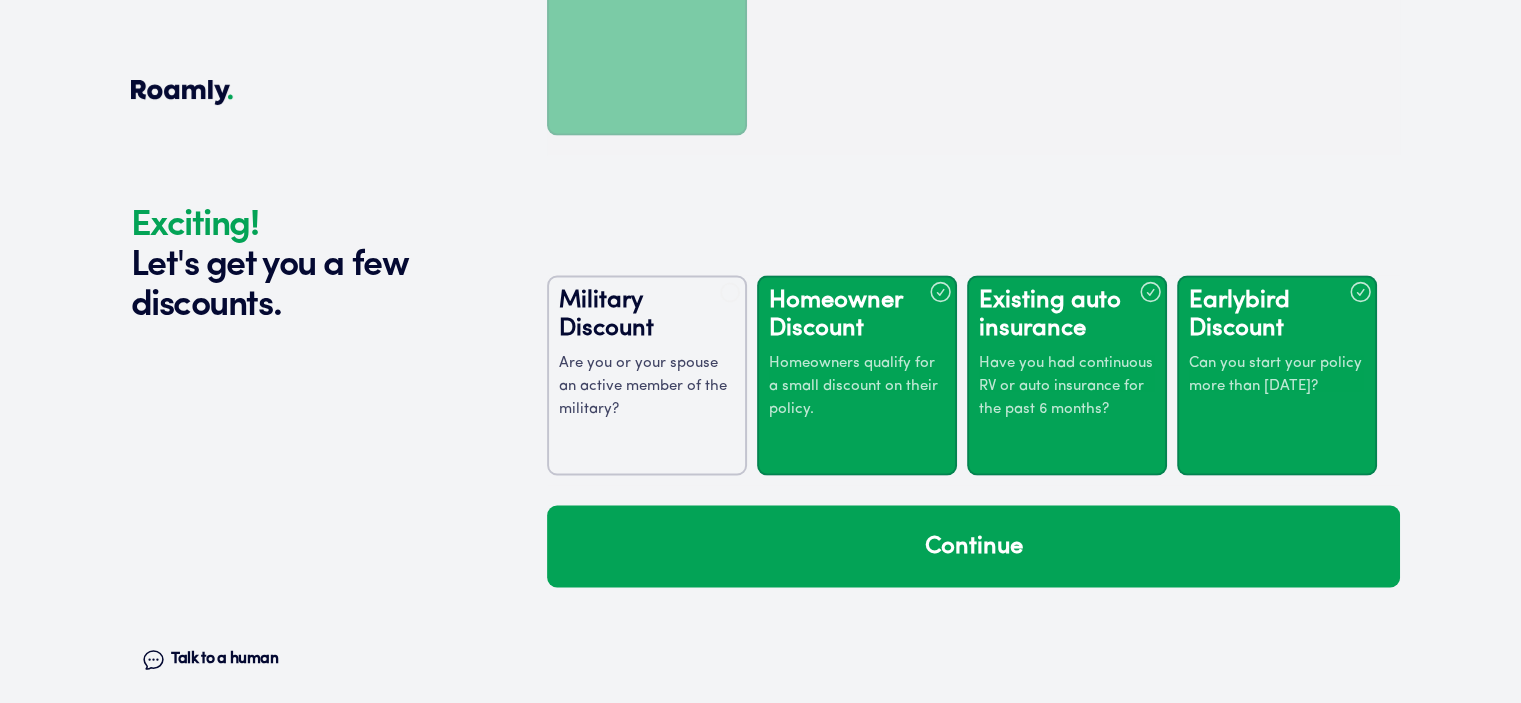 scroll, scrollTop: 3452, scrollLeft: 0, axis: vertical 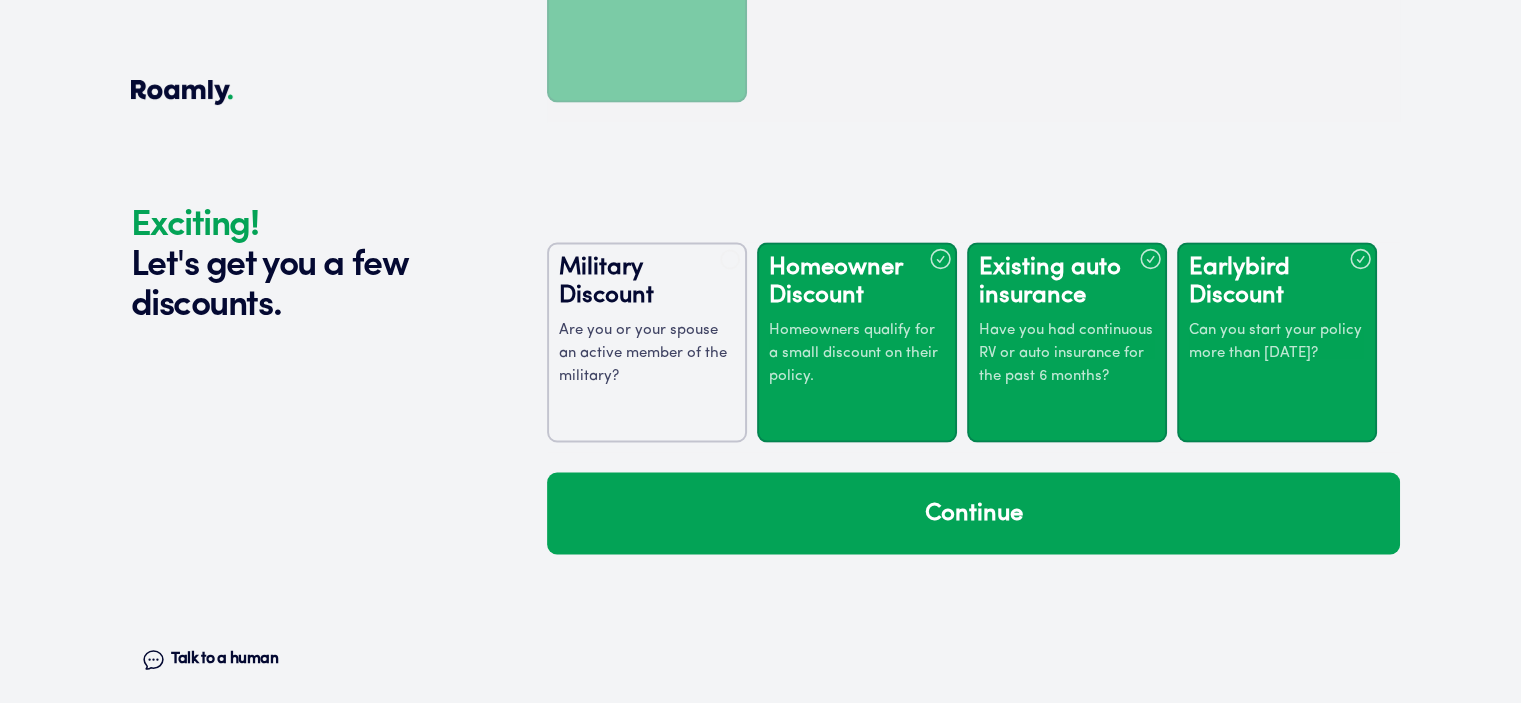 click on "Earlybird Discount" at bounding box center [1277, 282] 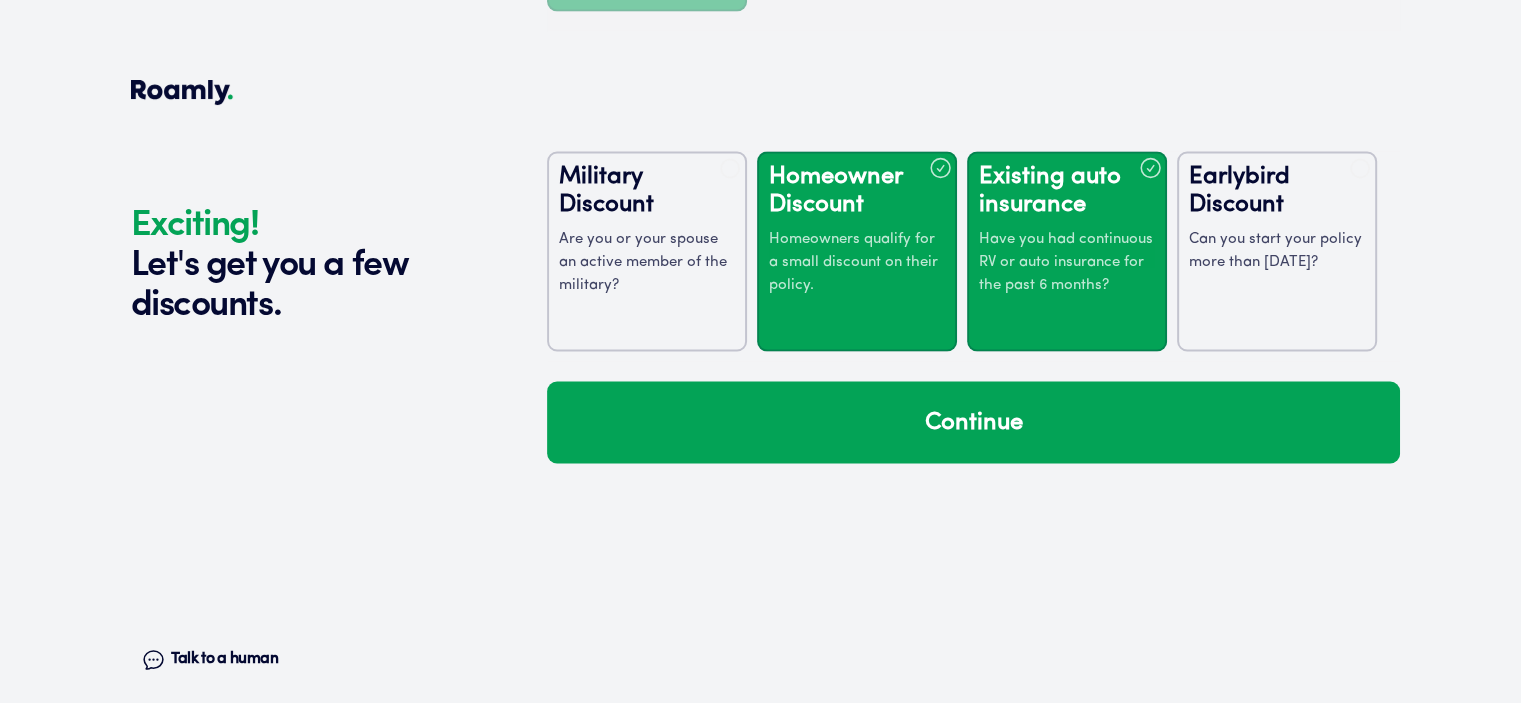 scroll, scrollTop: 3670, scrollLeft: 0, axis: vertical 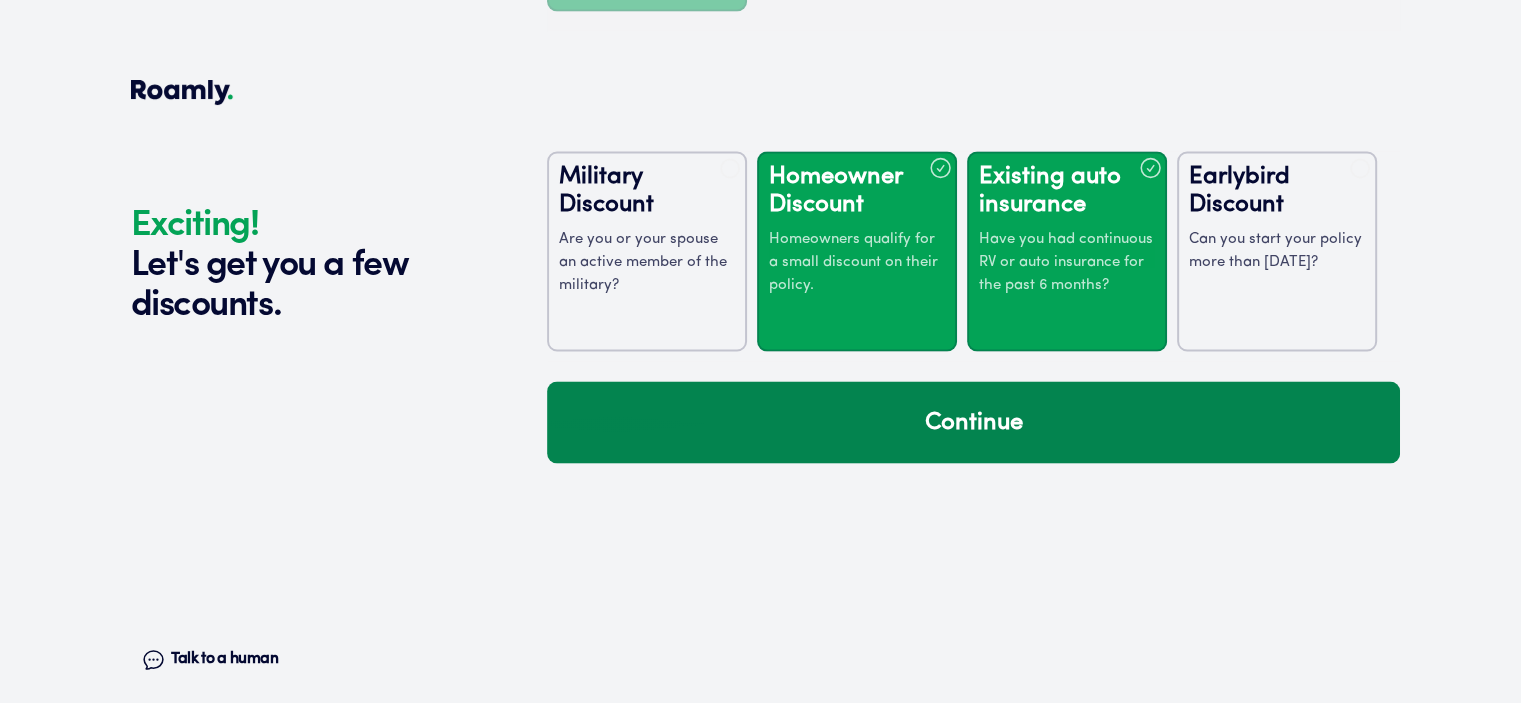 click on "Continue" at bounding box center (973, 422) 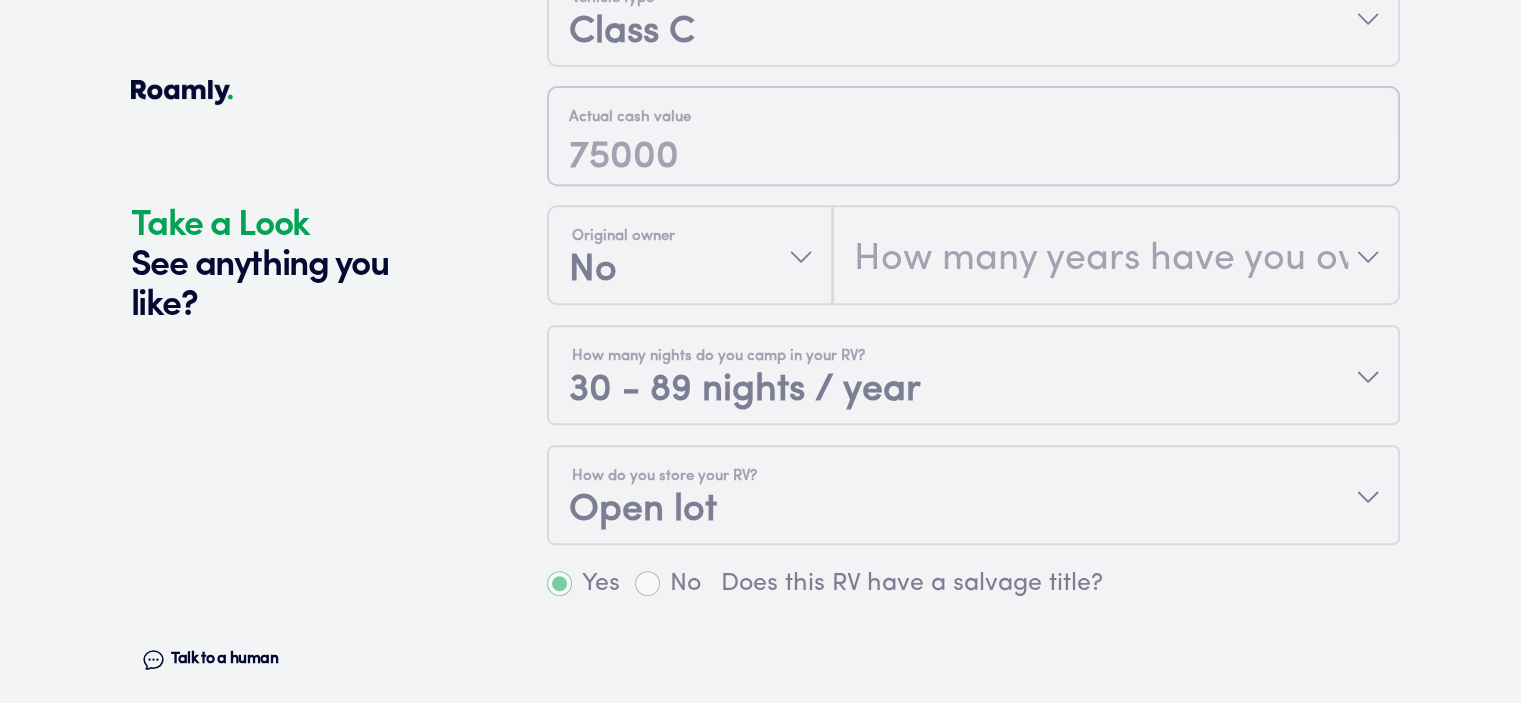 scroll, scrollTop: 900, scrollLeft: 0, axis: vertical 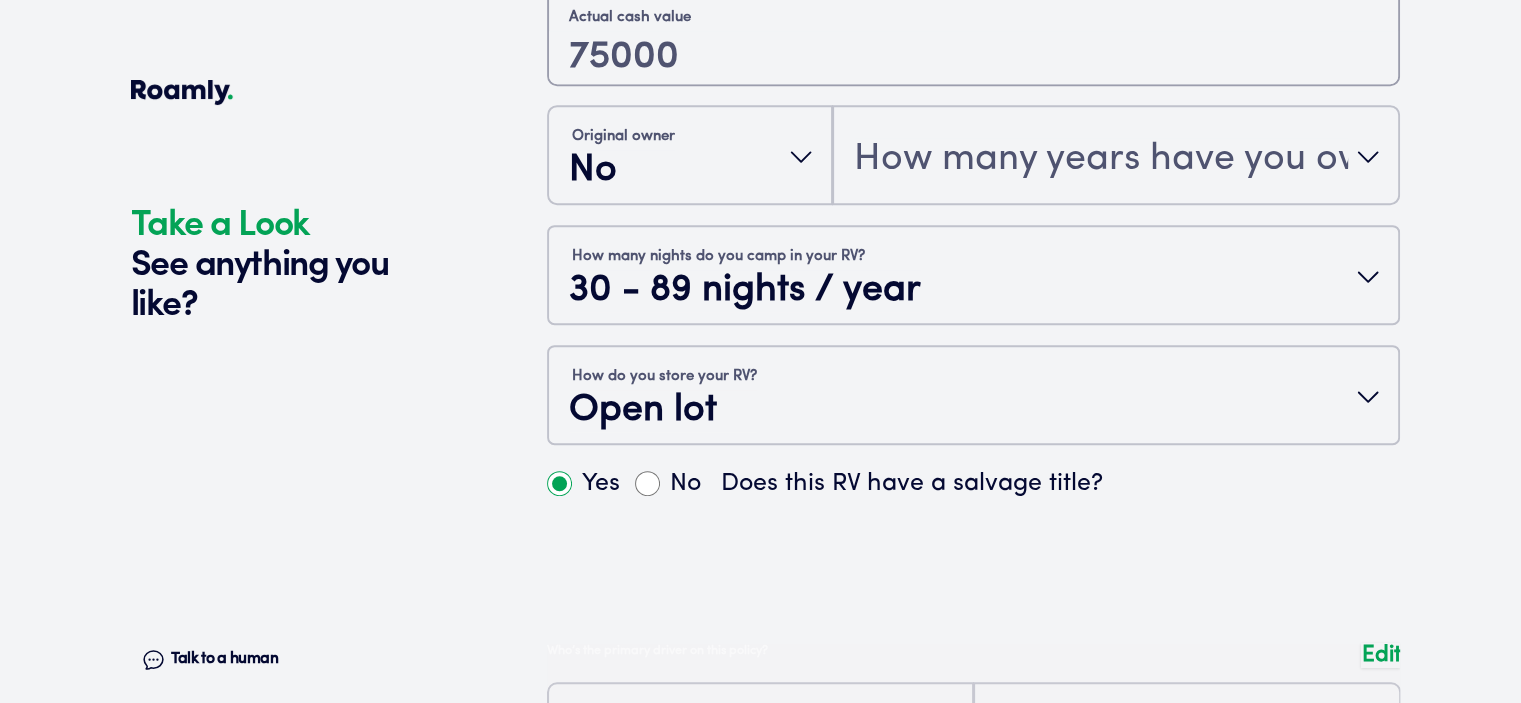 click at bounding box center (973, 76) 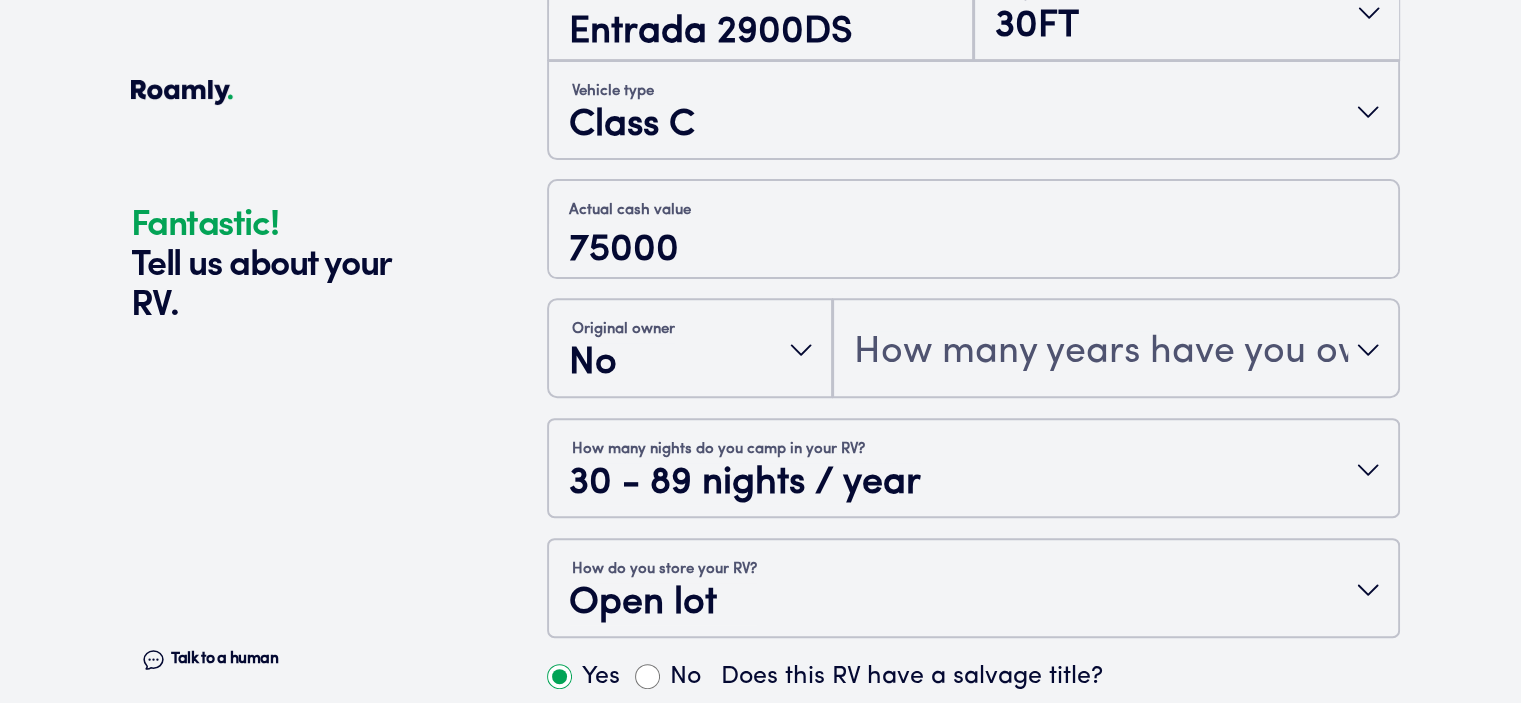 scroll, scrollTop: 700, scrollLeft: 0, axis: vertical 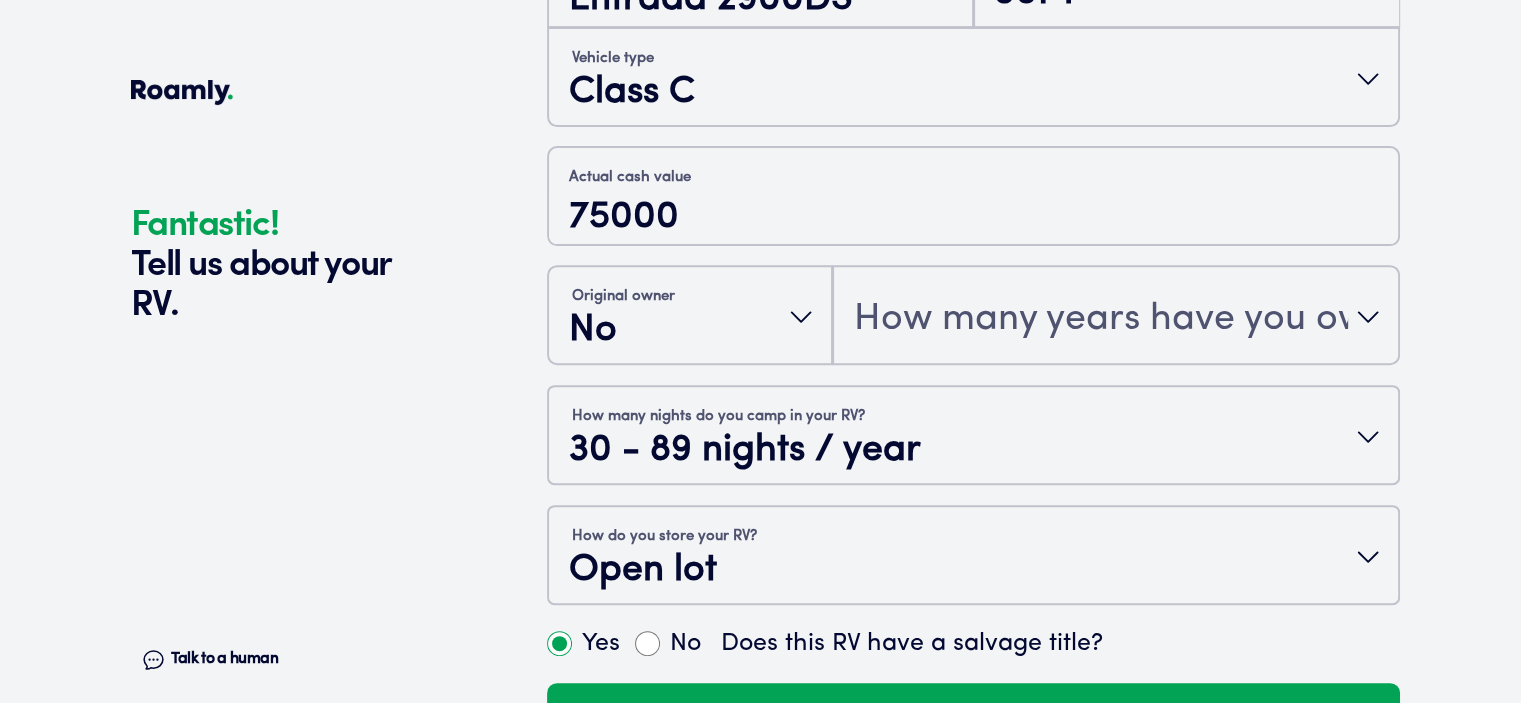 click on "How many years have you owned it?" at bounding box center [1116, 317] 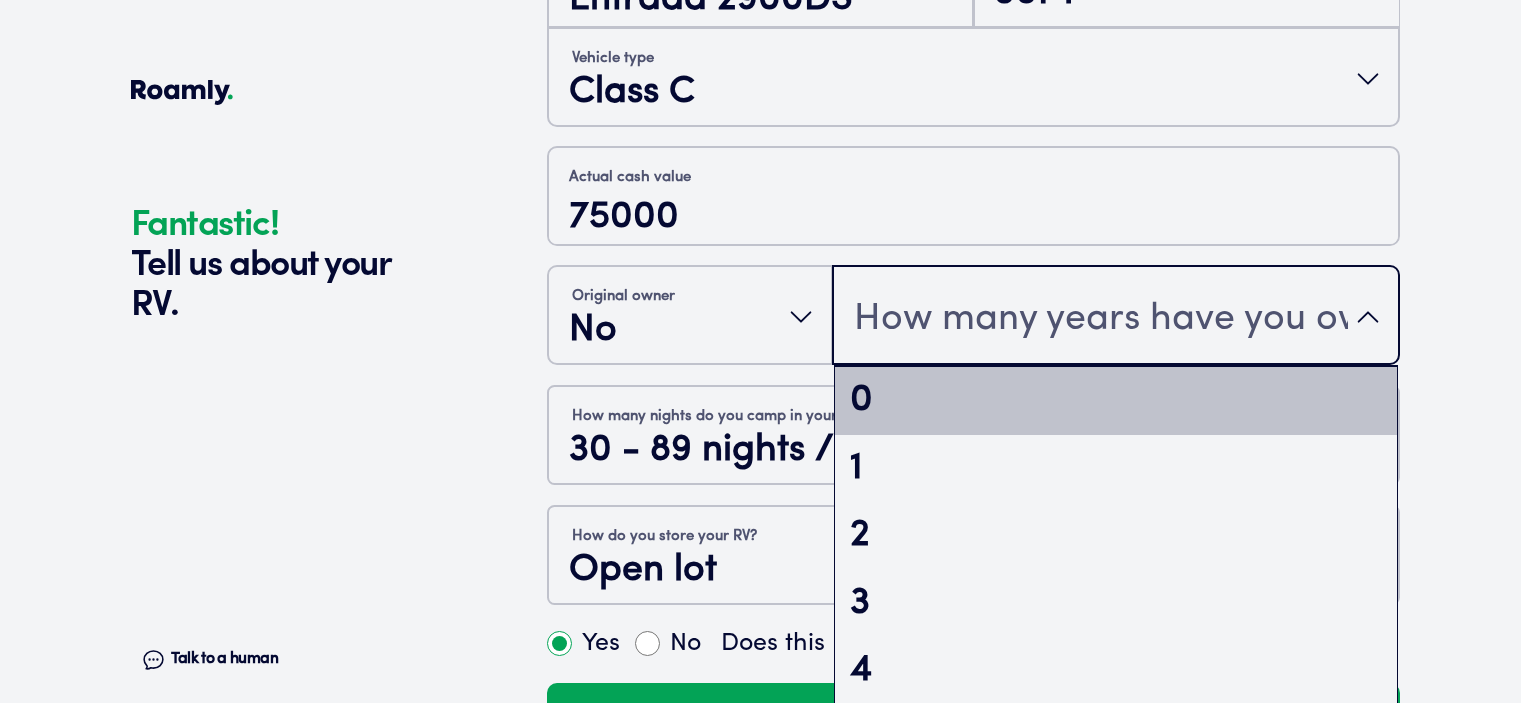 click on "0" at bounding box center [1116, 401] 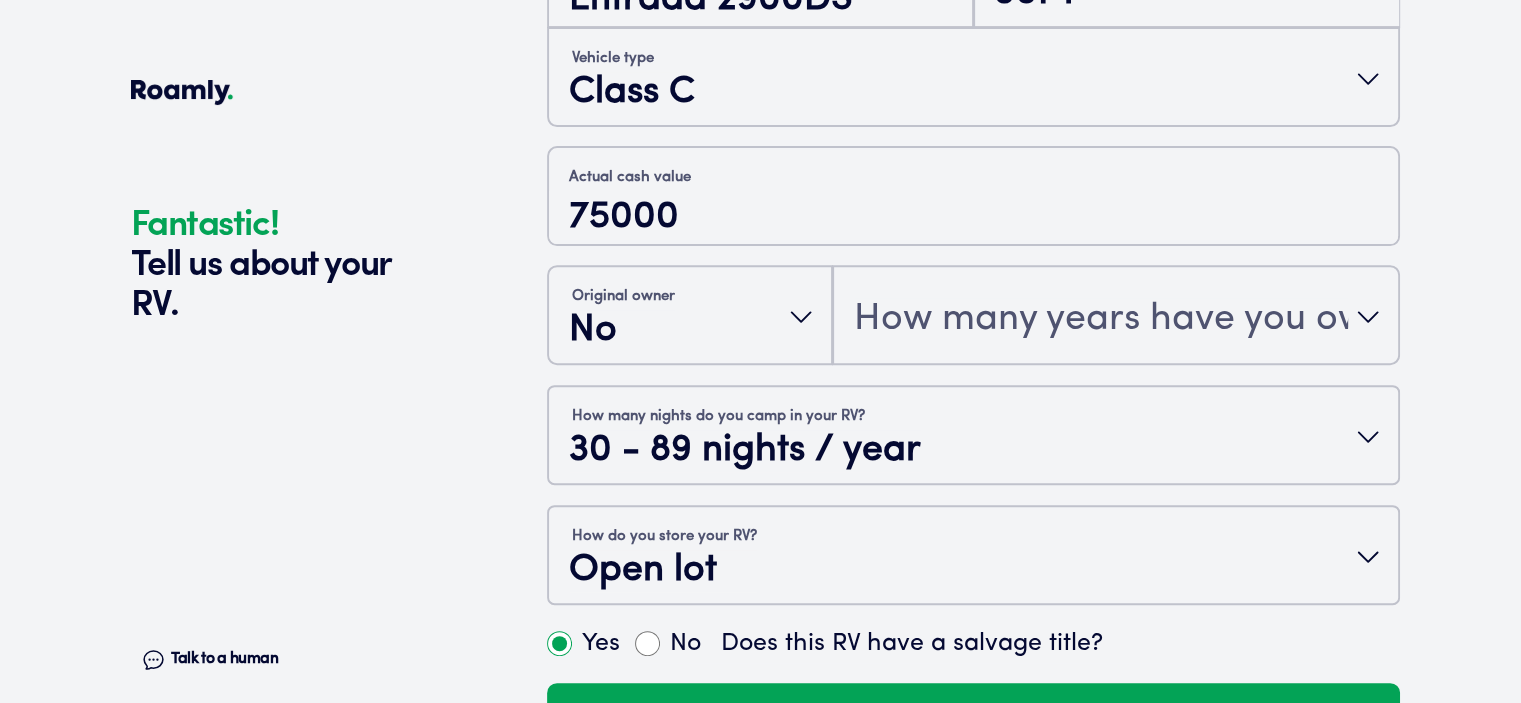 click on "How many years have you owned it?" at bounding box center (1101, 319) 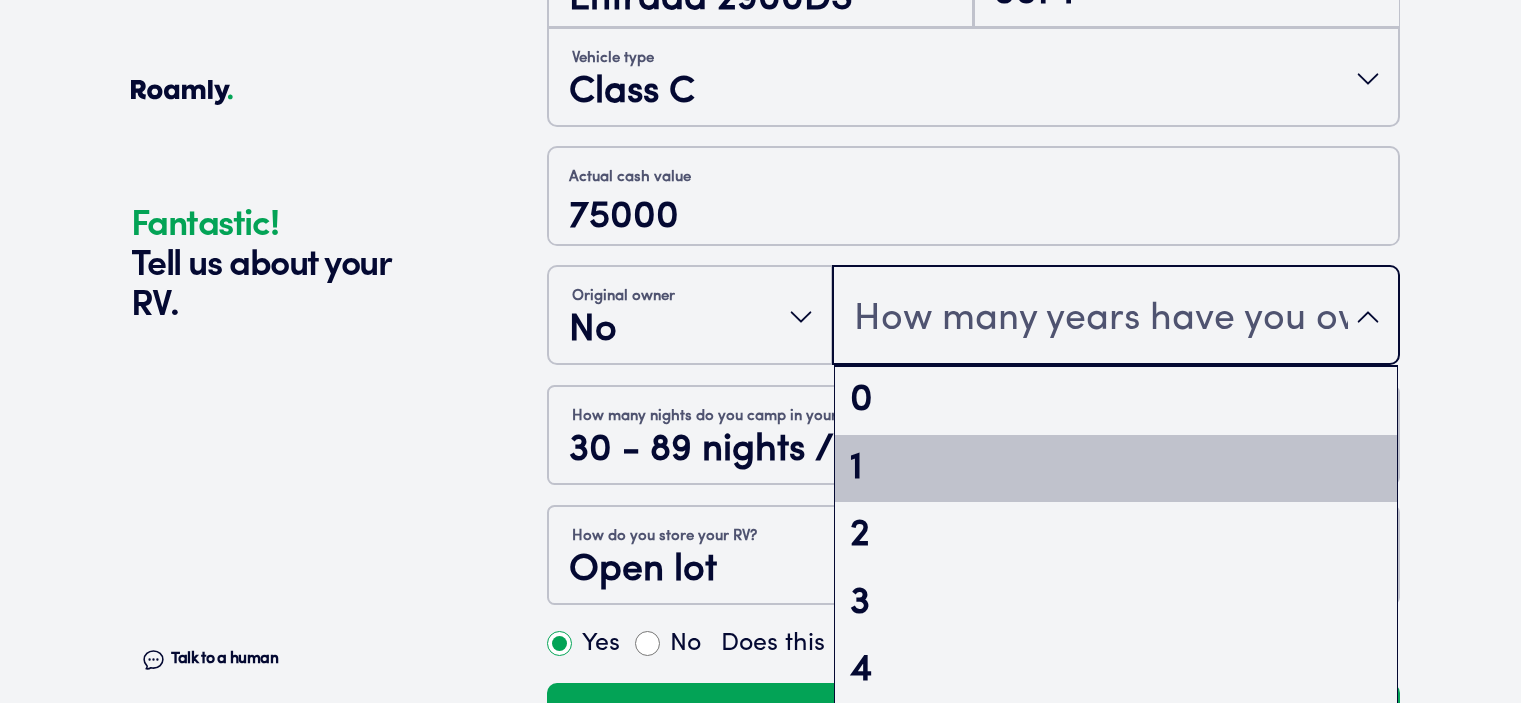 click on "1" at bounding box center [1116, 469] 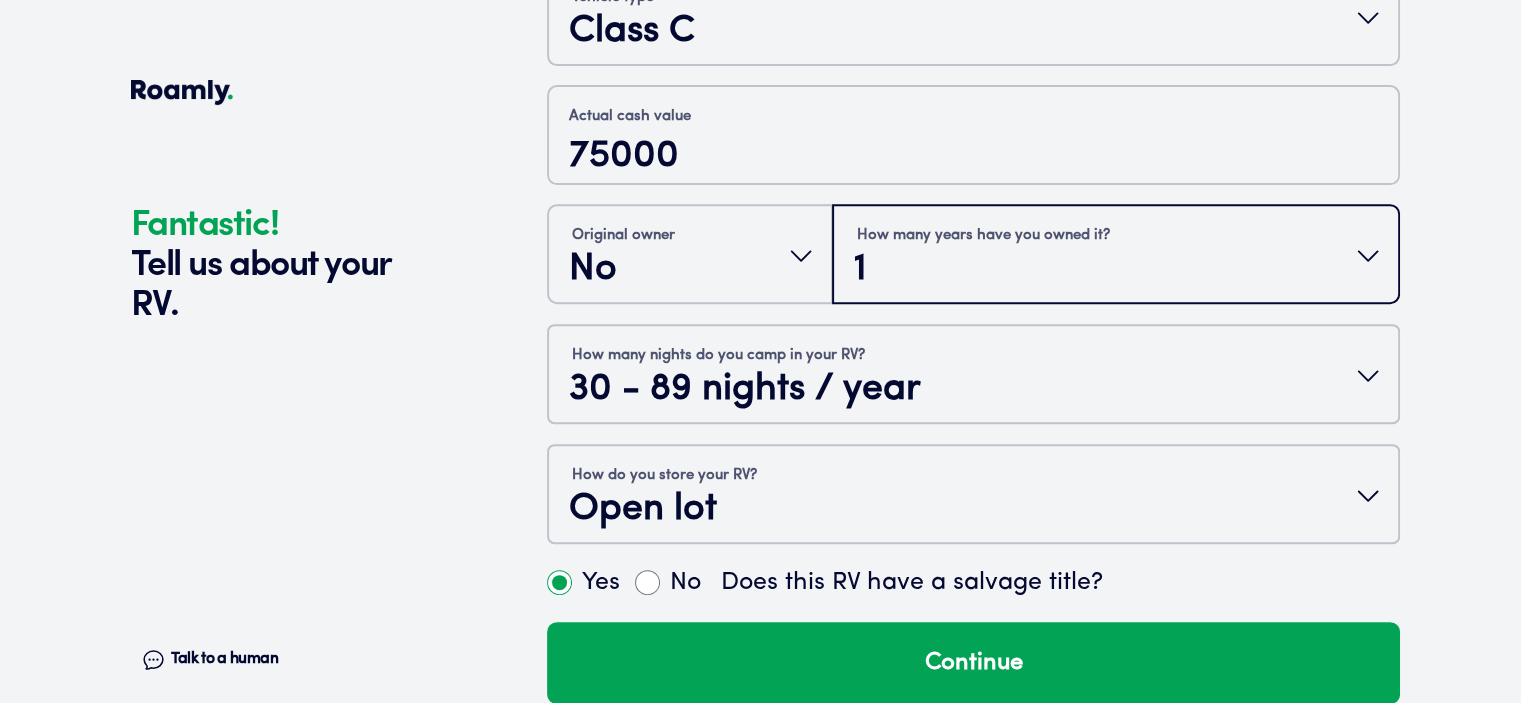 scroll, scrollTop: 791, scrollLeft: 0, axis: vertical 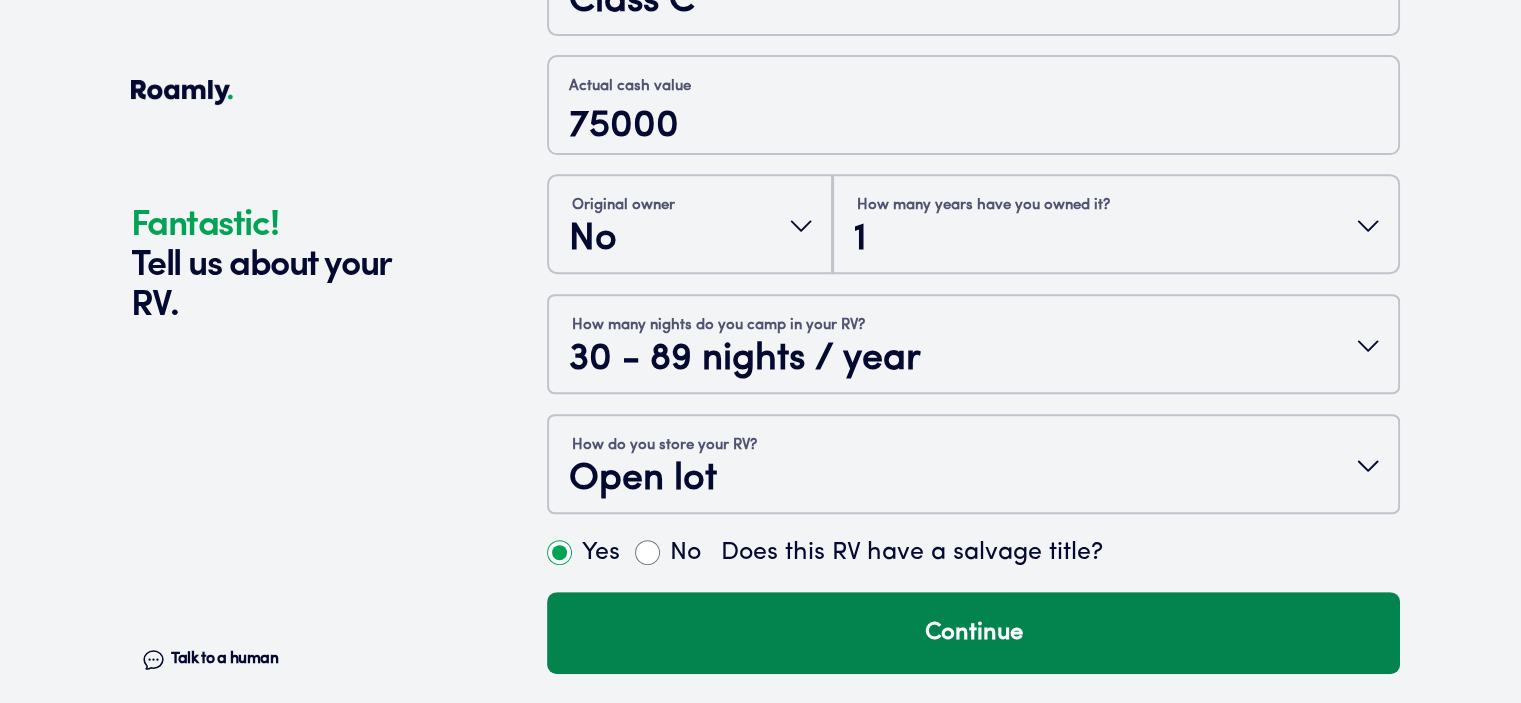 click on "Continue" at bounding box center [973, 633] 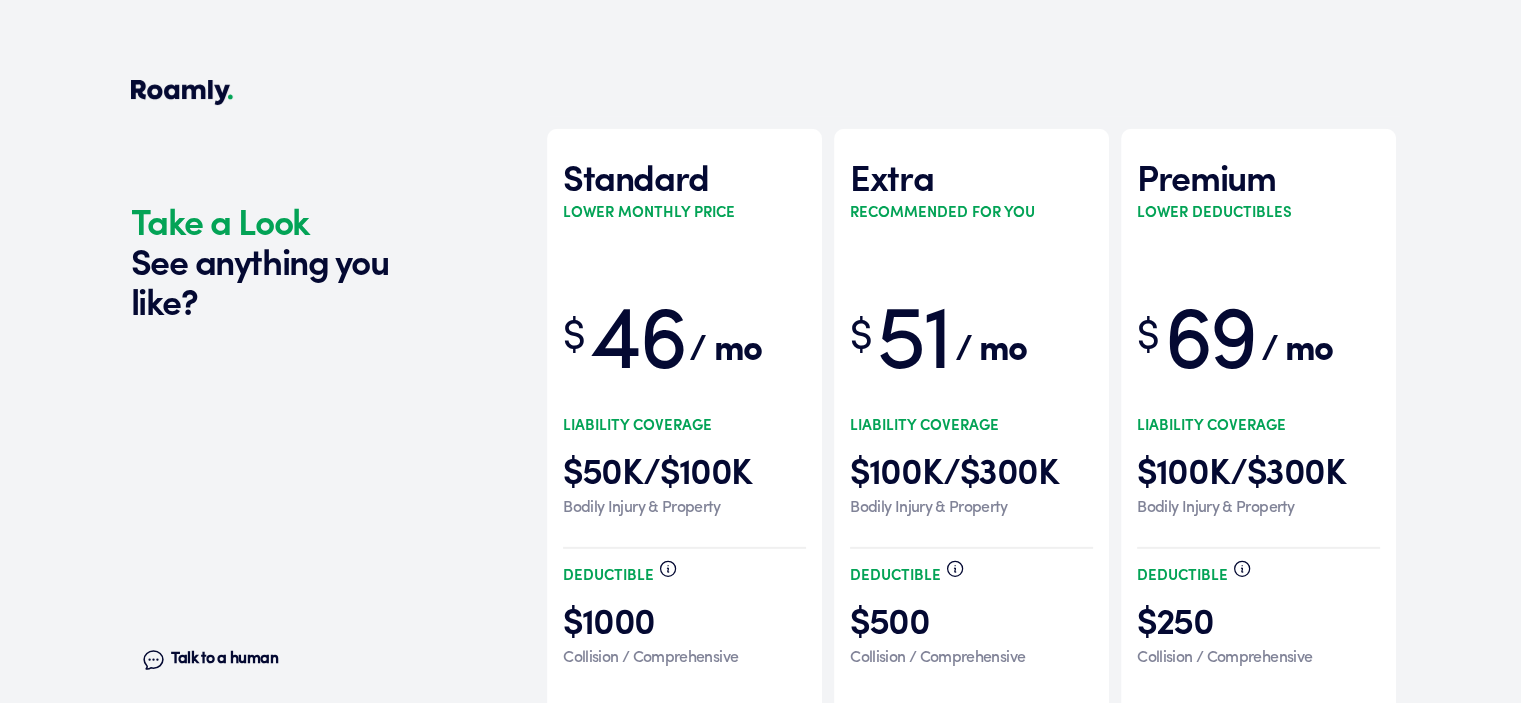 scroll, scrollTop: 6156, scrollLeft: 0, axis: vertical 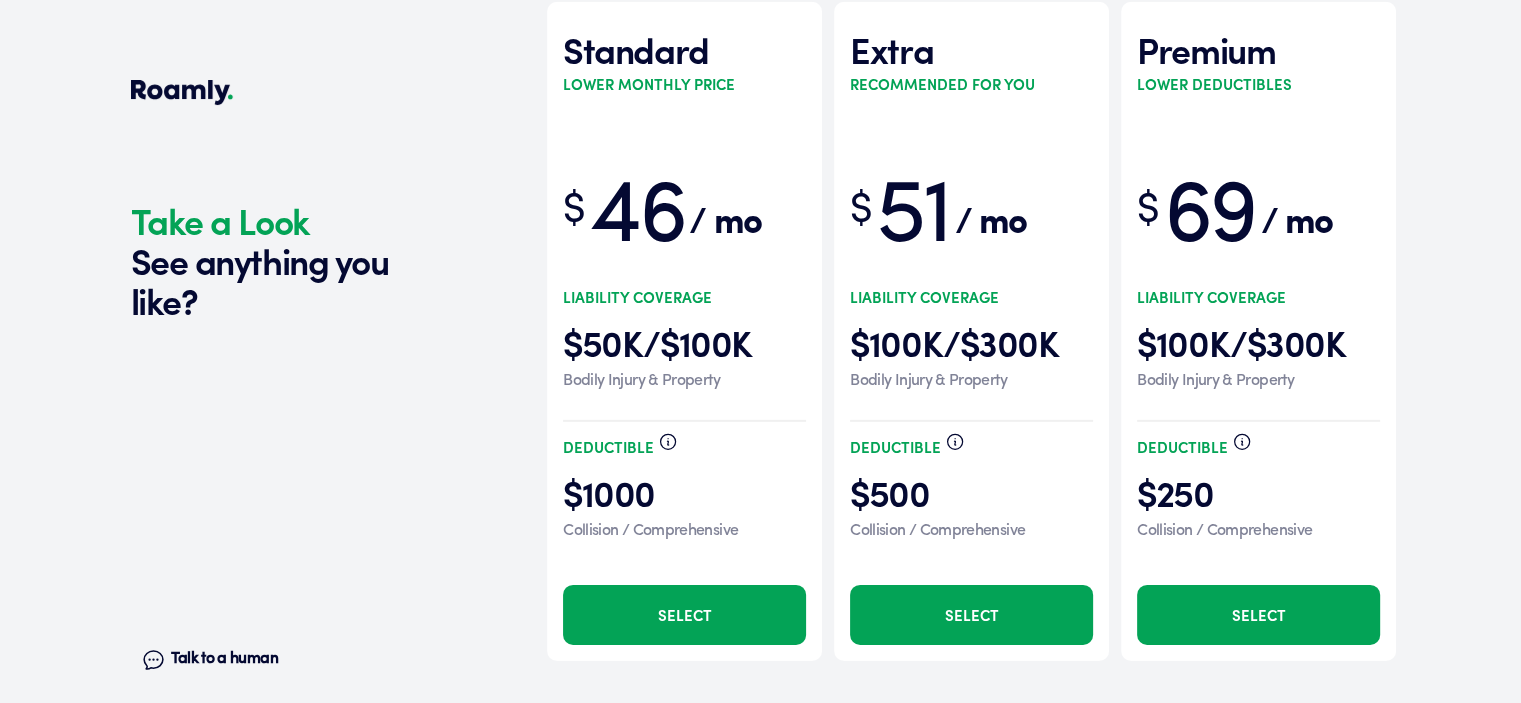click on "Select" at bounding box center [1258, 615] 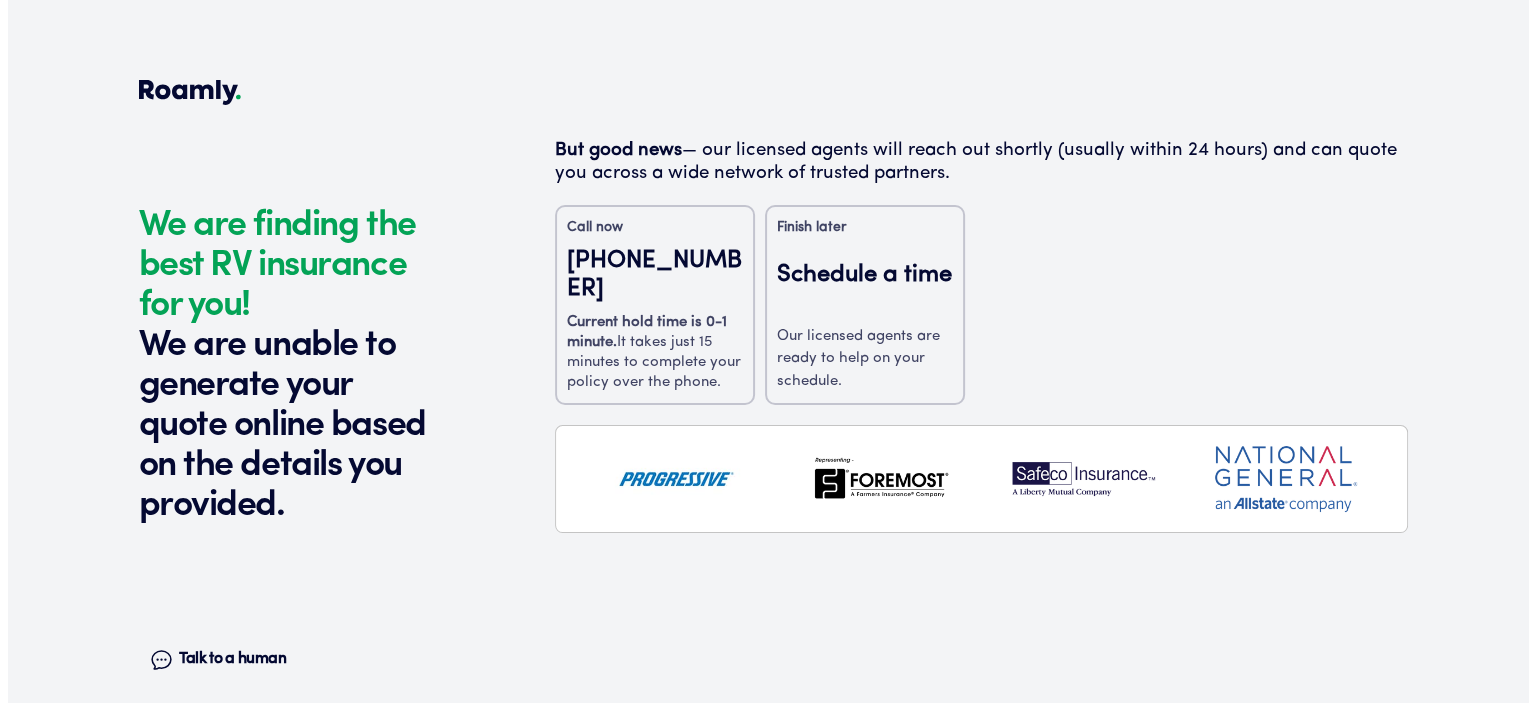 scroll, scrollTop: 0, scrollLeft: 0, axis: both 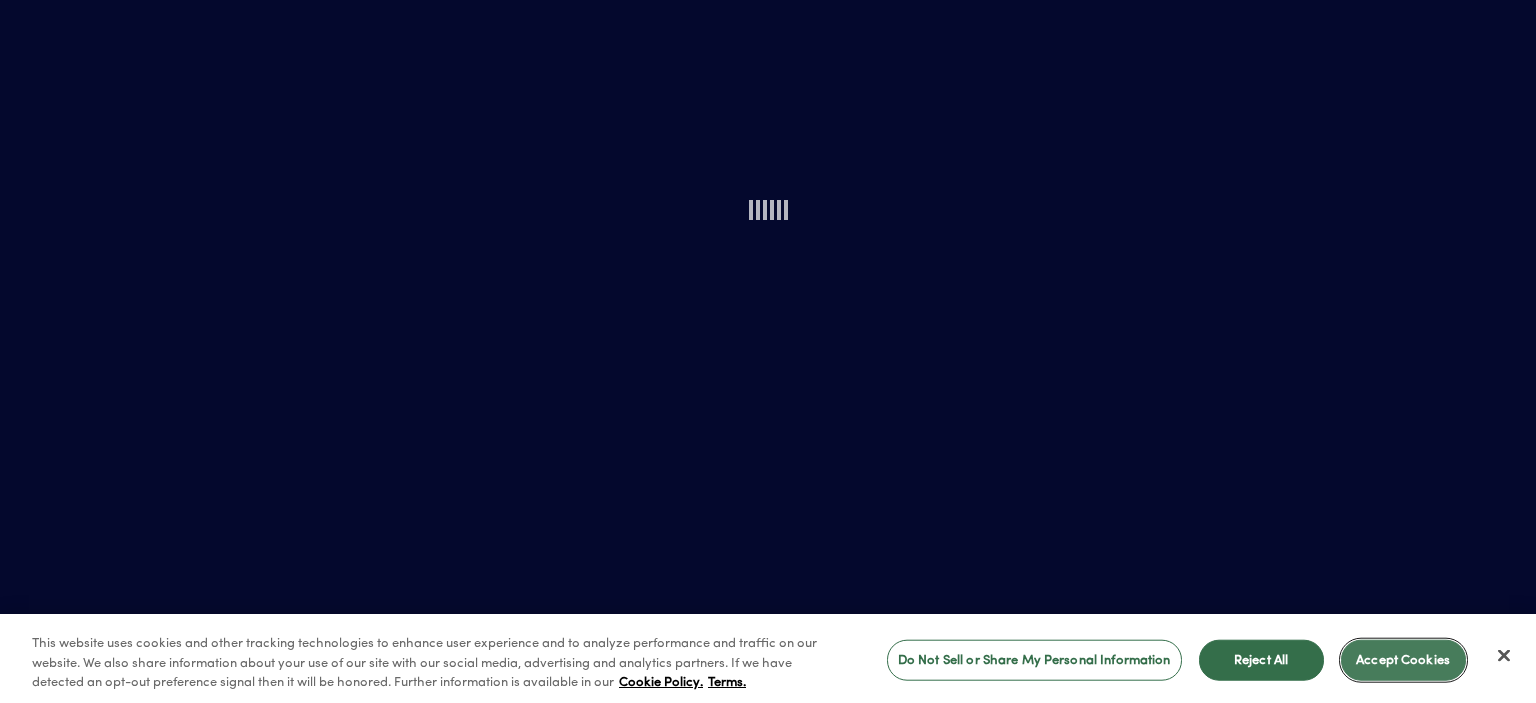 click on "Accept Cookies" at bounding box center [1403, 660] 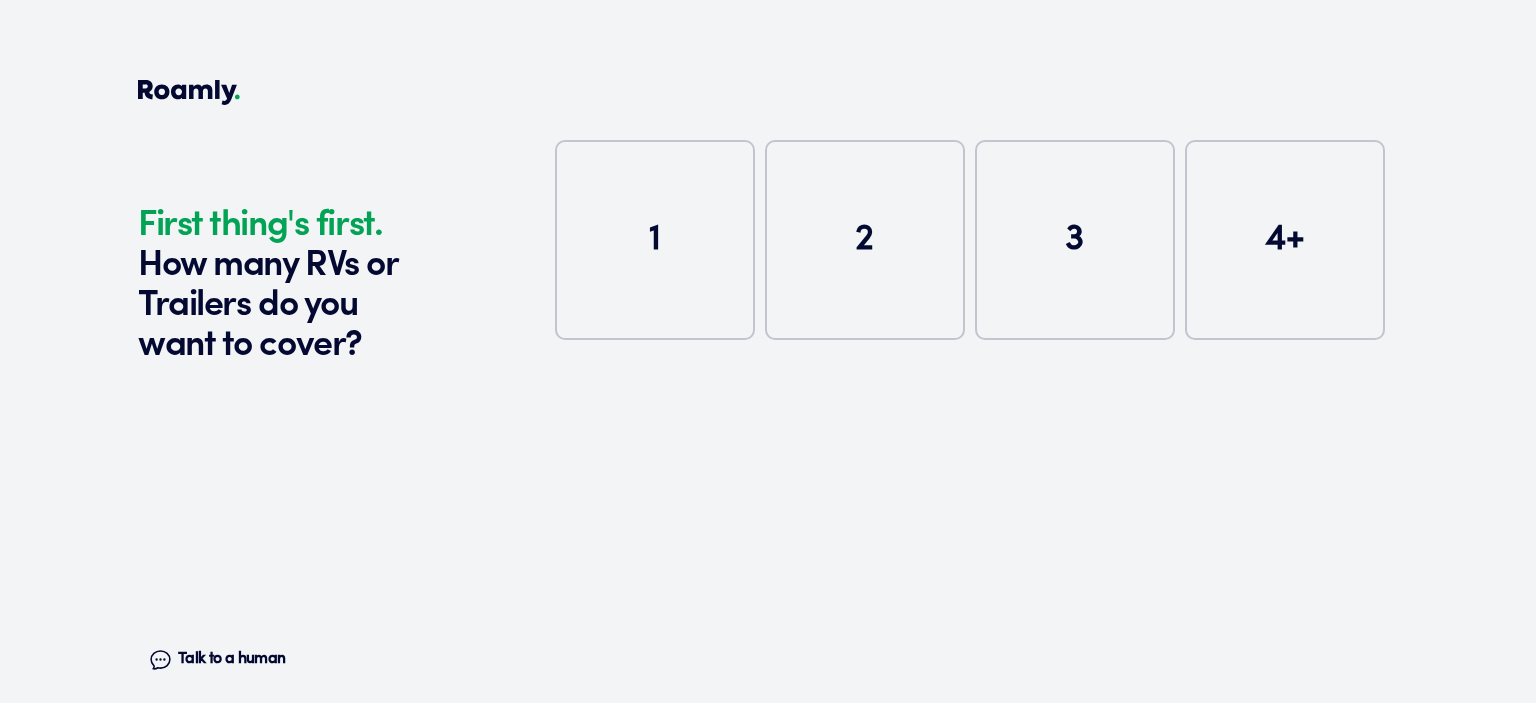 click on "1" at bounding box center [655, 240] 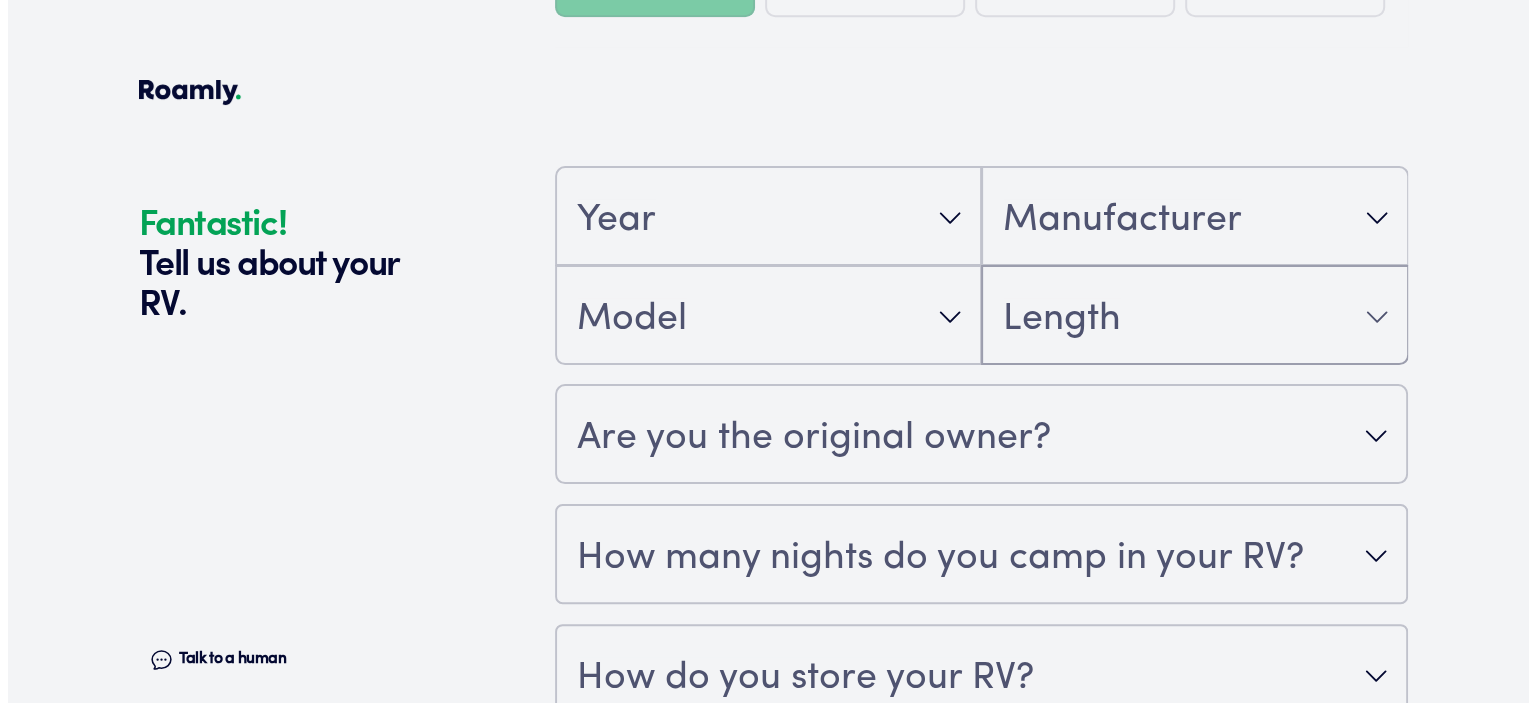 scroll, scrollTop: 390, scrollLeft: 0, axis: vertical 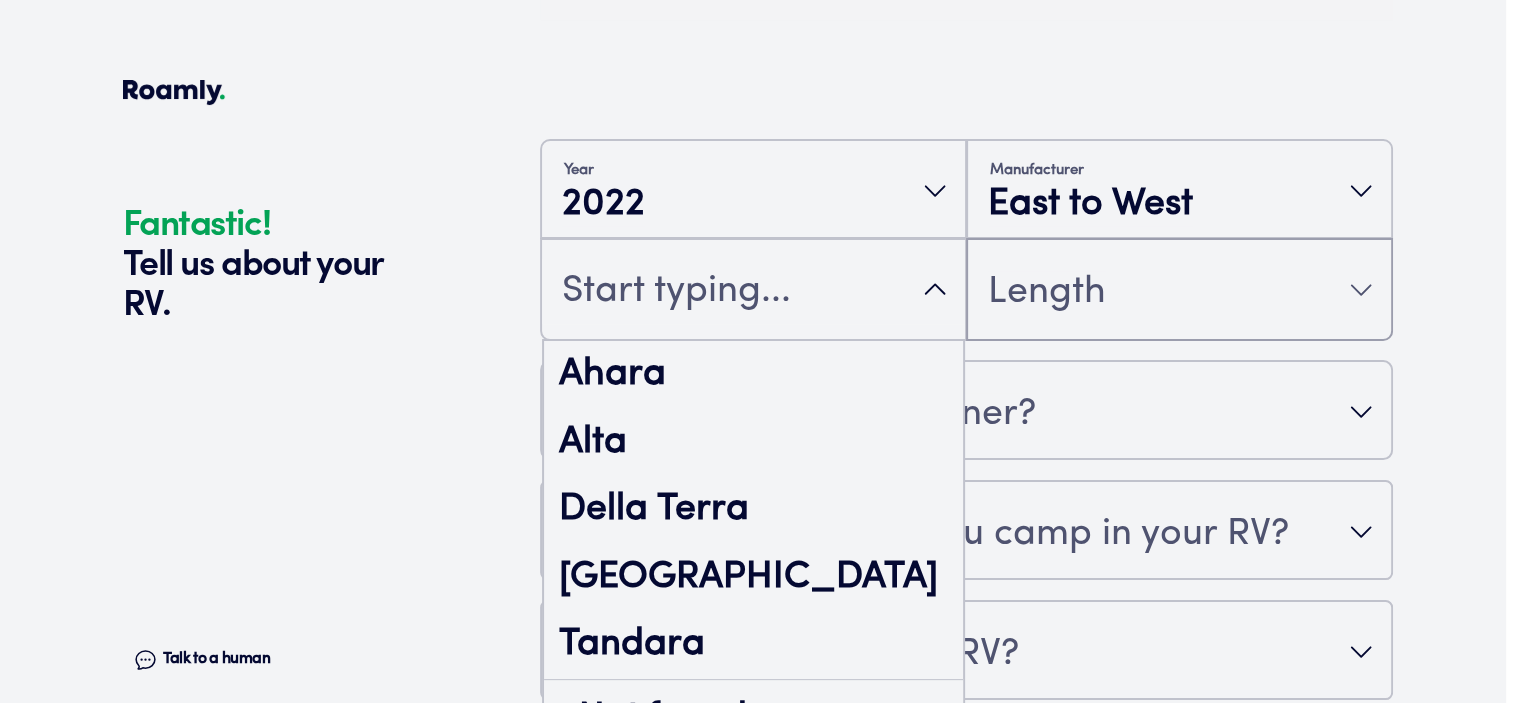click on "Fantastic! Tell us about your RV. Talk to a human Chat 1 2 3 4+ Edit How many RVs or Trailers do you want to cover? Fantastic! Tell us about your RV. Talk to a human Chat Year [DATE] Manufacturer East to [GEOGRAPHIC_DATA][PERSON_NAME][GEOGRAPHIC_DATA][PERSON_NAME] [GEOGRAPHIC_DATA] Tandara Not found Length Are you the original owner? How many nights do you camp in your RV? How do you store your RV? Yes No Does this RV have a salvage title? Please fill out all fields" at bounding box center (753, 250) 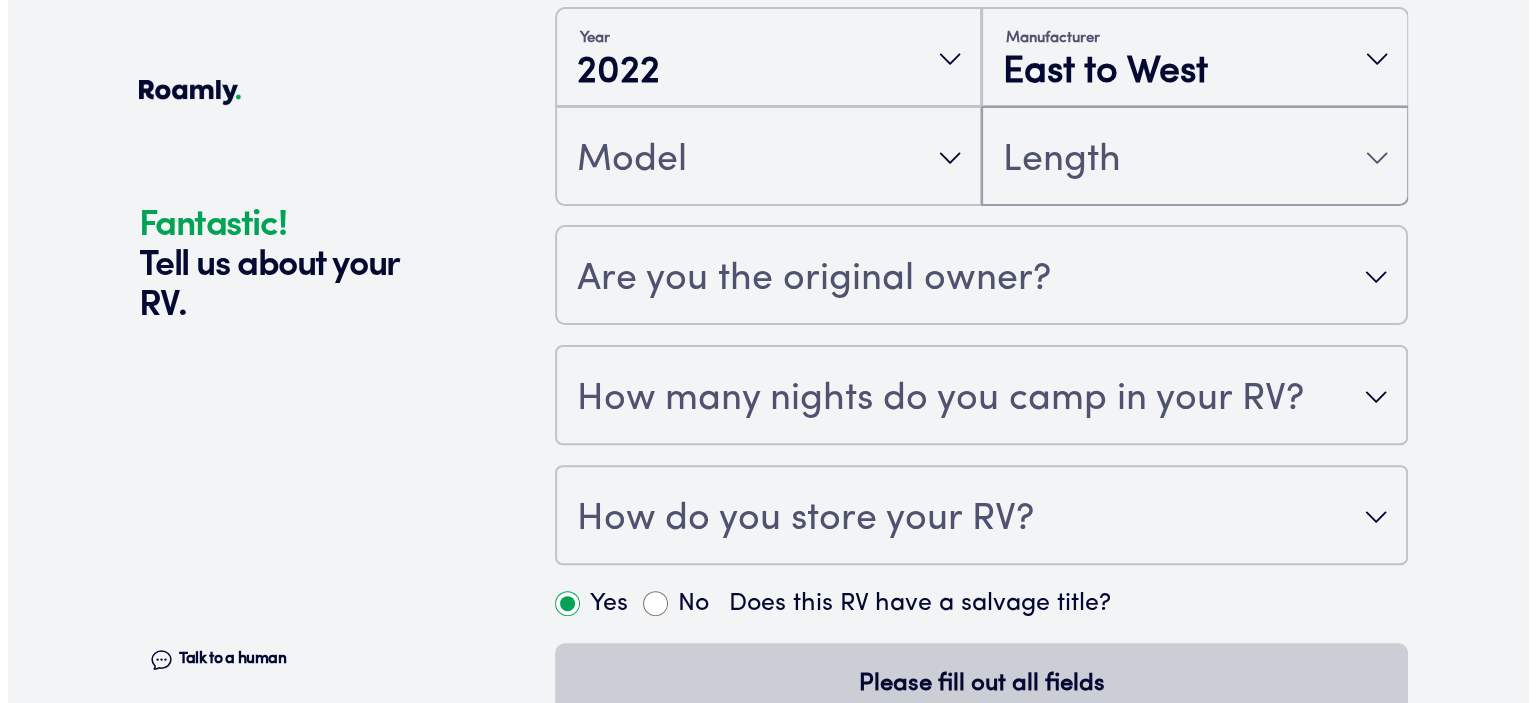 scroll, scrollTop: 573, scrollLeft: 0, axis: vertical 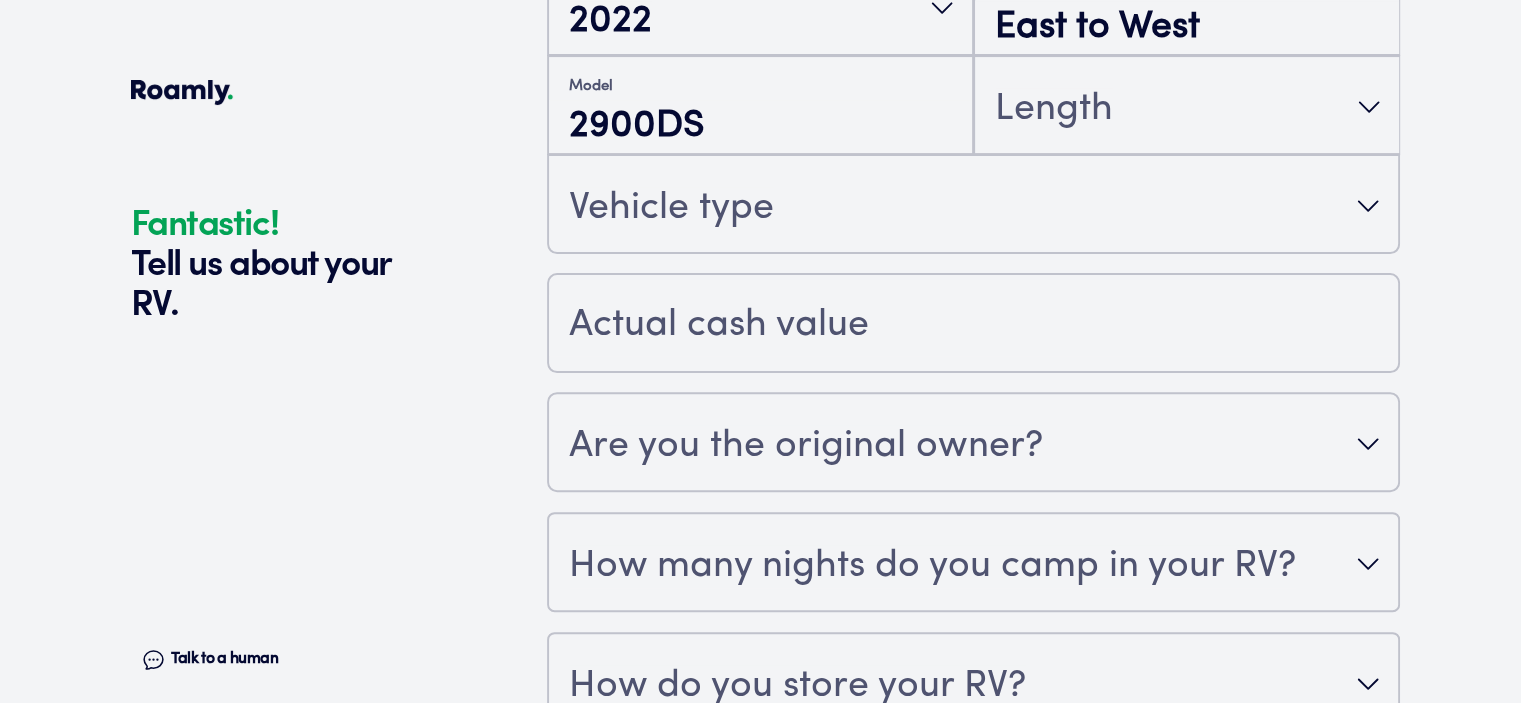 type on "2900DS" 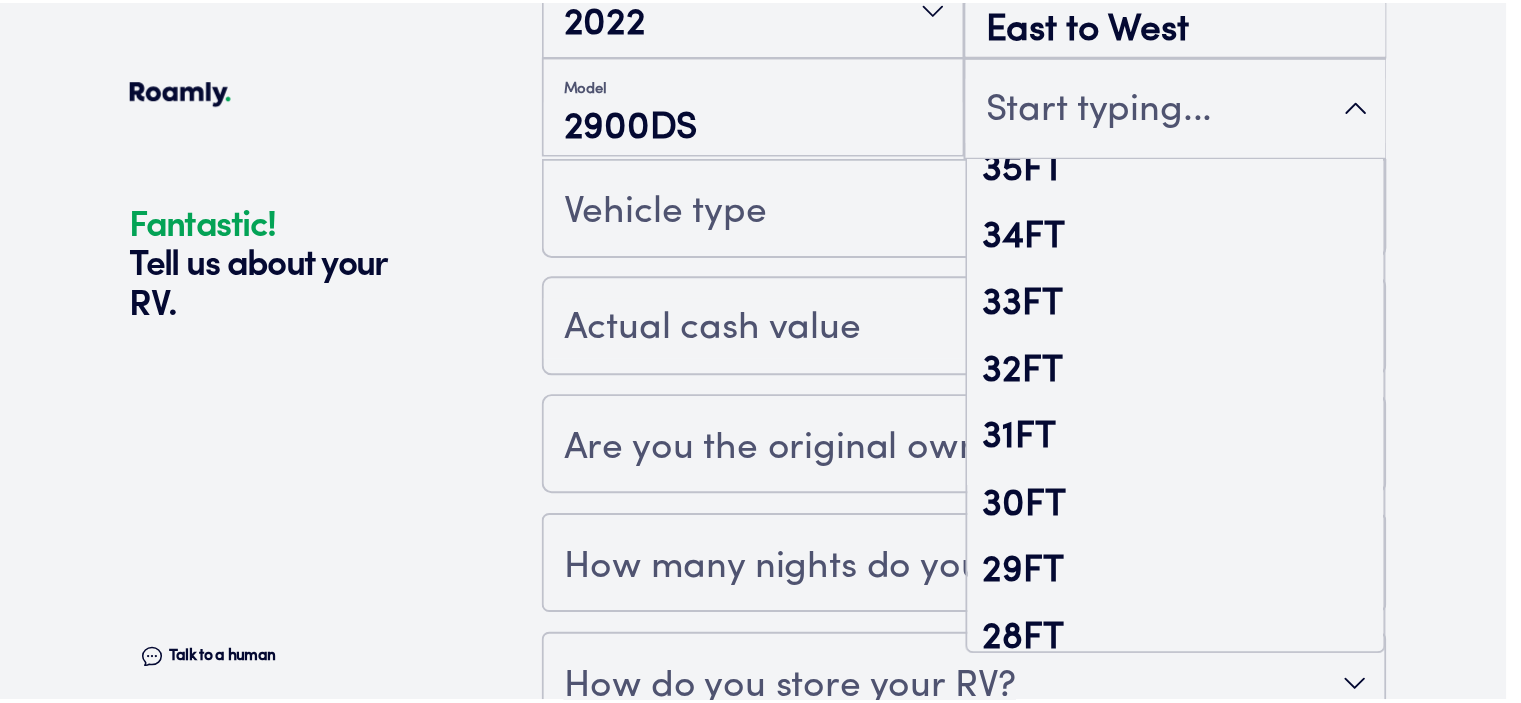 scroll, scrollTop: 700, scrollLeft: 0, axis: vertical 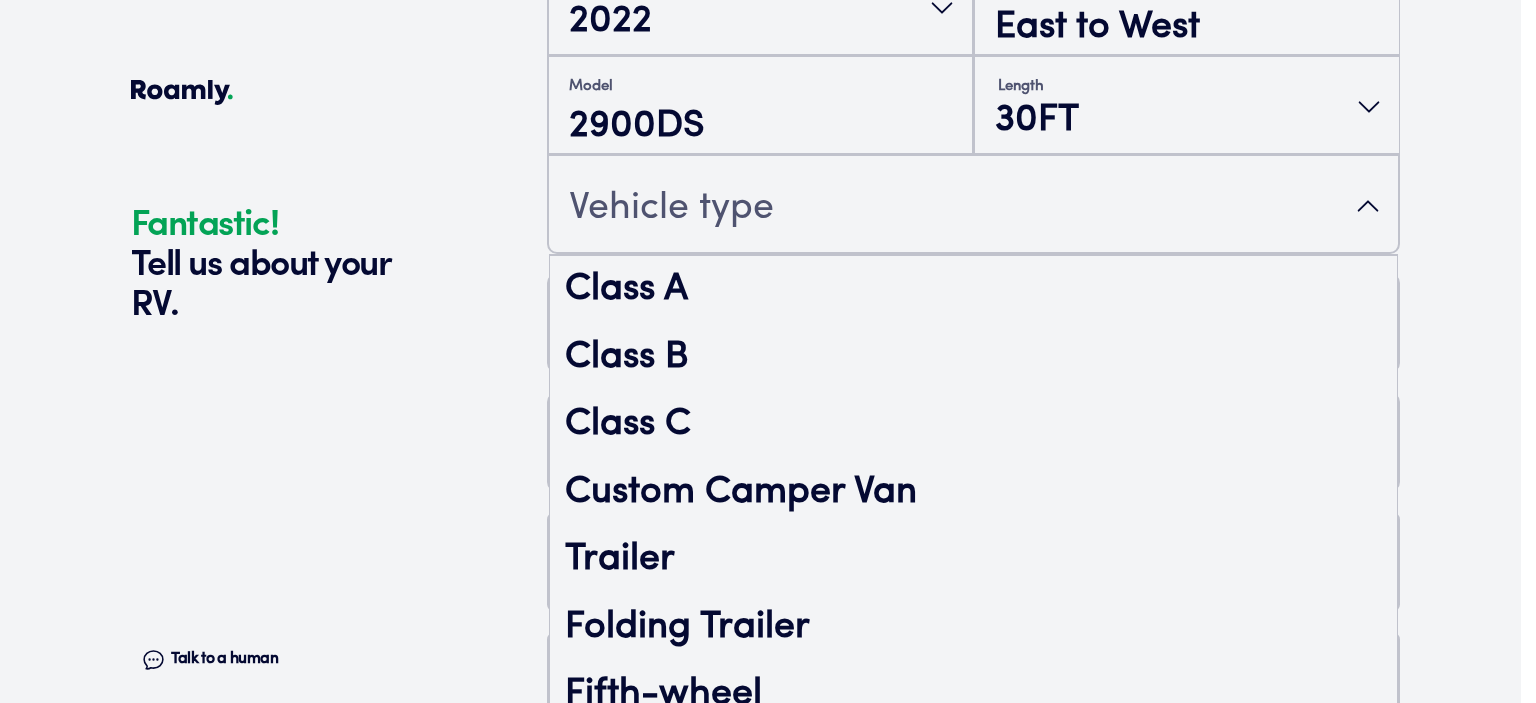click on "Vehicle type" at bounding box center [973, 206] 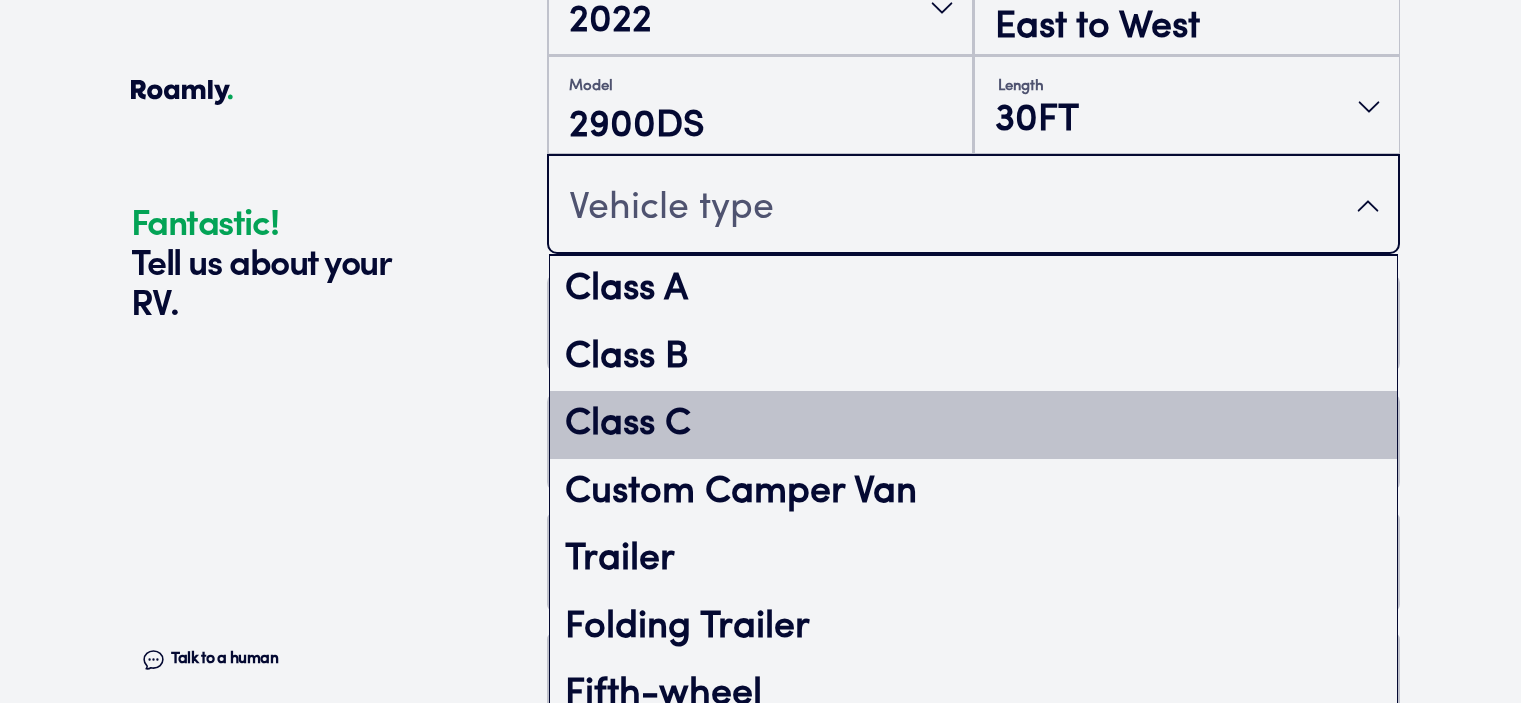 click on "Class C" at bounding box center [973, 425] 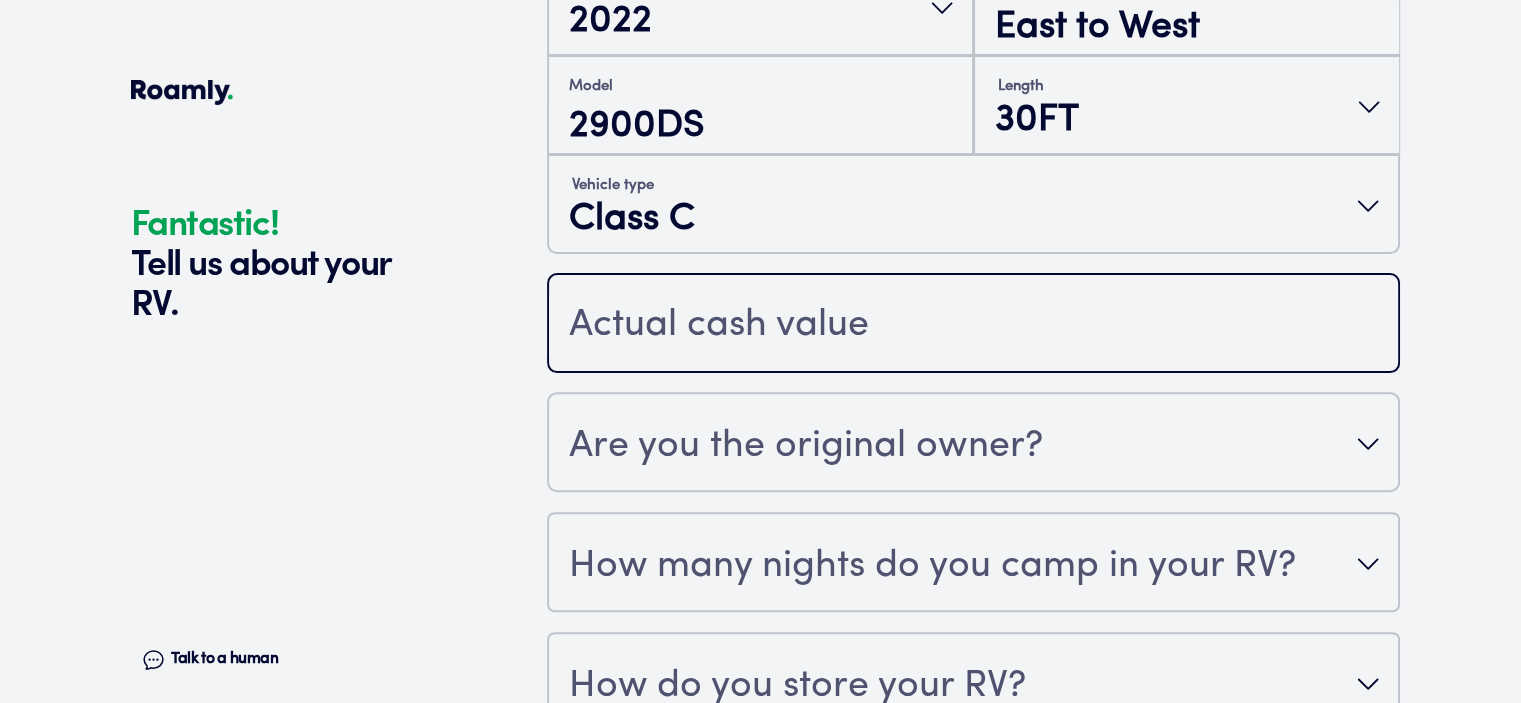 click at bounding box center [973, 325] 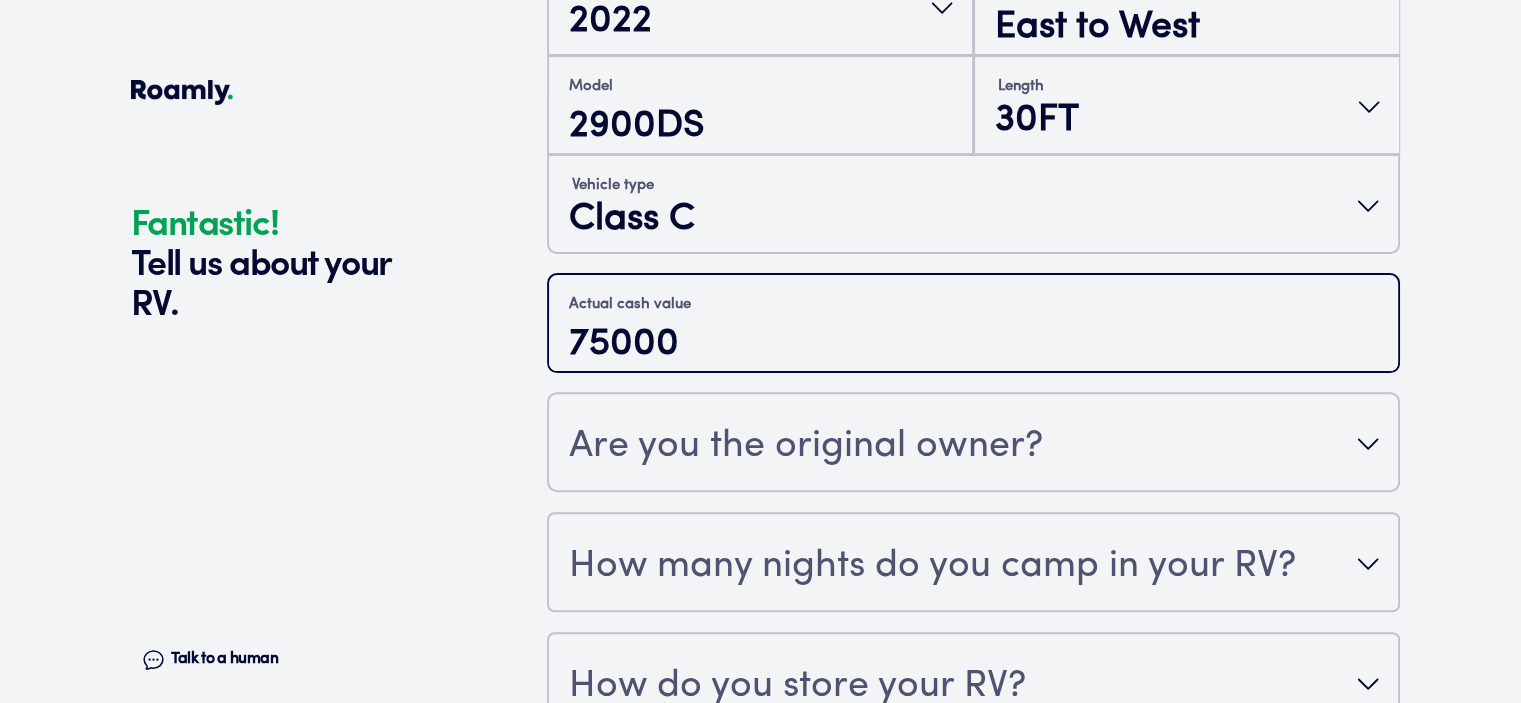 type on "75000" 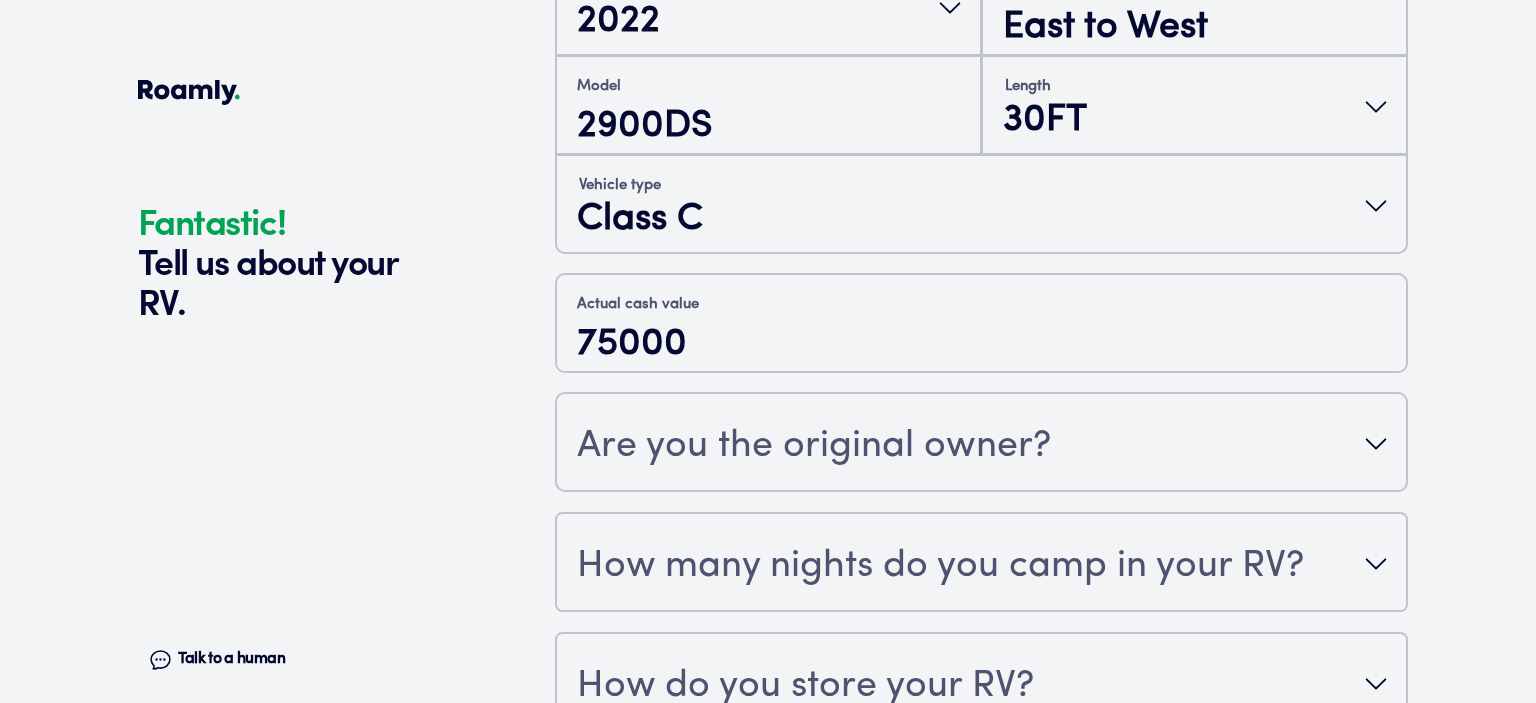 click on "Are you the original owner?" at bounding box center (814, 446) 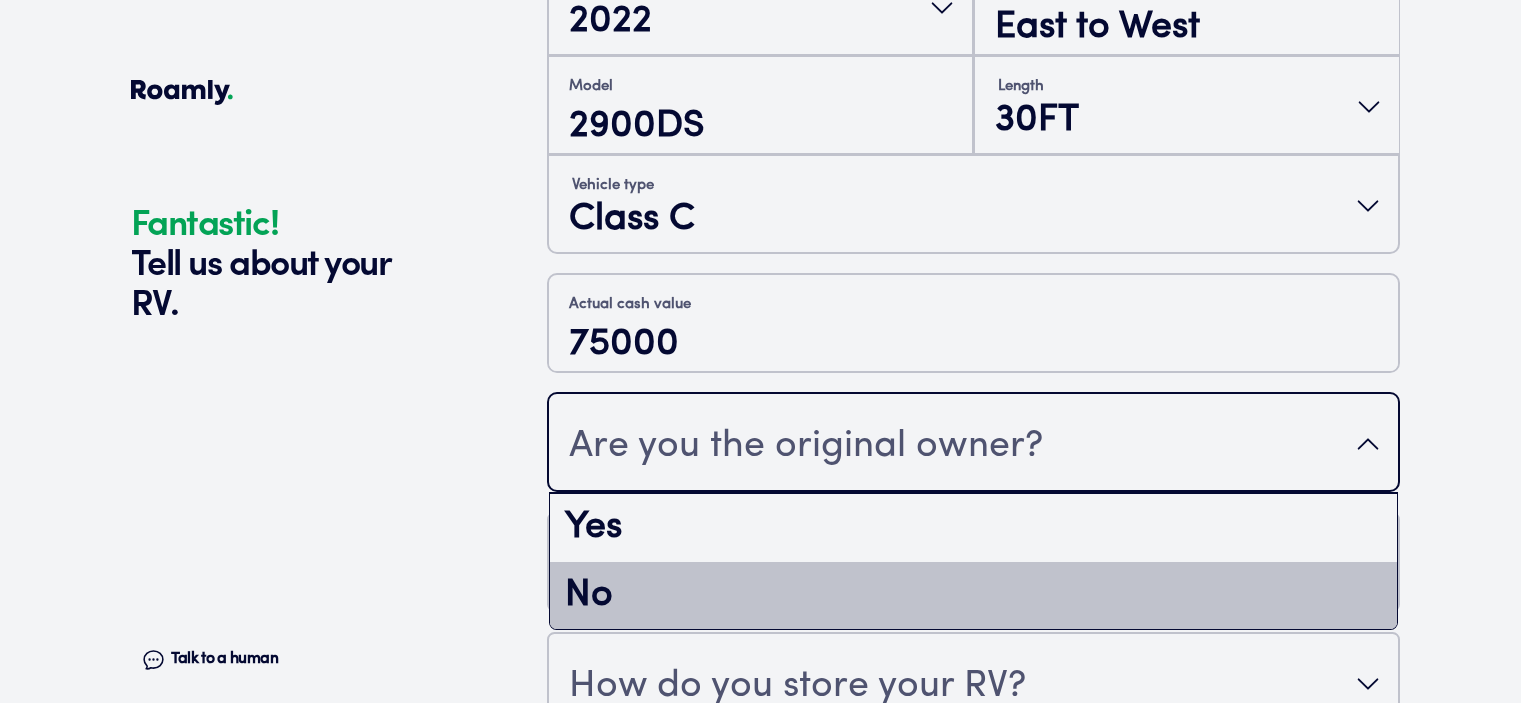 click on "No" at bounding box center (973, 596) 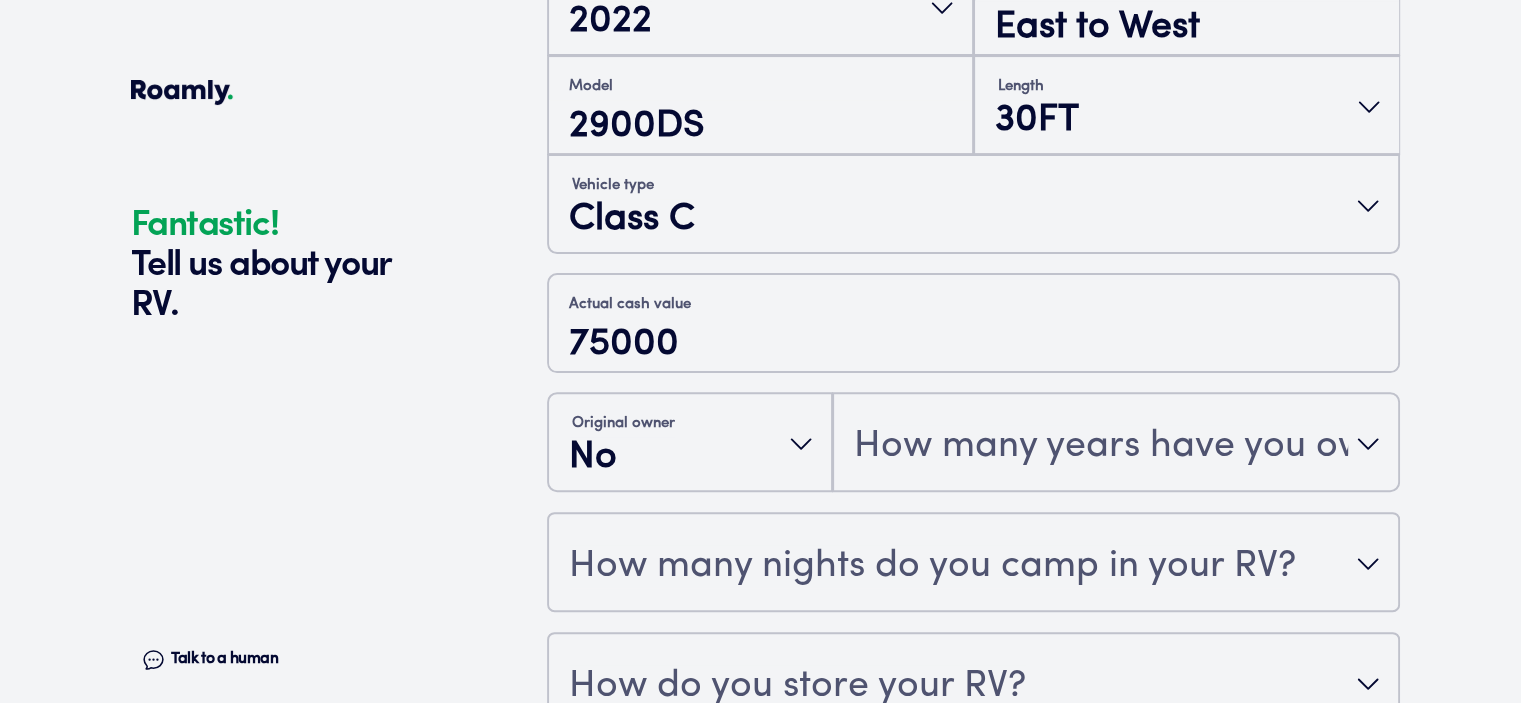 click on "How many nights do you camp in your RV?" at bounding box center (932, 566) 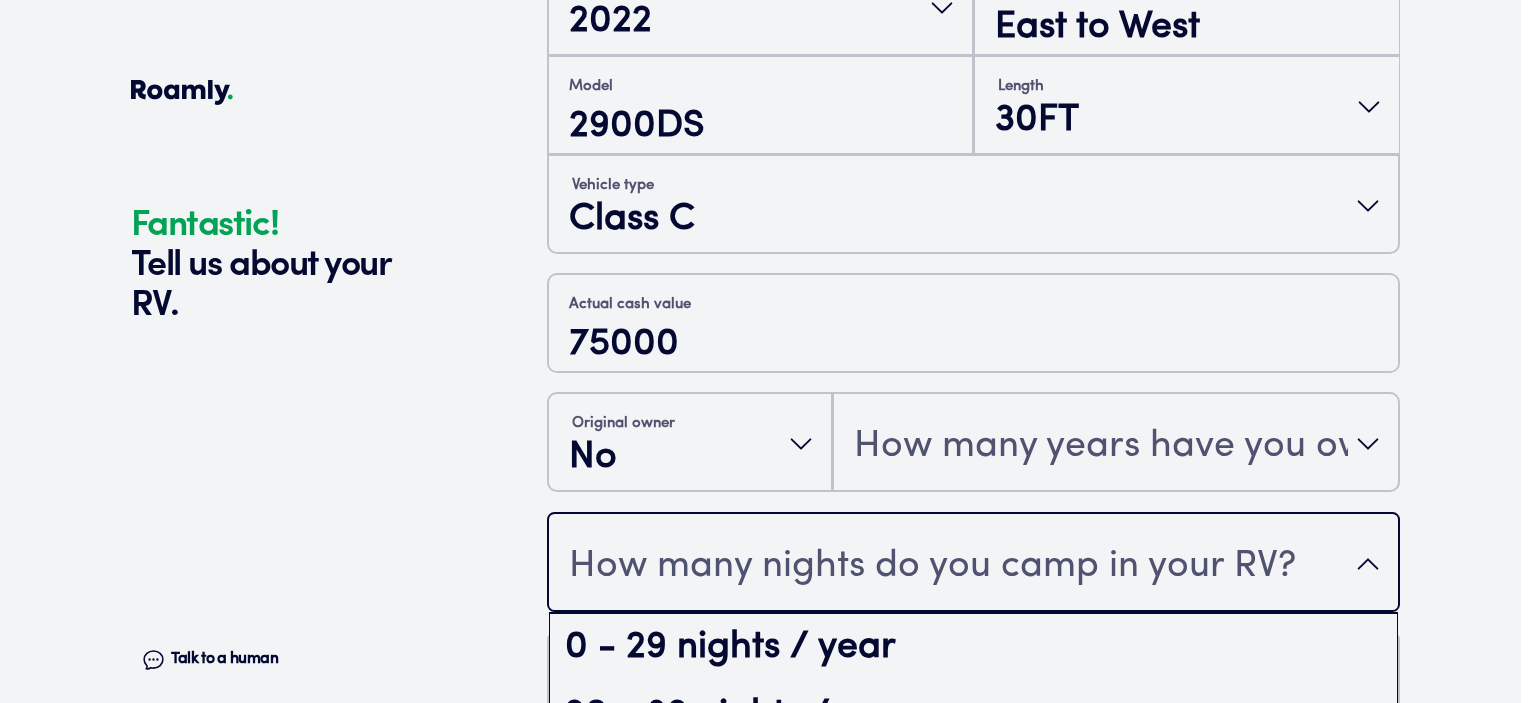 click on "Fantastic! Tell us about your RV. Talk to a human Chat 1 2 3 4+ Edit How many RVs or Trailers do you want to cover? Fantastic! Tell us about your RV. Talk to a human Chat Year 2022 Make East to West Model 2900DS Length 30FT Vehicle type Class C Actual cash value 75000 Original owner No How many years have you owned it? How many nights do you camp in your RV? 0 - 29 nights / year 30 - 89 nights / year 90 - 149 nights / year 150-365 nights / year It's your primary residence How do you store your RV? Yes No Does this RV have a salvage title? Please fill out all fields" at bounding box center [760, 174] 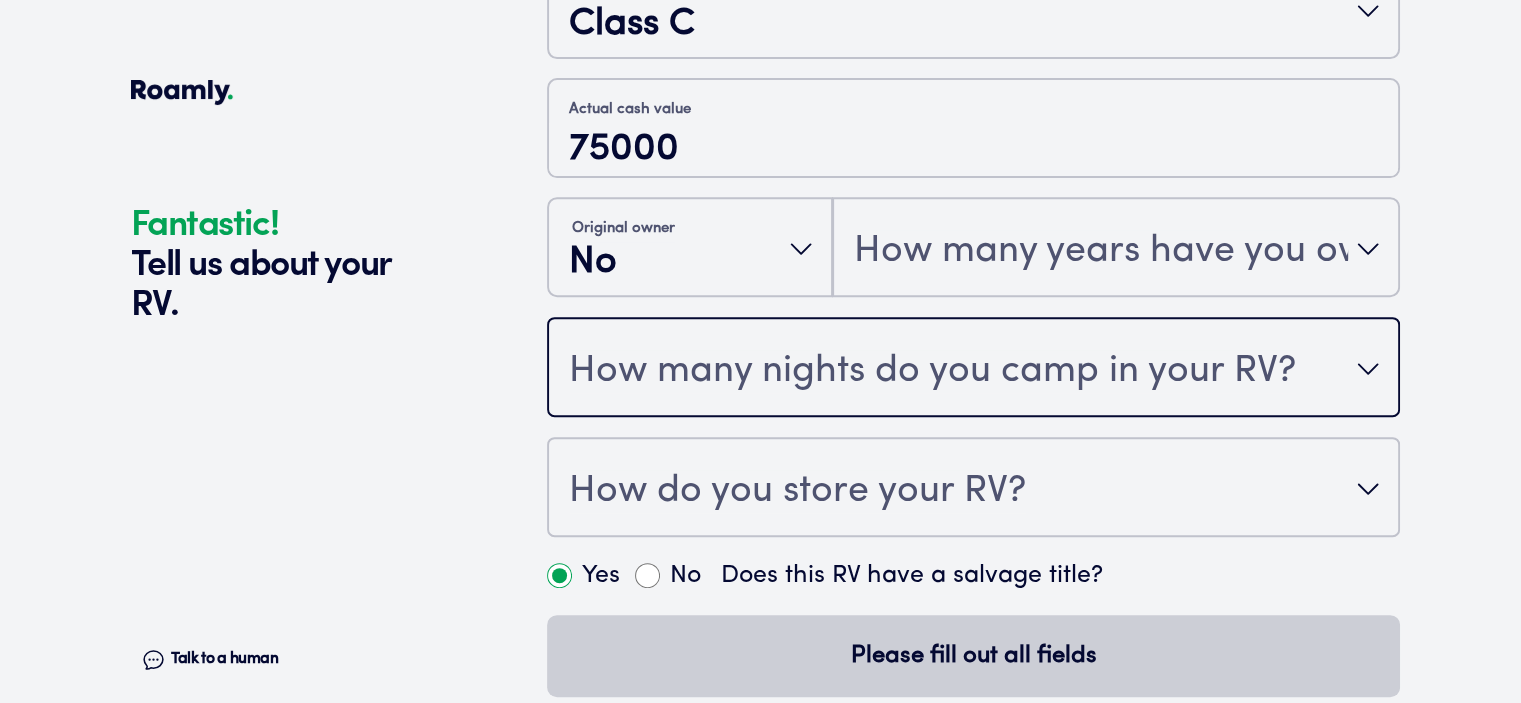 scroll, scrollTop: 791, scrollLeft: 0, axis: vertical 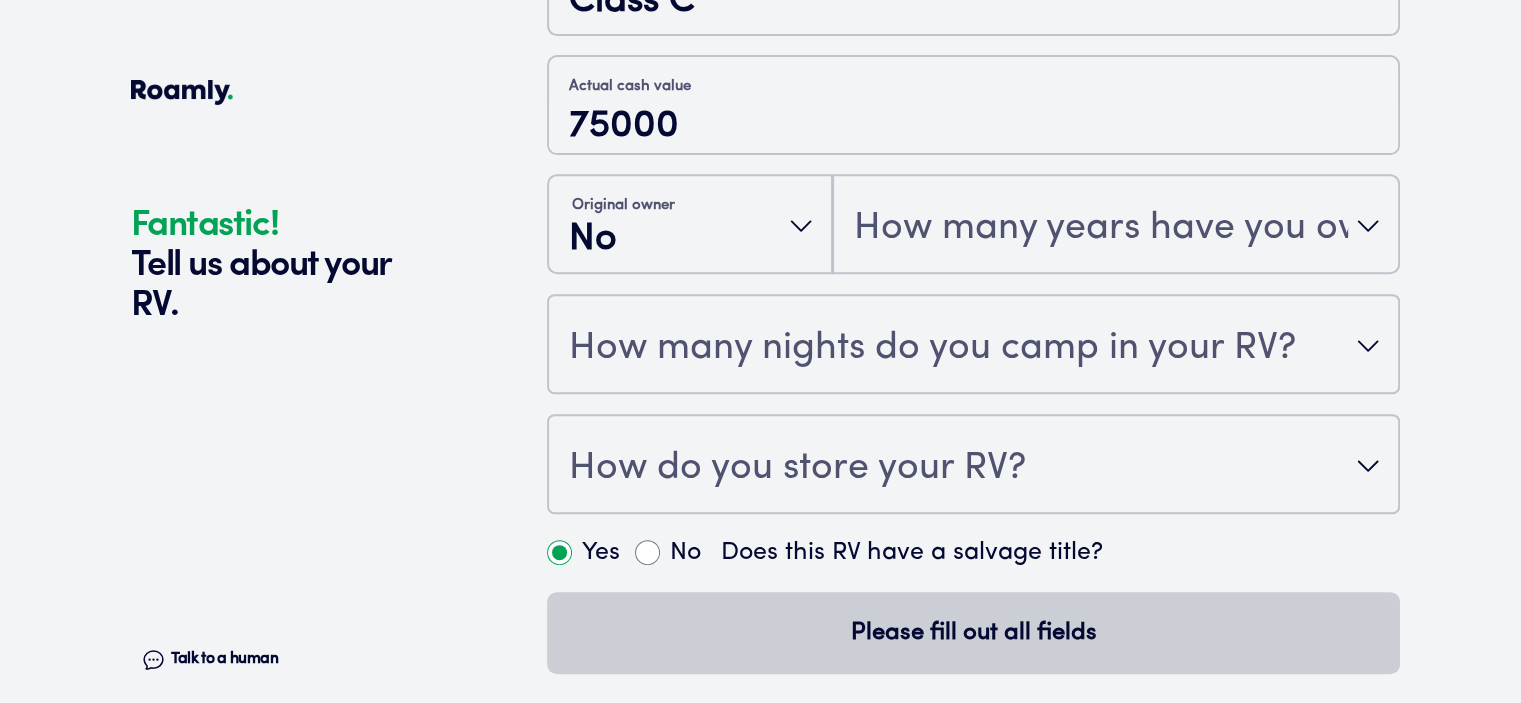 click on "How many nights do you camp in your RV?" at bounding box center [932, 348] 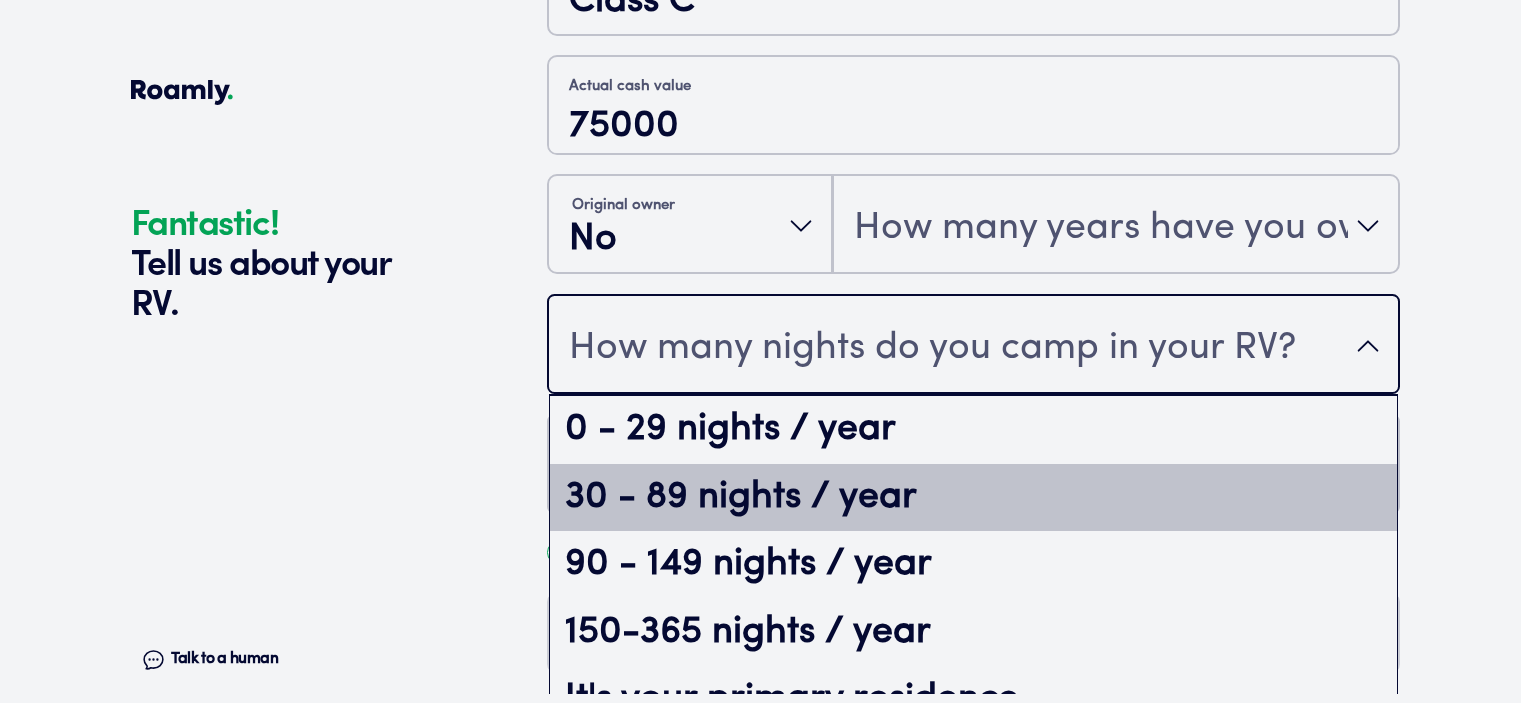 click on "30 - 89 nights / year" at bounding box center (973, 498) 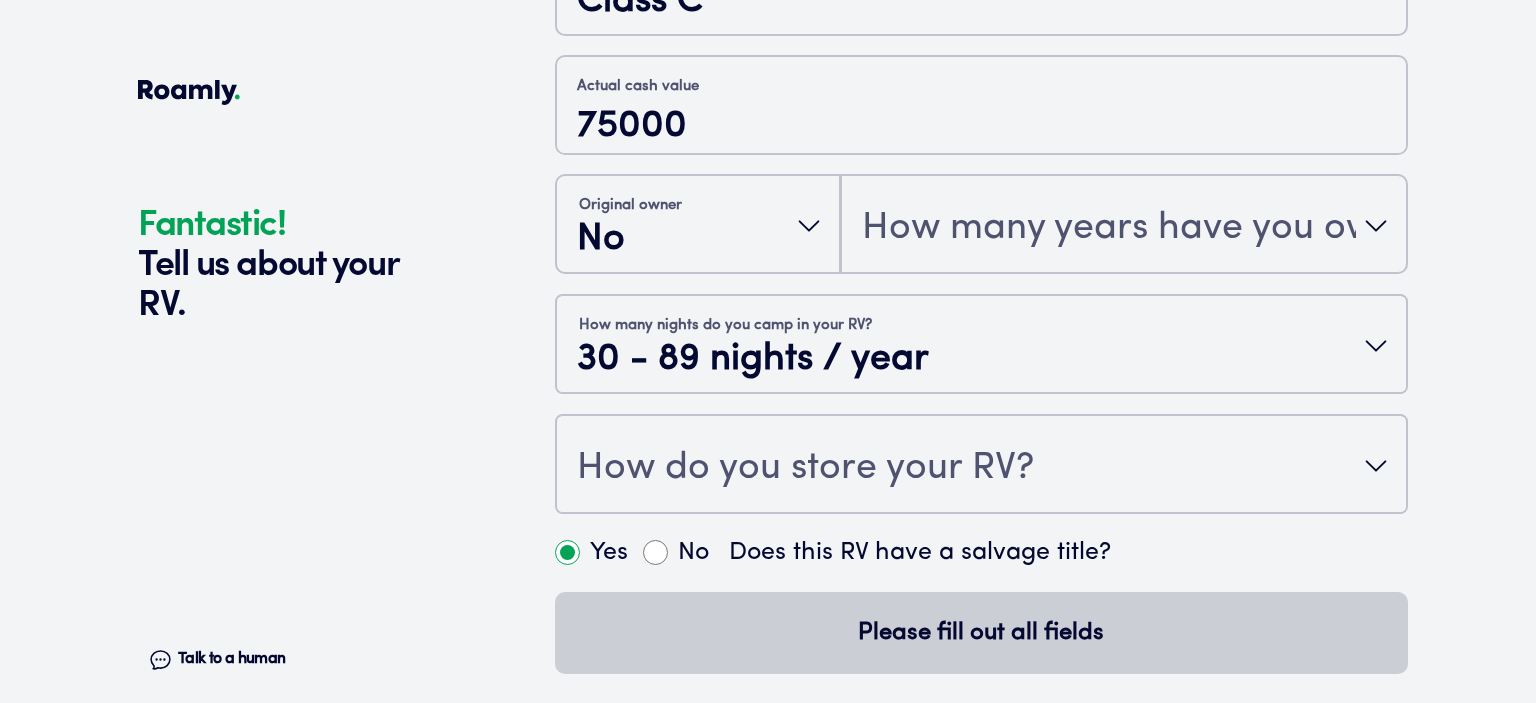 click on "How do you store your RV?" at bounding box center (981, 466) 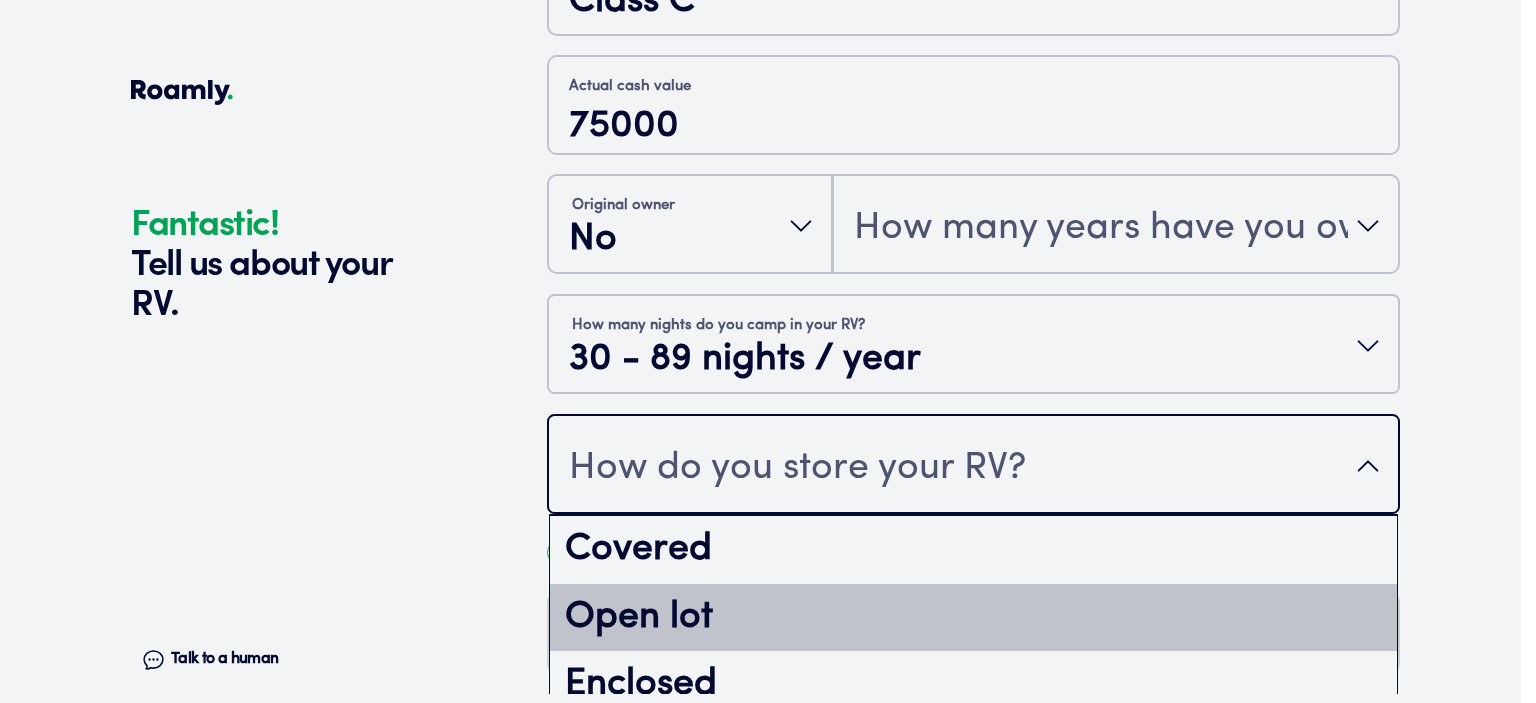 click on "Open lot" at bounding box center (973, 618) 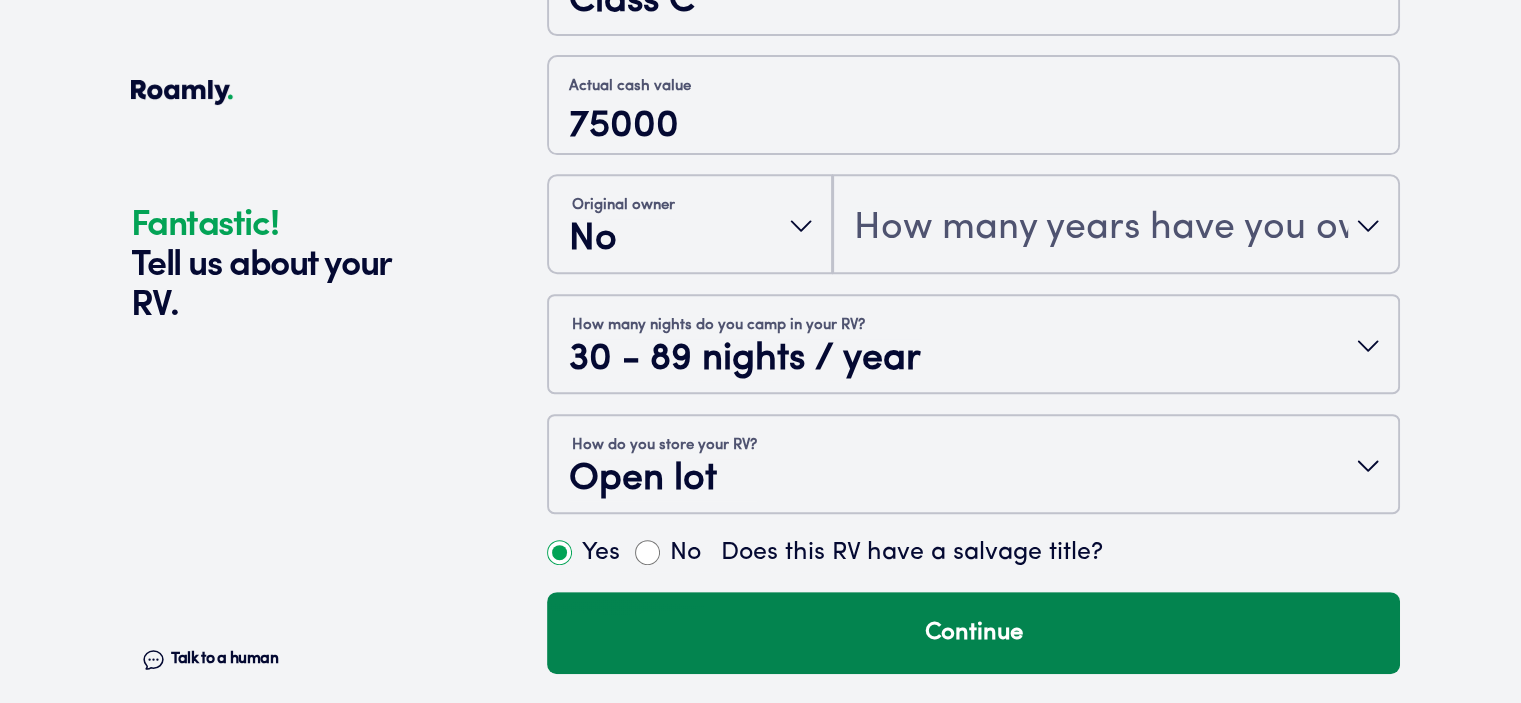 click on "Continue" at bounding box center [973, 633] 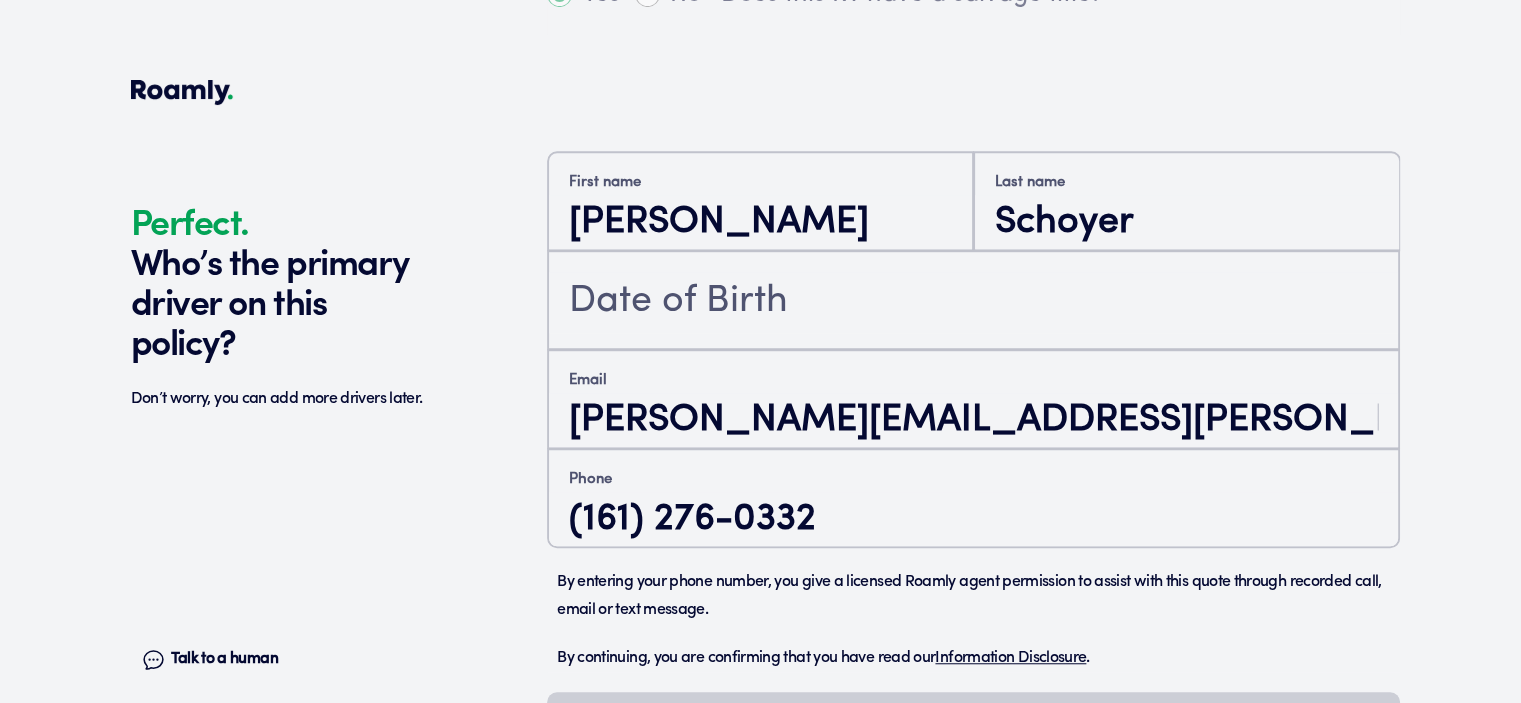 scroll, scrollTop: 1402, scrollLeft: 0, axis: vertical 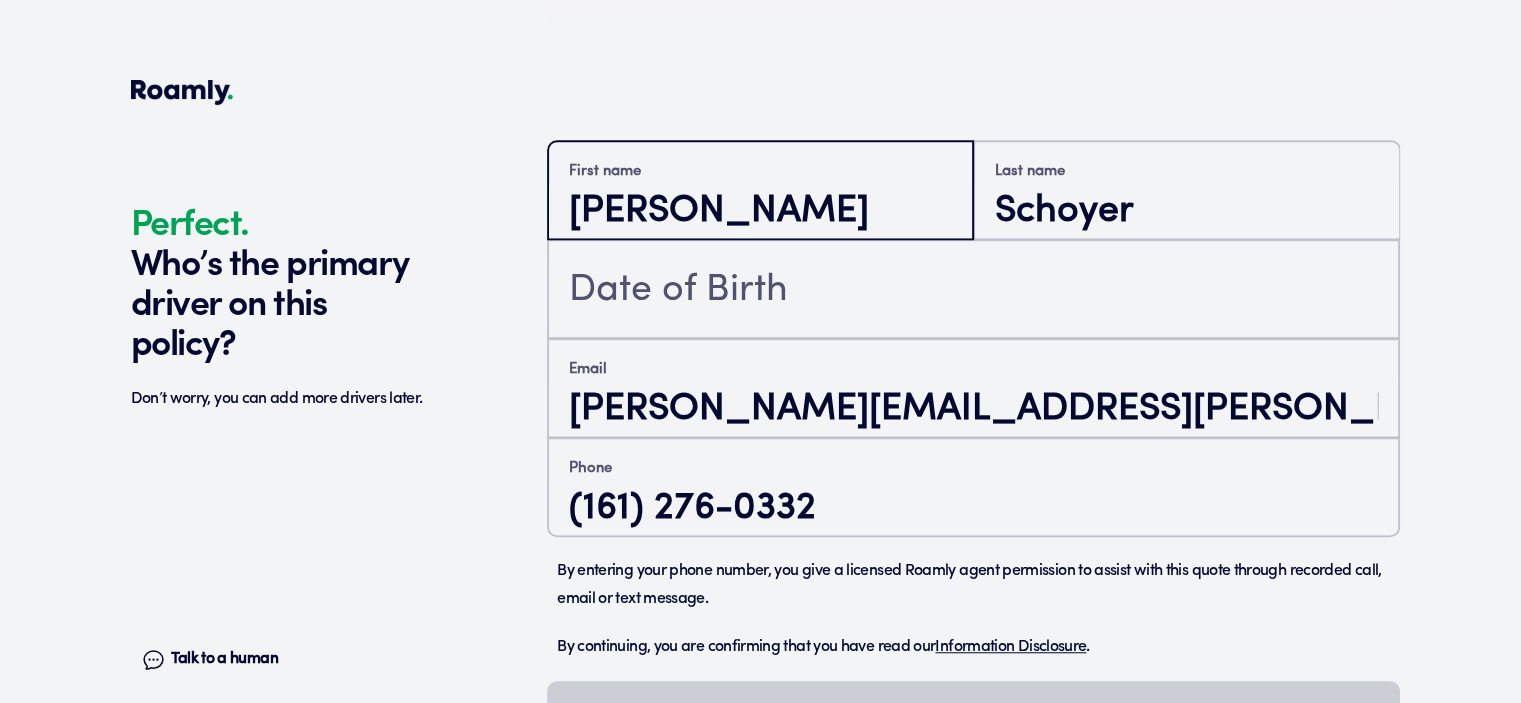 click on "Brett" at bounding box center [760, 211] 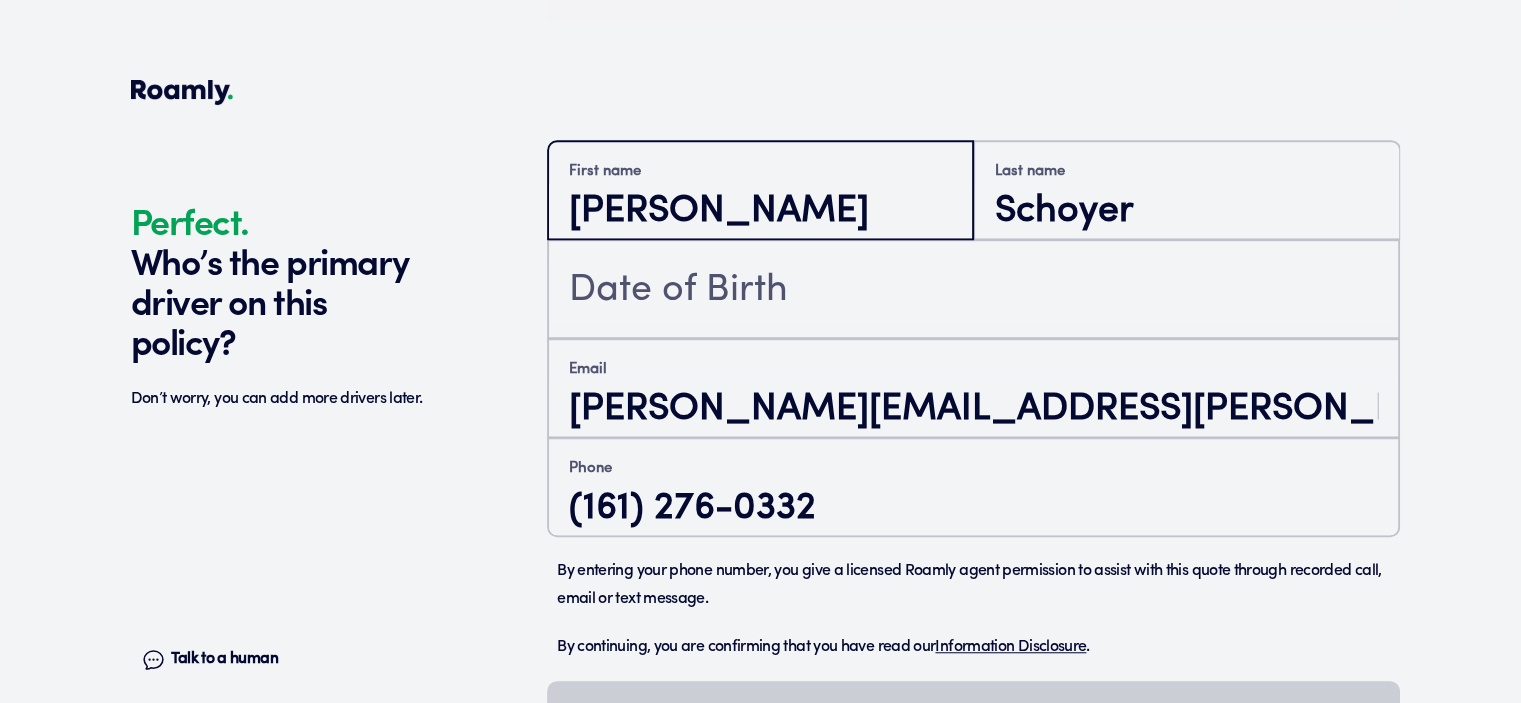 type on "[PERSON_NAME]" 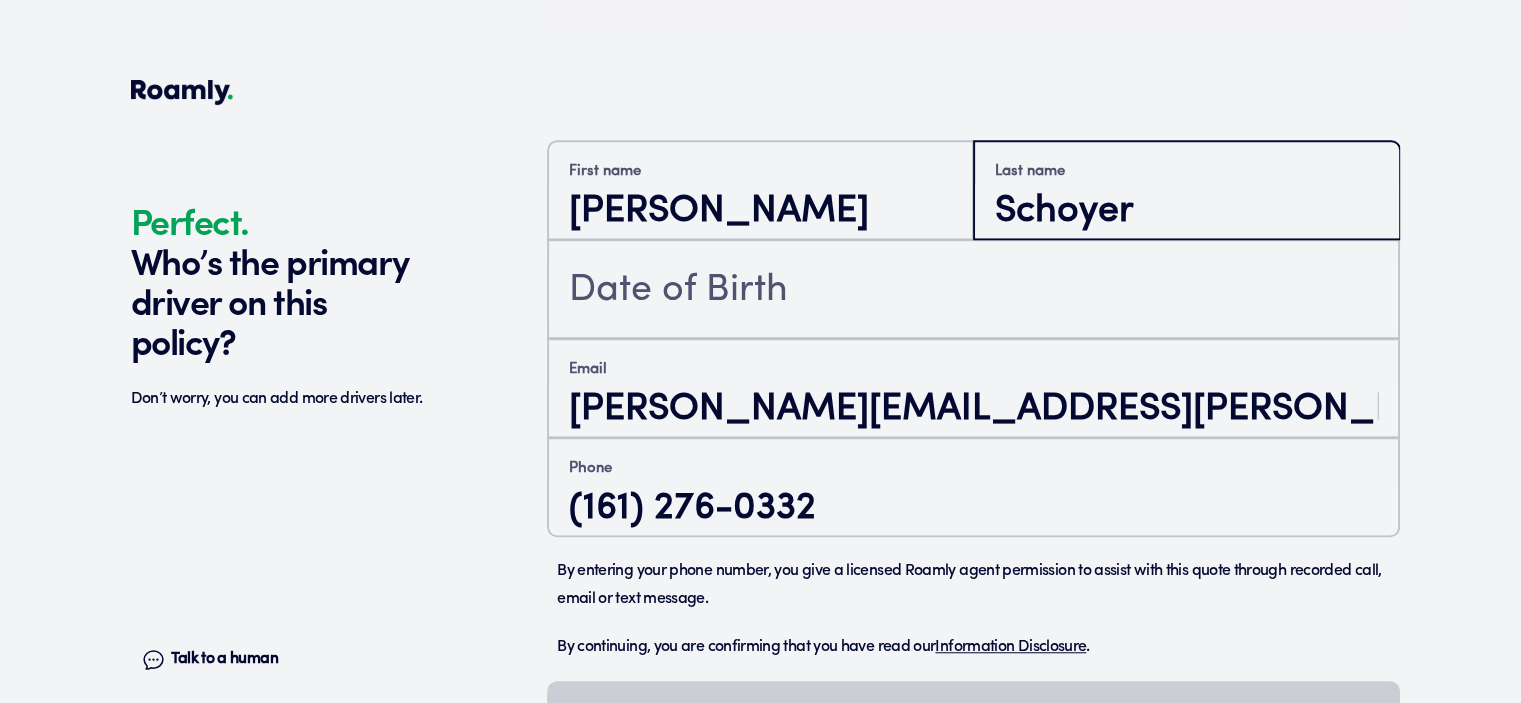 click on "Schoyer" at bounding box center (1186, 211) 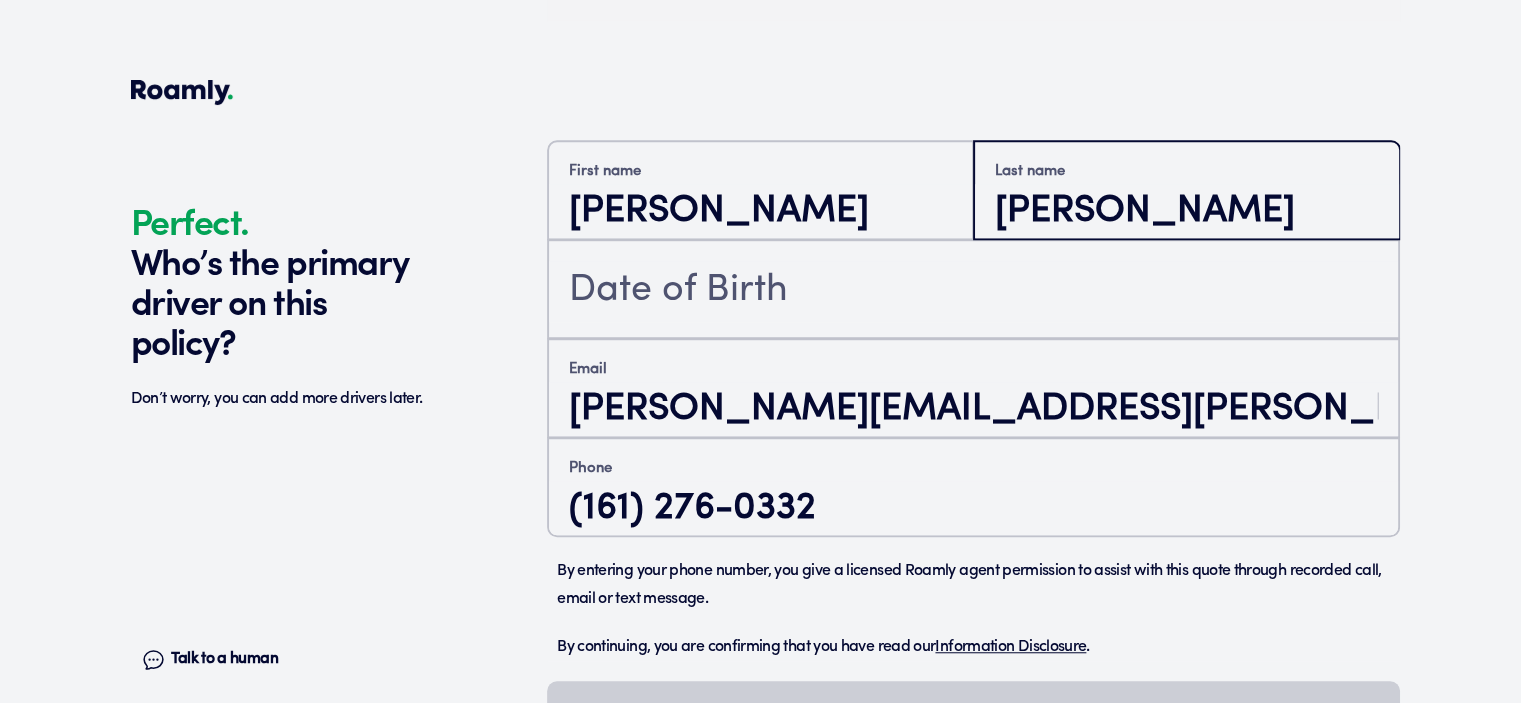 type on "[PERSON_NAME]" 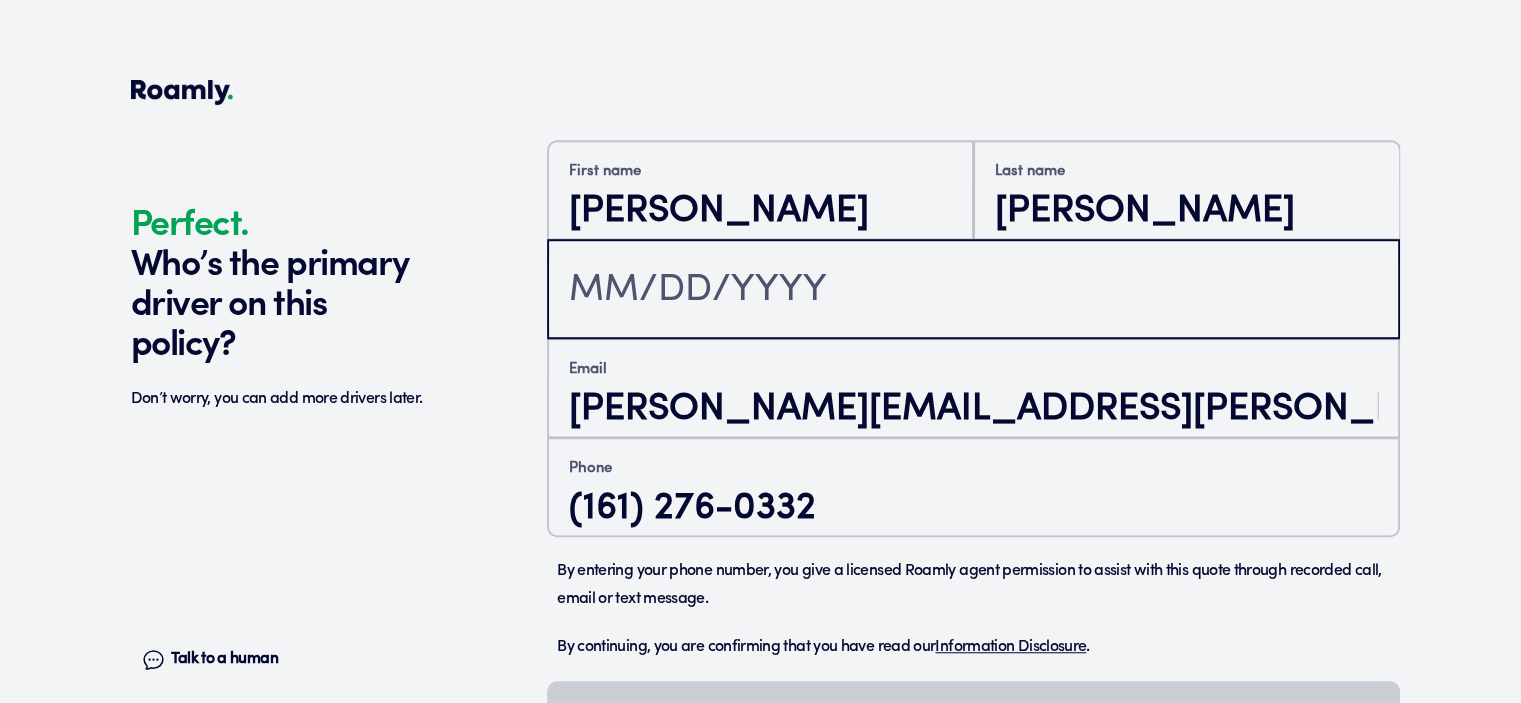 click at bounding box center (973, 291) 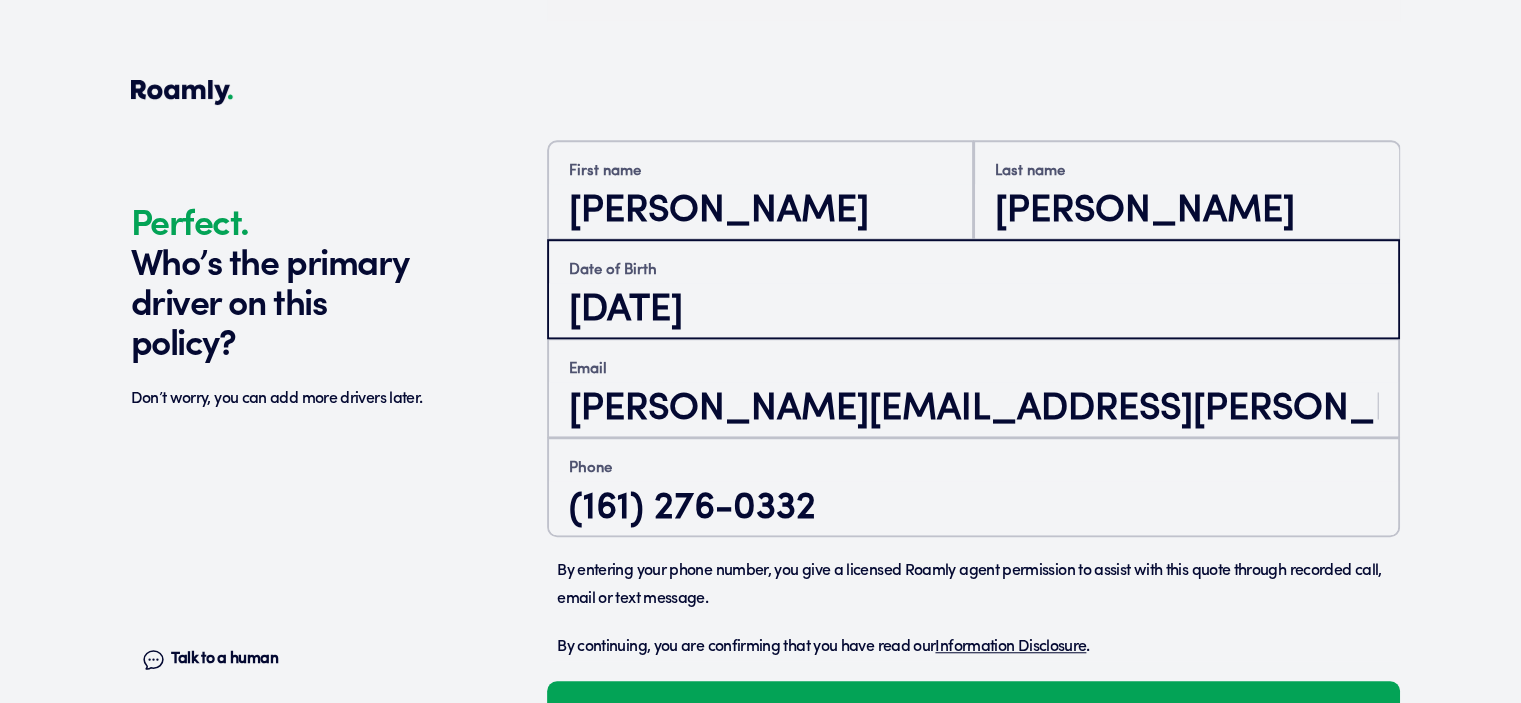 type on "[DATE]" 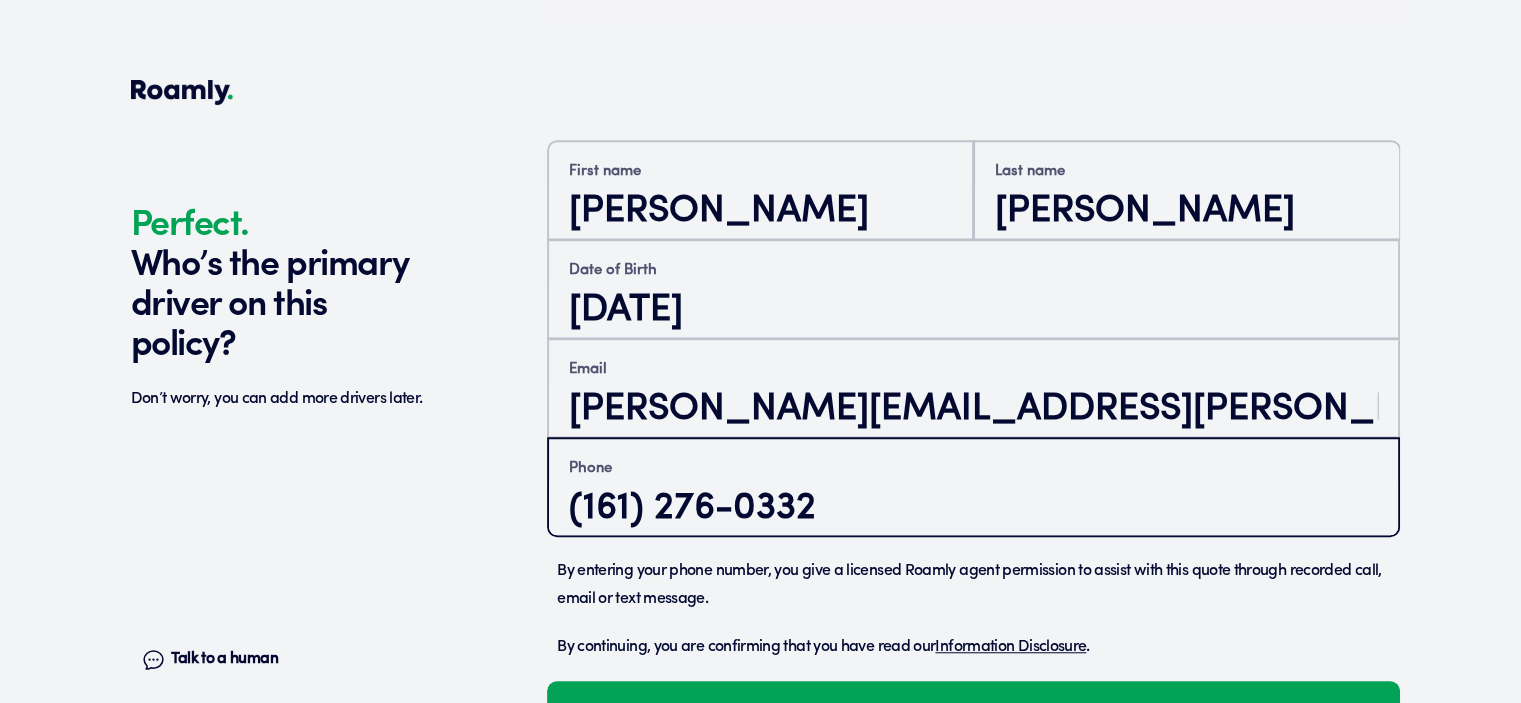 drag, startPoint x: 967, startPoint y: 506, endPoint x: 465, endPoint y: 473, distance: 503.0835 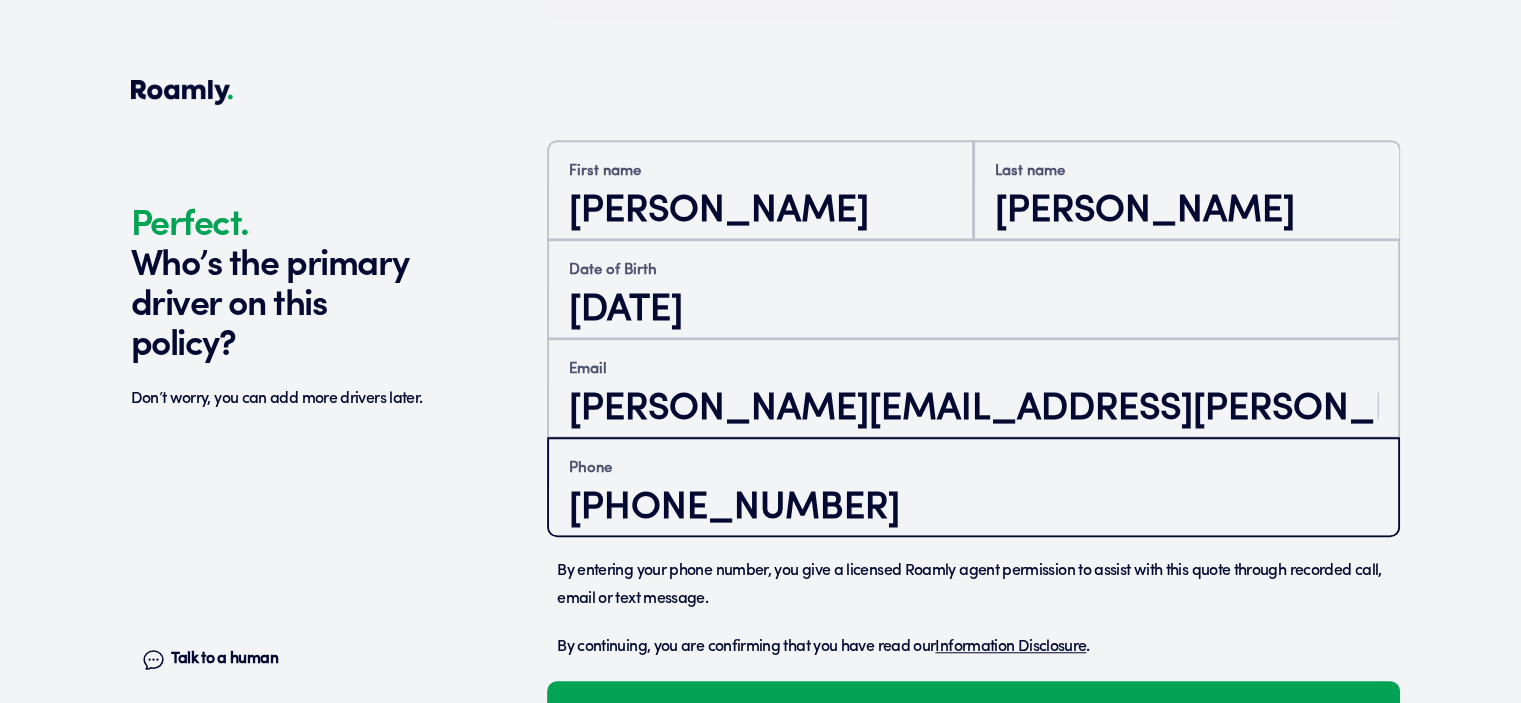 scroll, scrollTop: 1491, scrollLeft: 0, axis: vertical 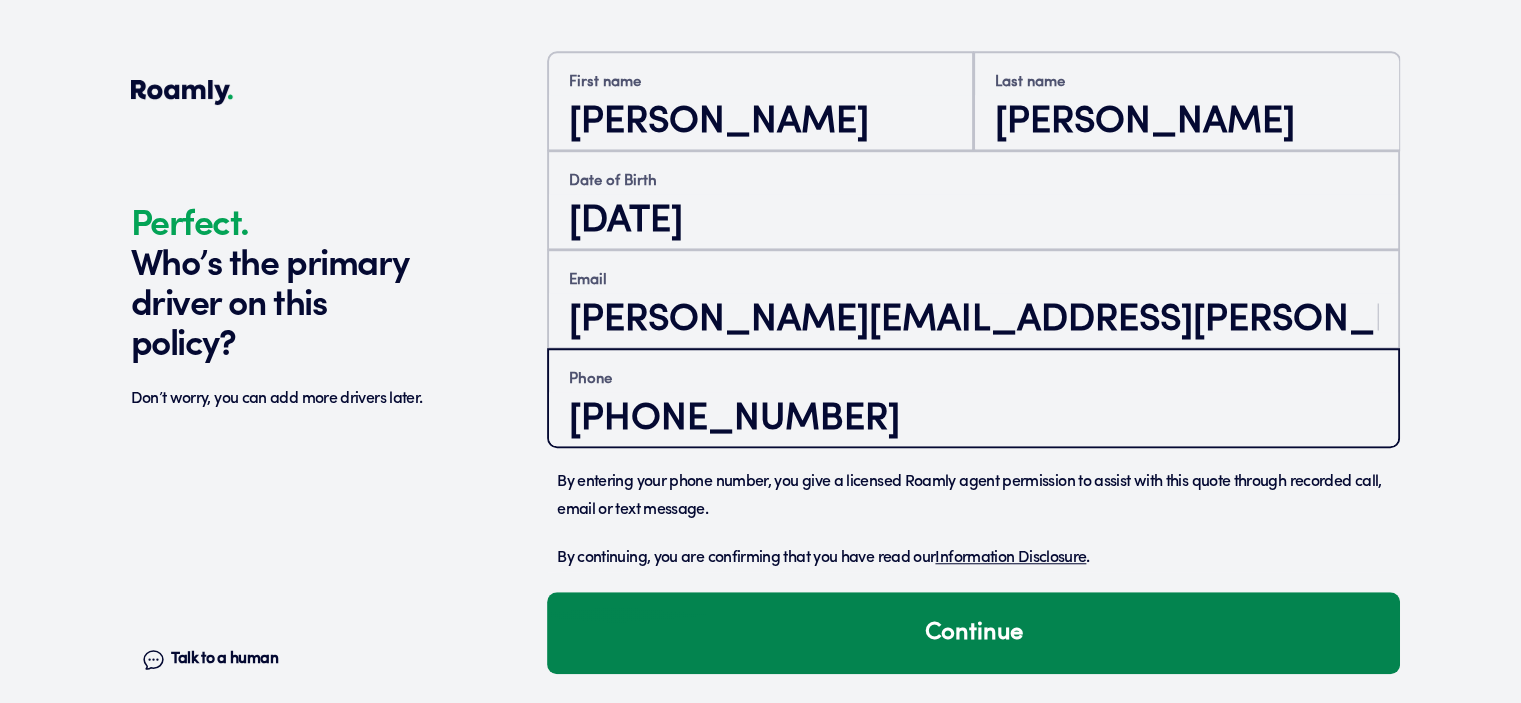 type on "[PHONE_NUMBER]" 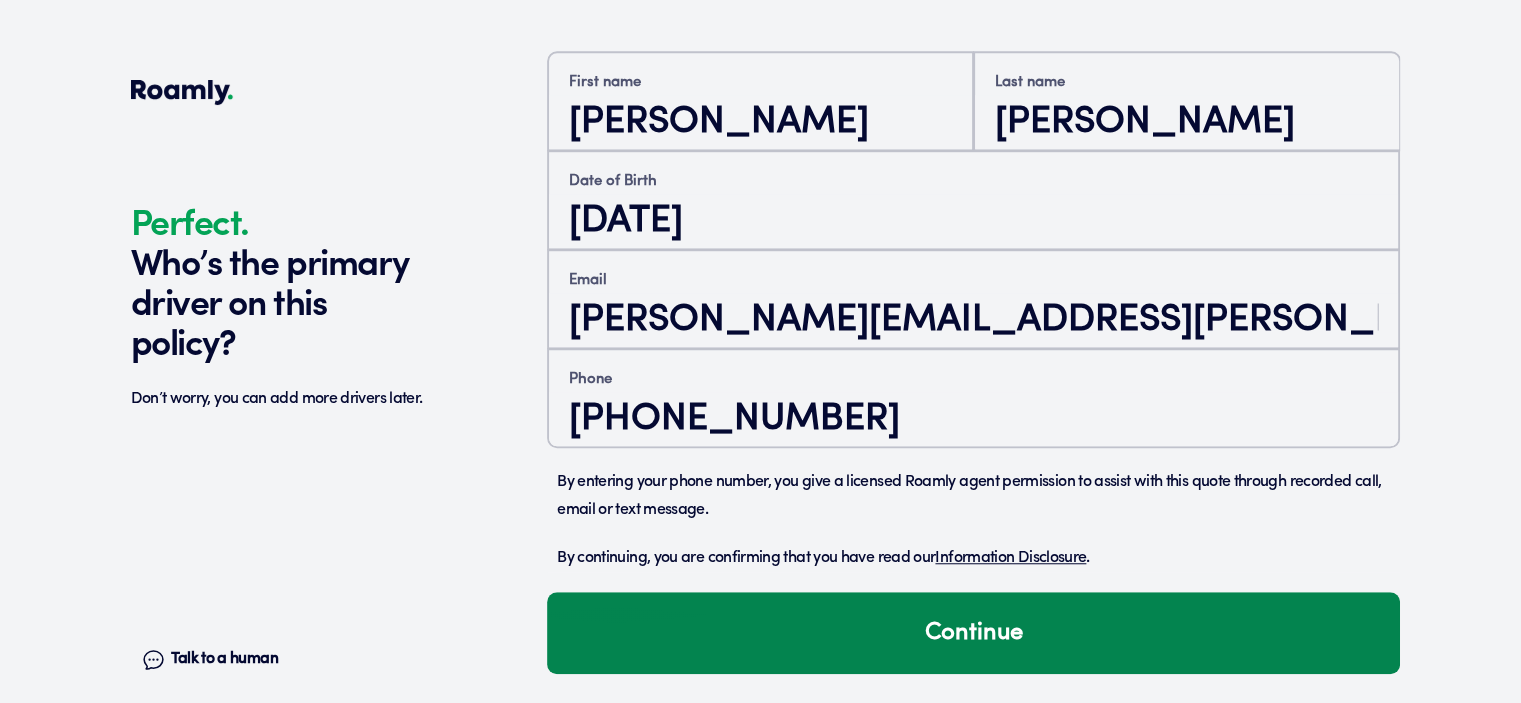 click on "Continue" at bounding box center (973, 633) 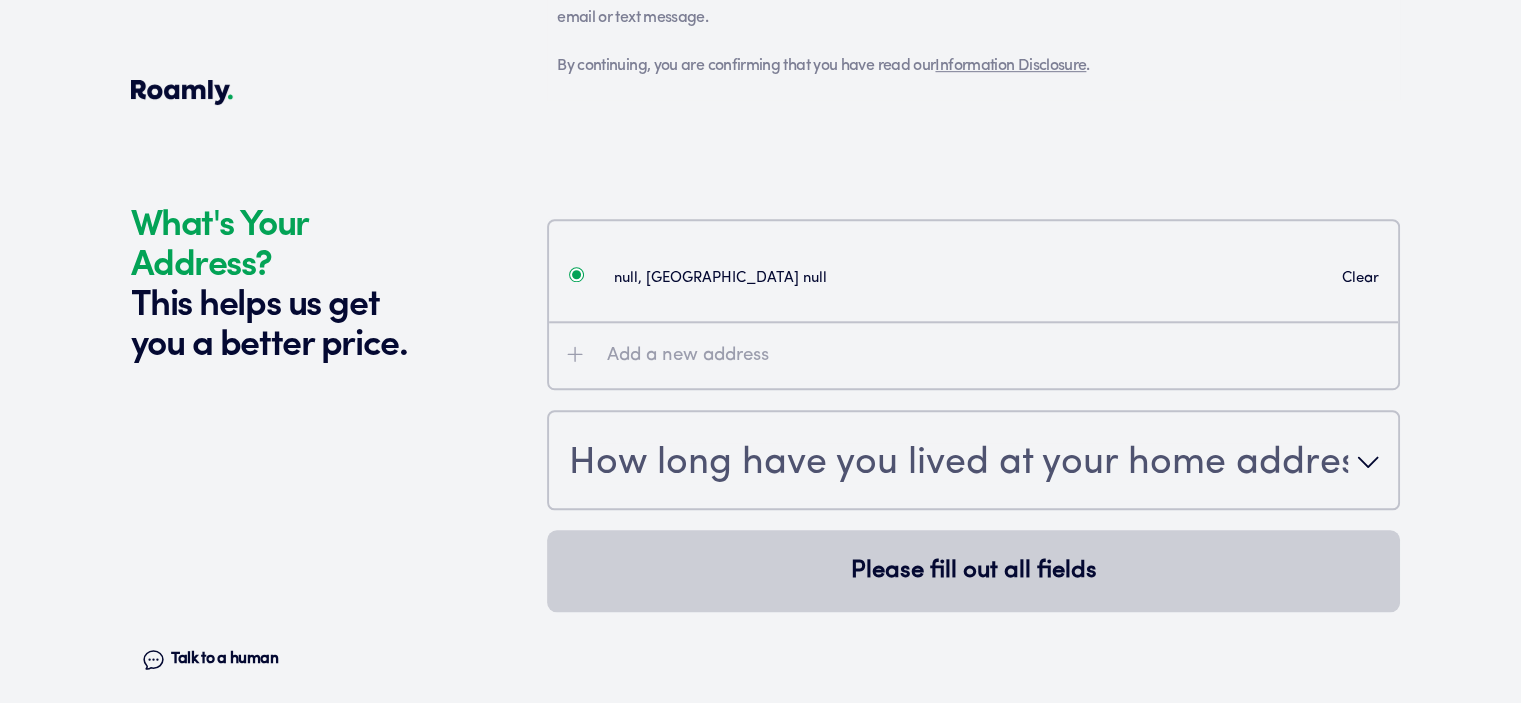 scroll, scrollTop: 2092, scrollLeft: 0, axis: vertical 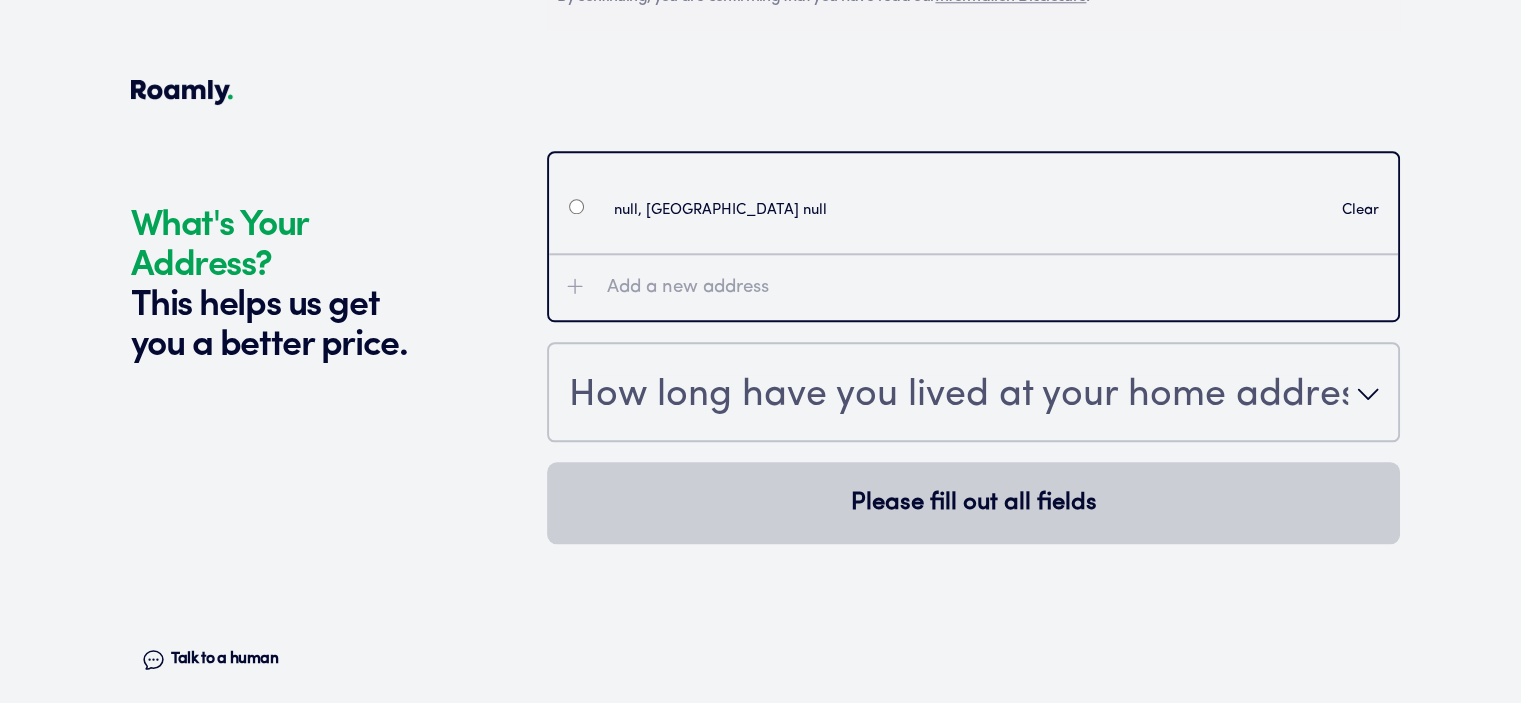 click on "null, TX null Clear" at bounding box center [973, 203] 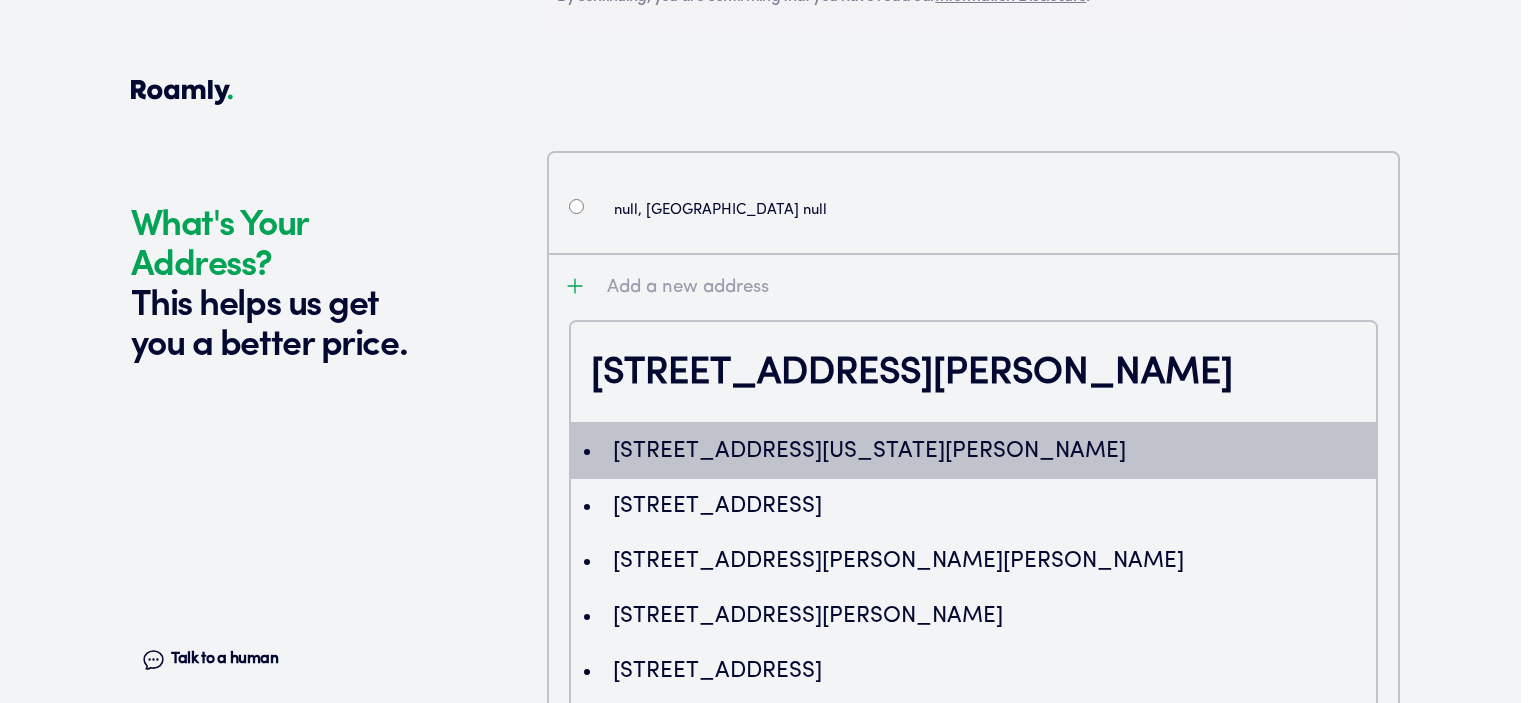 type on "[STREET_ADDRESS][PERSON_NAME]" 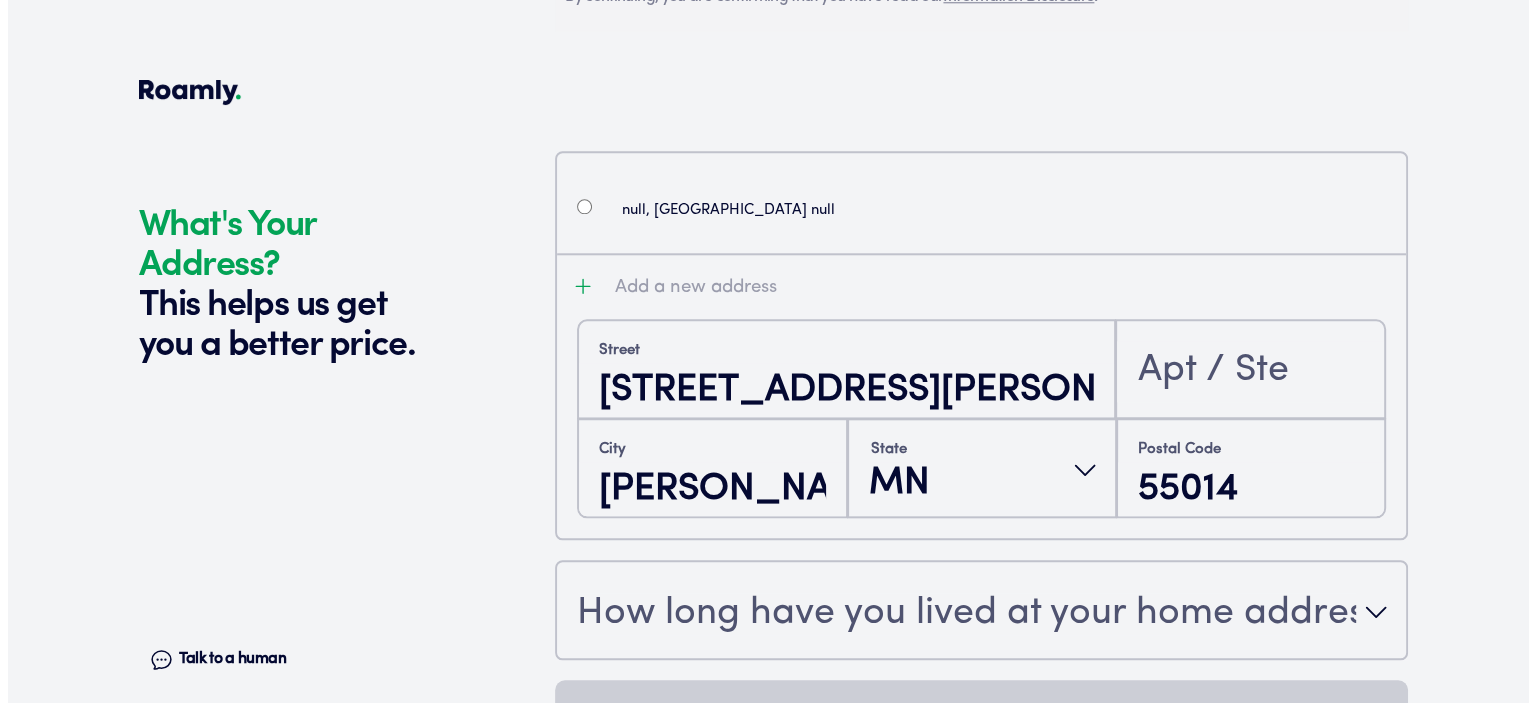 scroll, scrollTop: 2179, scrollLeft: 0, axis: vertical 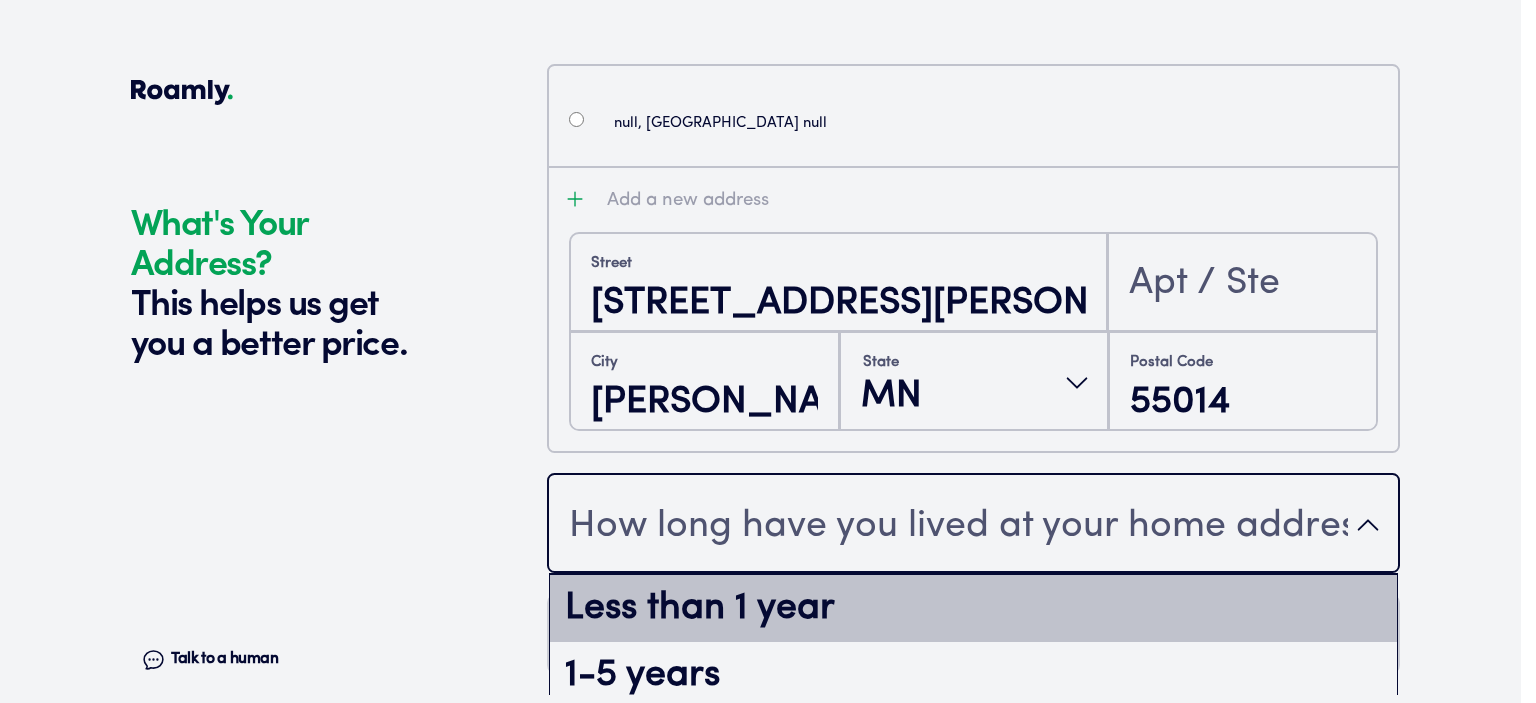 click on "Less than 1 year" at bounding box center (973, 609) 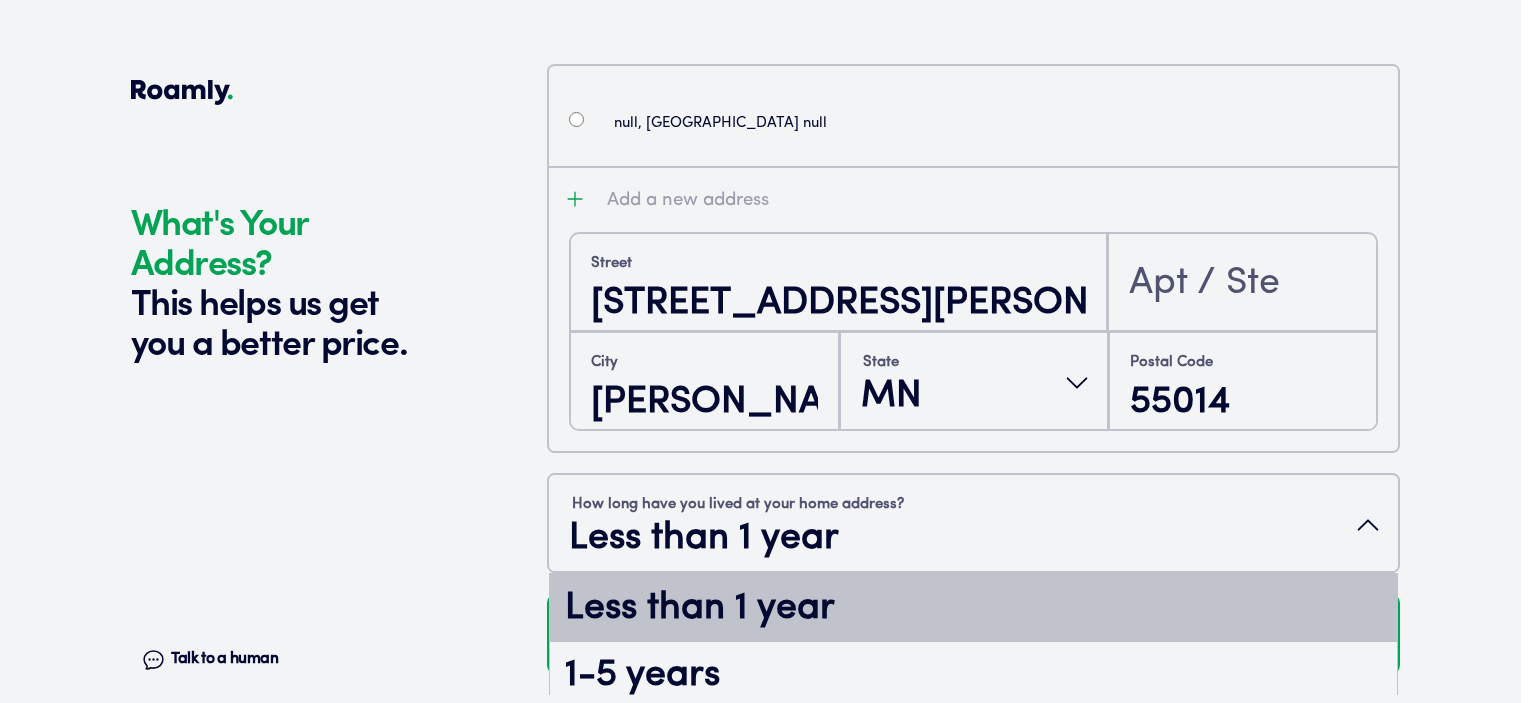 click on "Less than 1 year" at bounding box center [736, 538] 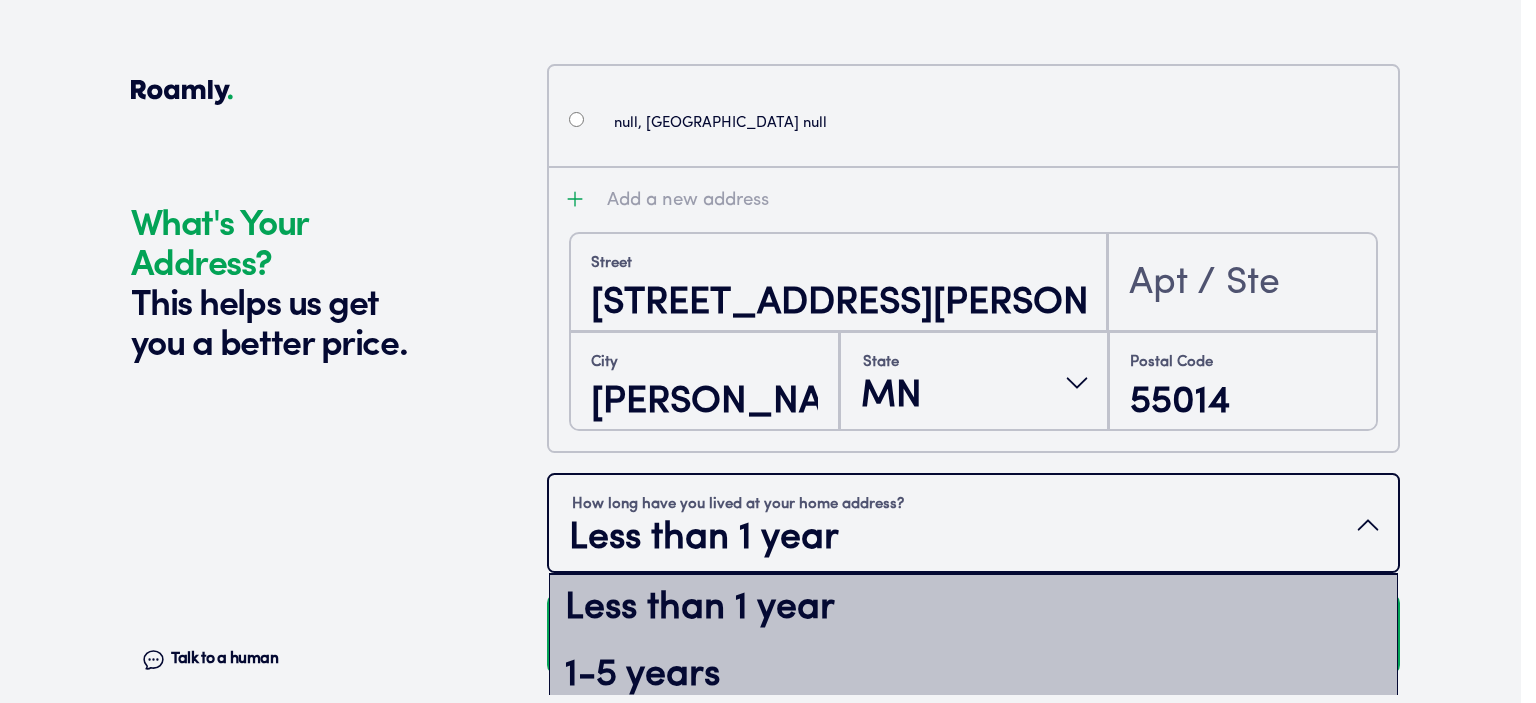 click on "1-5 years" at bounding box center (973, 676) 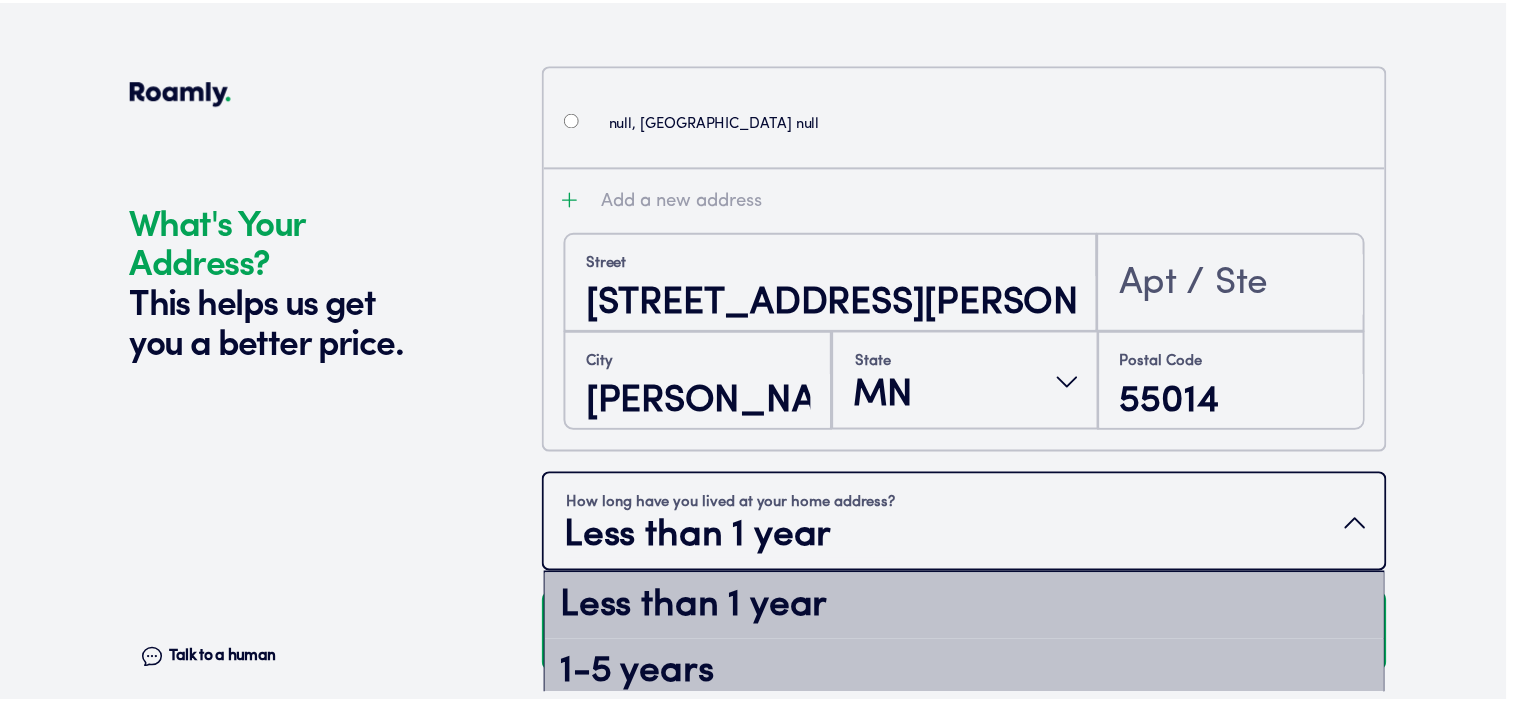 scroll, scrollTop: 0, scrollLeft: 0, axis: both 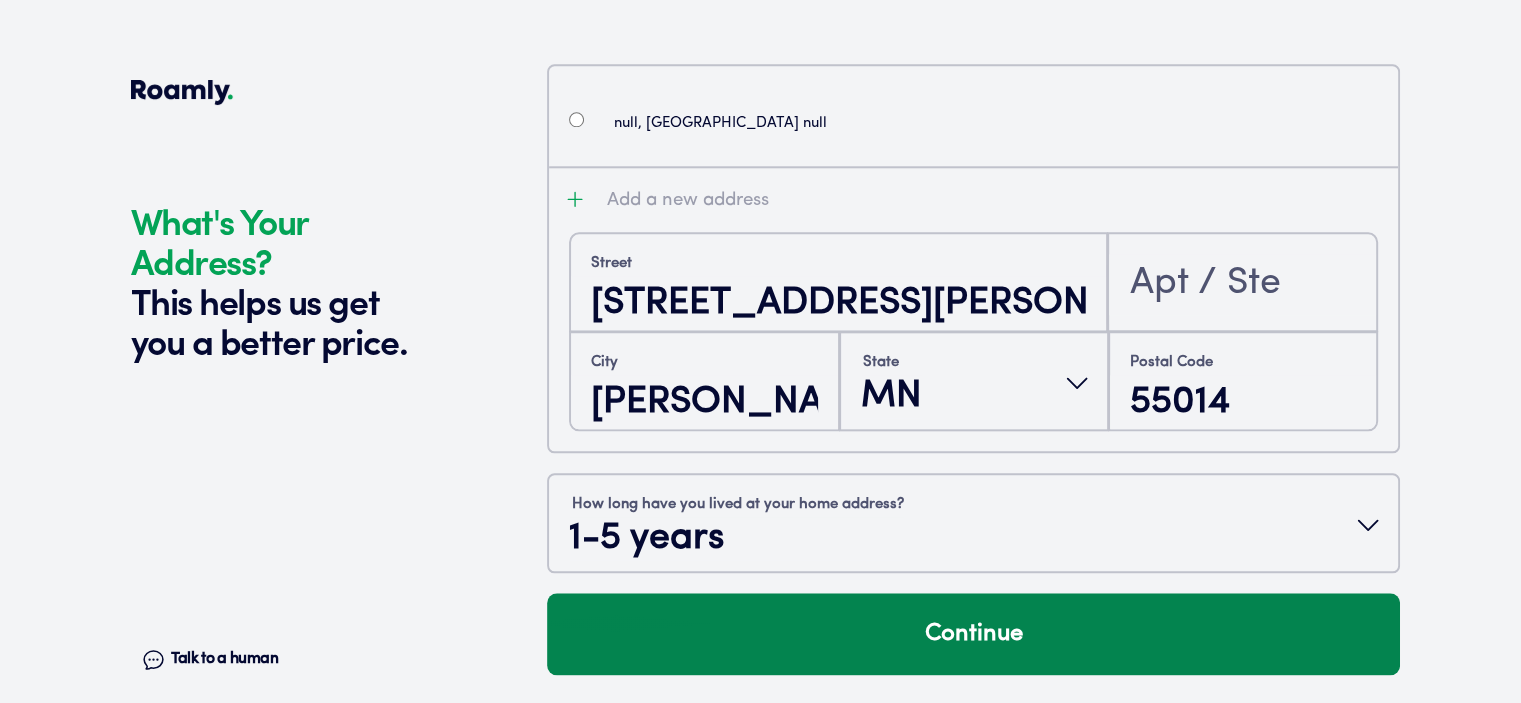 click on "Continue" at bounding box center (973, 634) 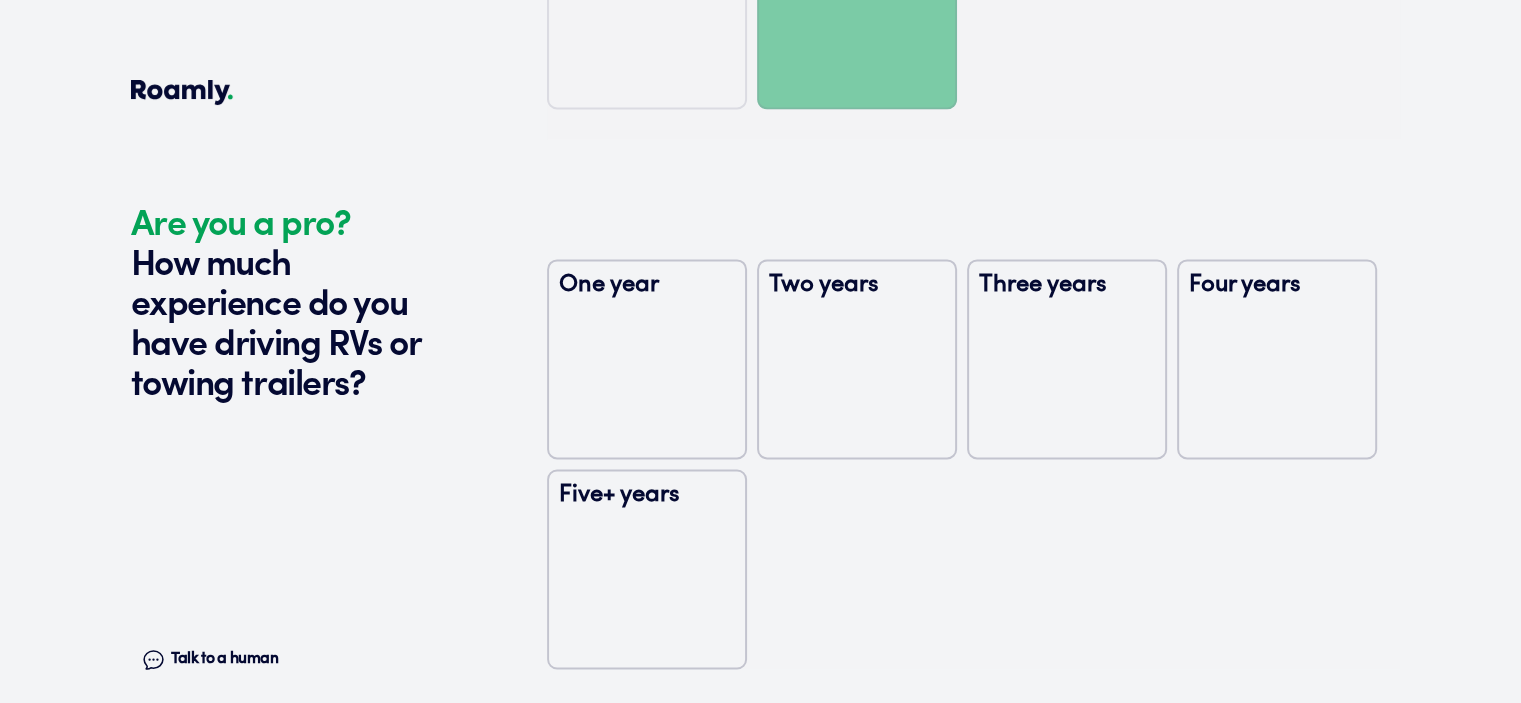 scroll, scrollTop: 3051, scrollLeft: 0, axis: vertical 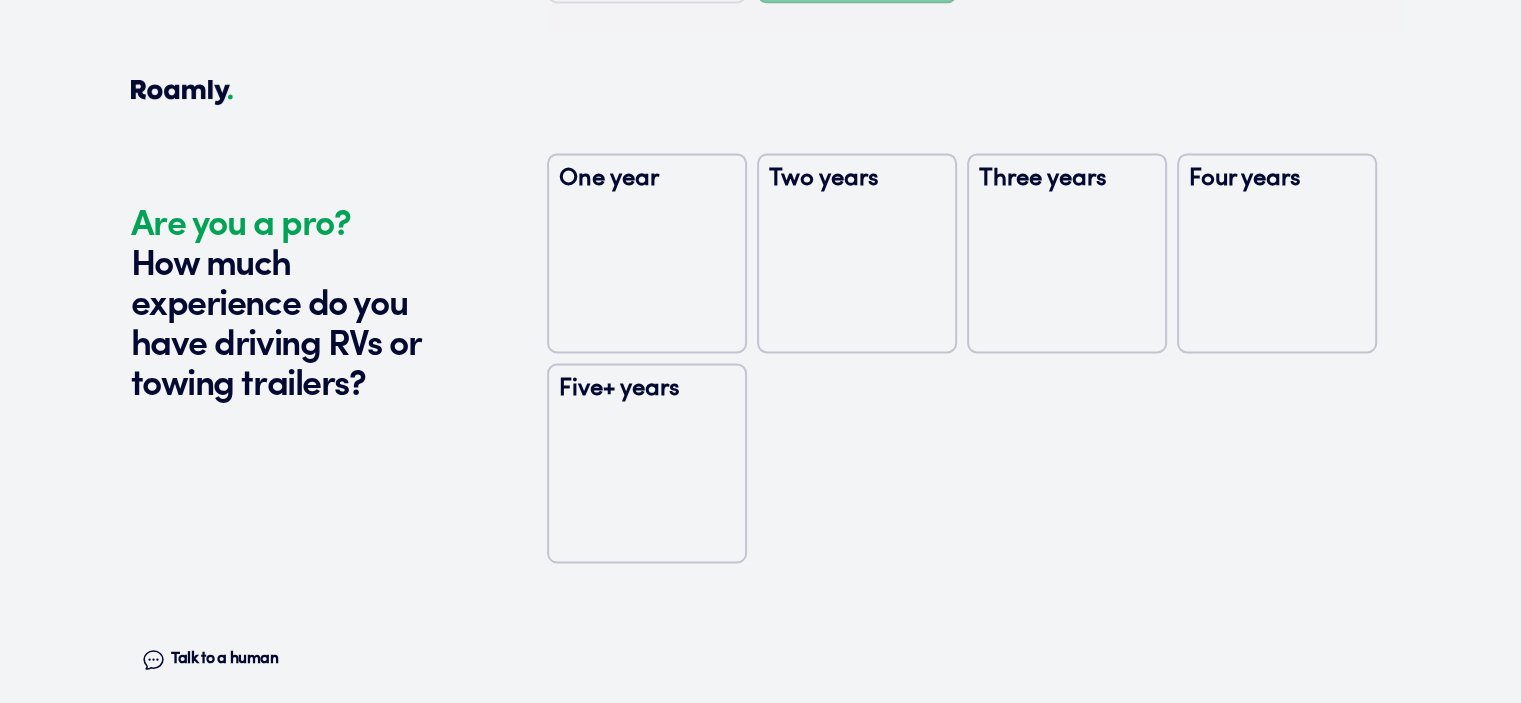 click on "Five+ years" at bounding box center [647, 463] 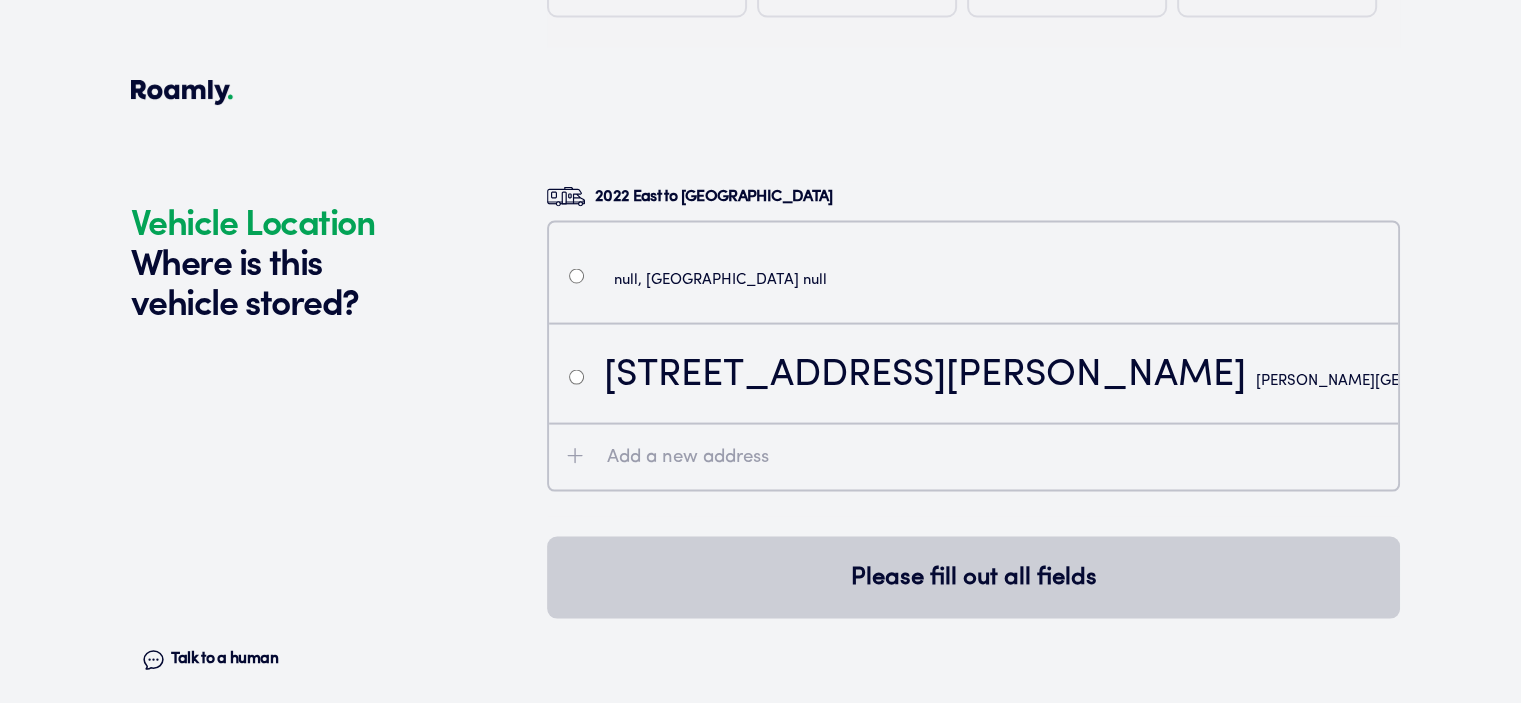 scroll, scrollTop: 4031, scrollLeft: 0, axis: vertical 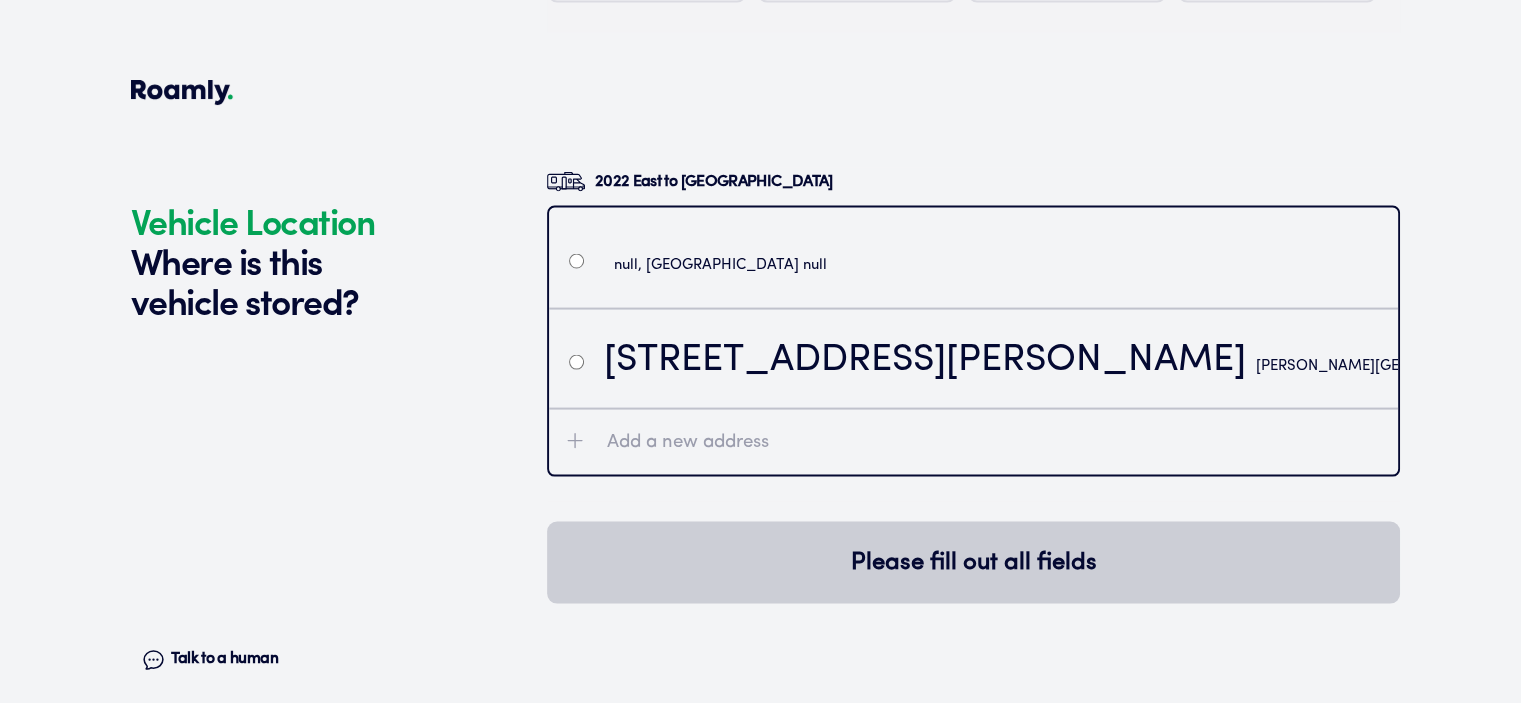 click on "[STREET_ADDRESS][PERSON_NAME][PERSON_NAME]" at bounding box center [1066, 361] 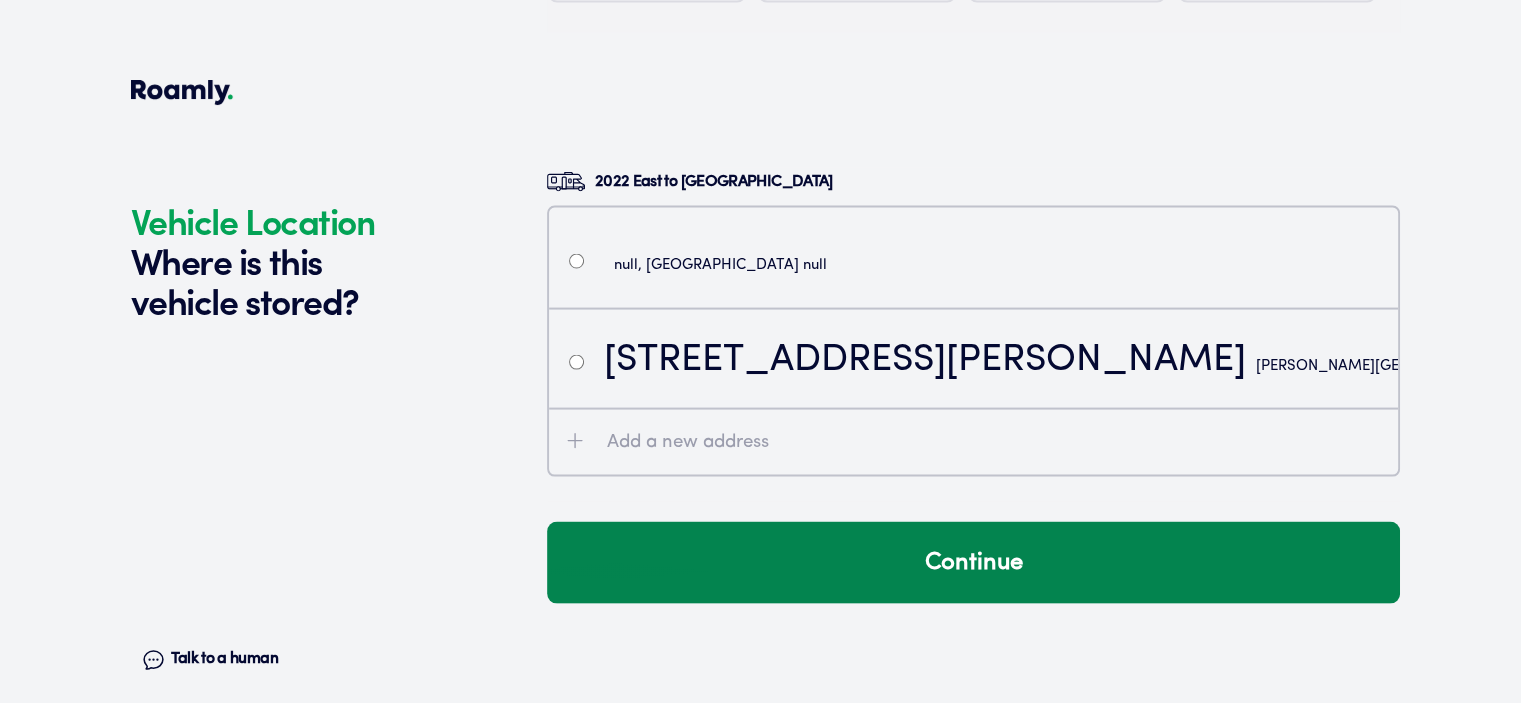 click on "Continue" at bounding box center [973, 563] 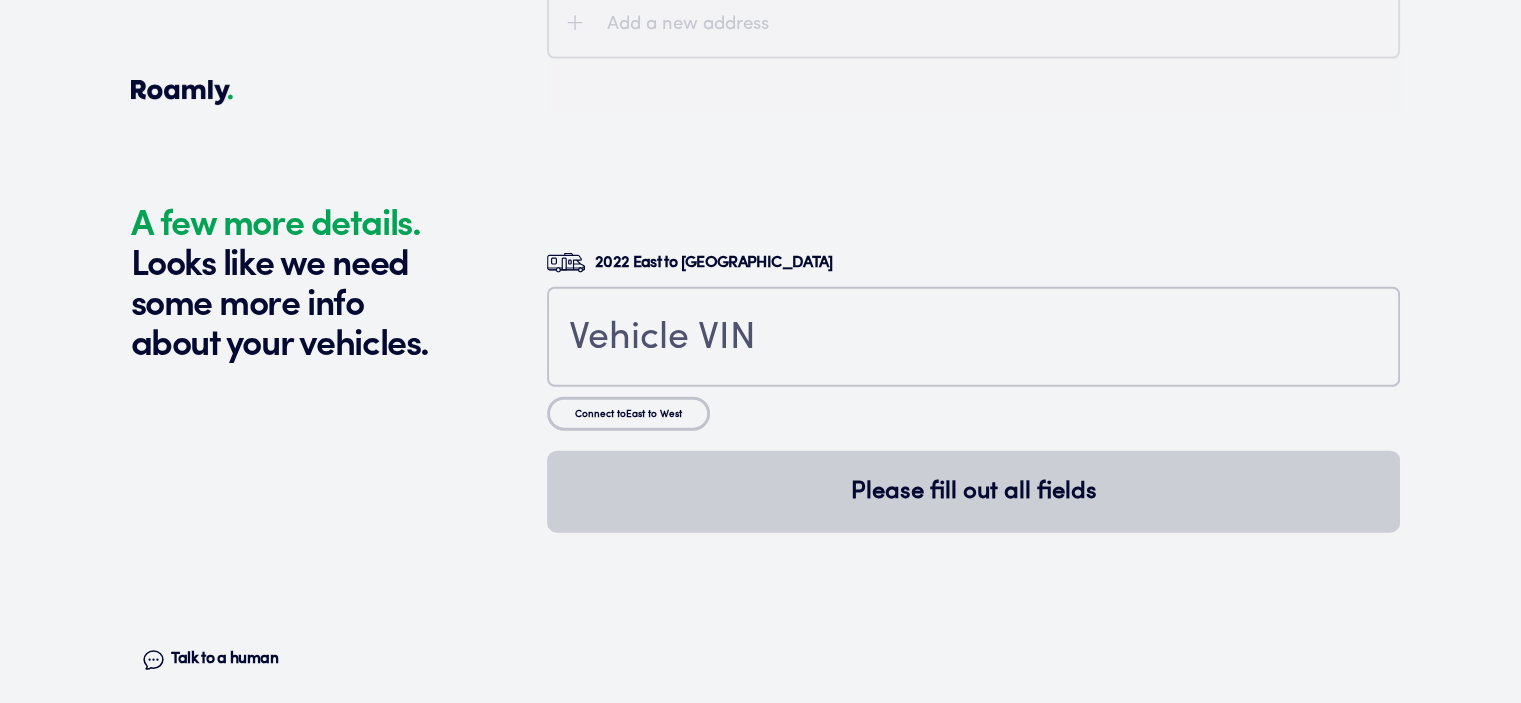 scroll, scrollTop: 4569, scrollLeft: 0, axis: vertical 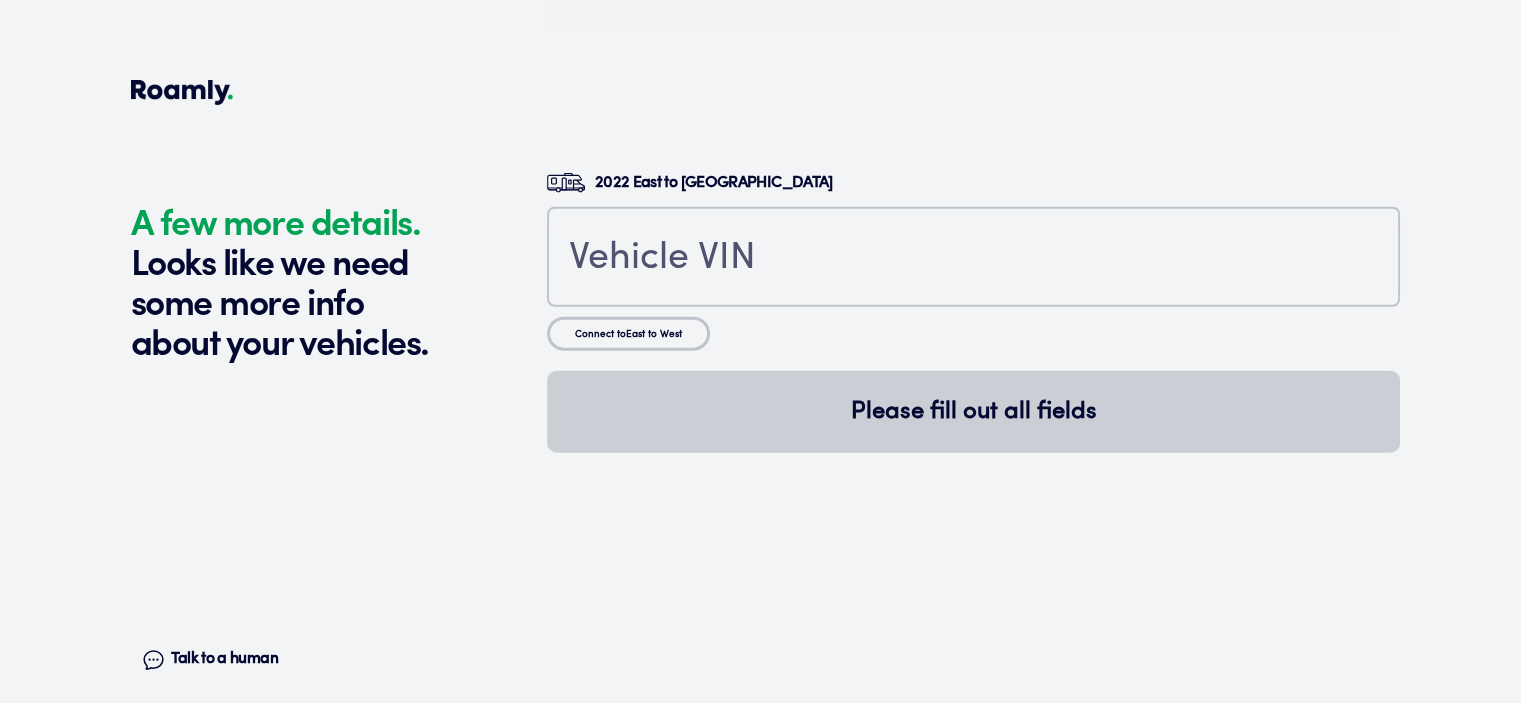 click at bounding box center (973, 257) 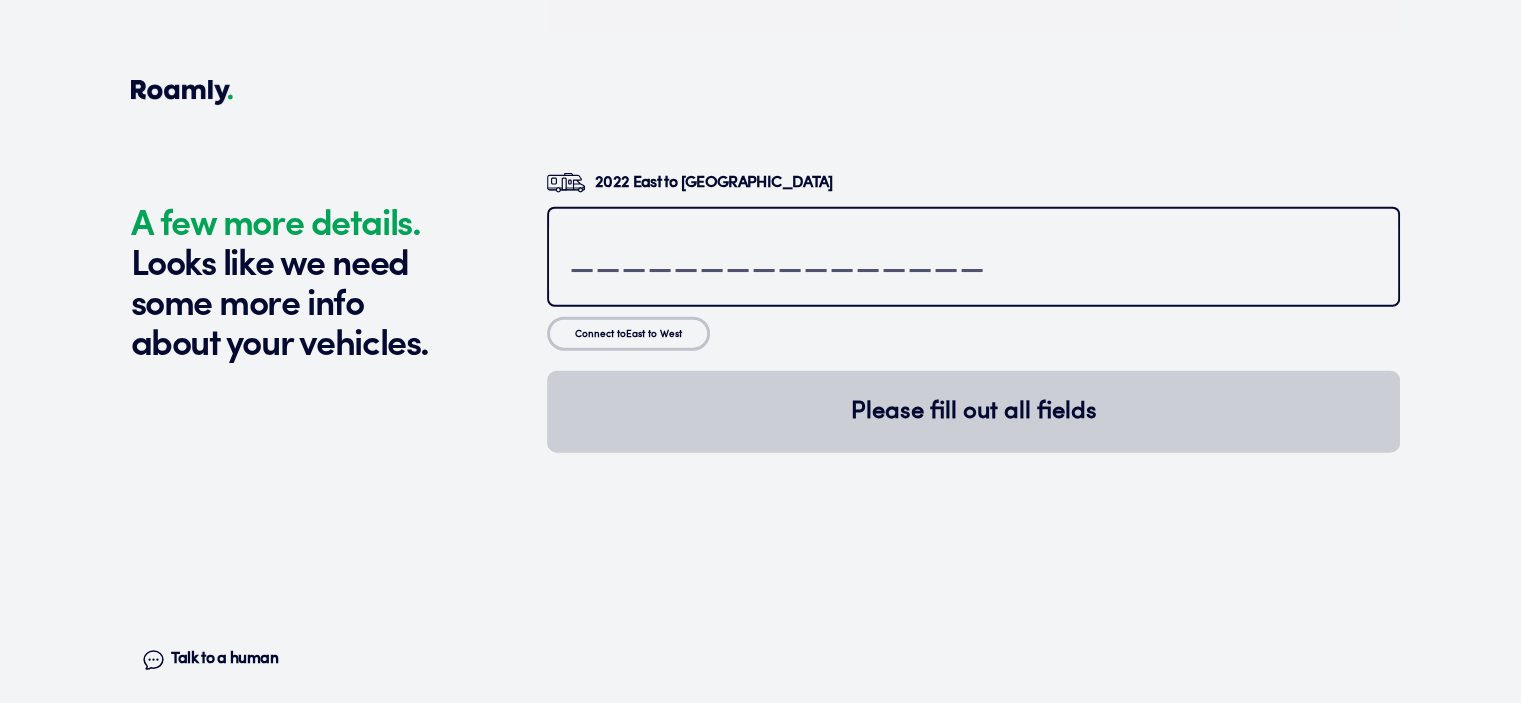 paste on "[US_VEHICLE_IDENTIFICATION_NUMBER]" 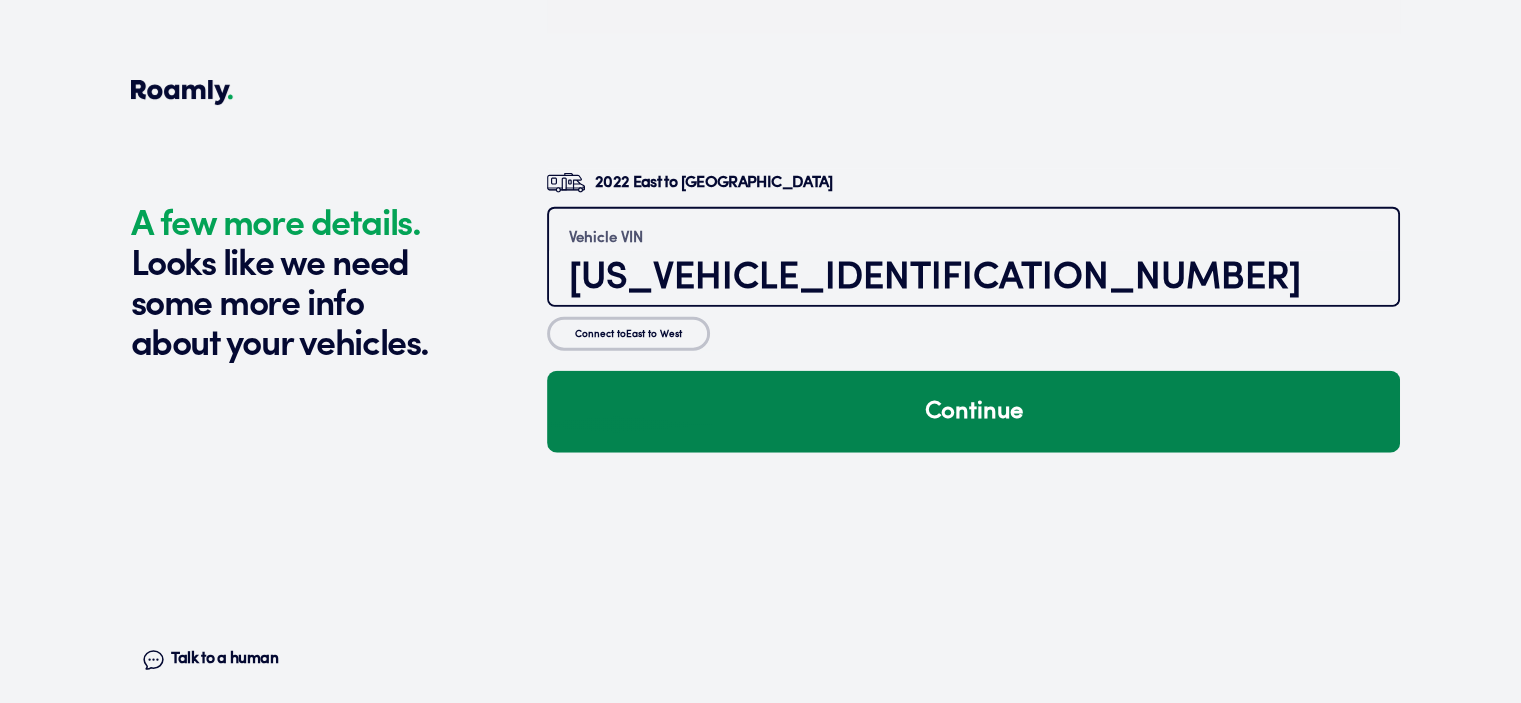 type on "[US_VEHICLE_IDENTIFICATION_NUMBER]" 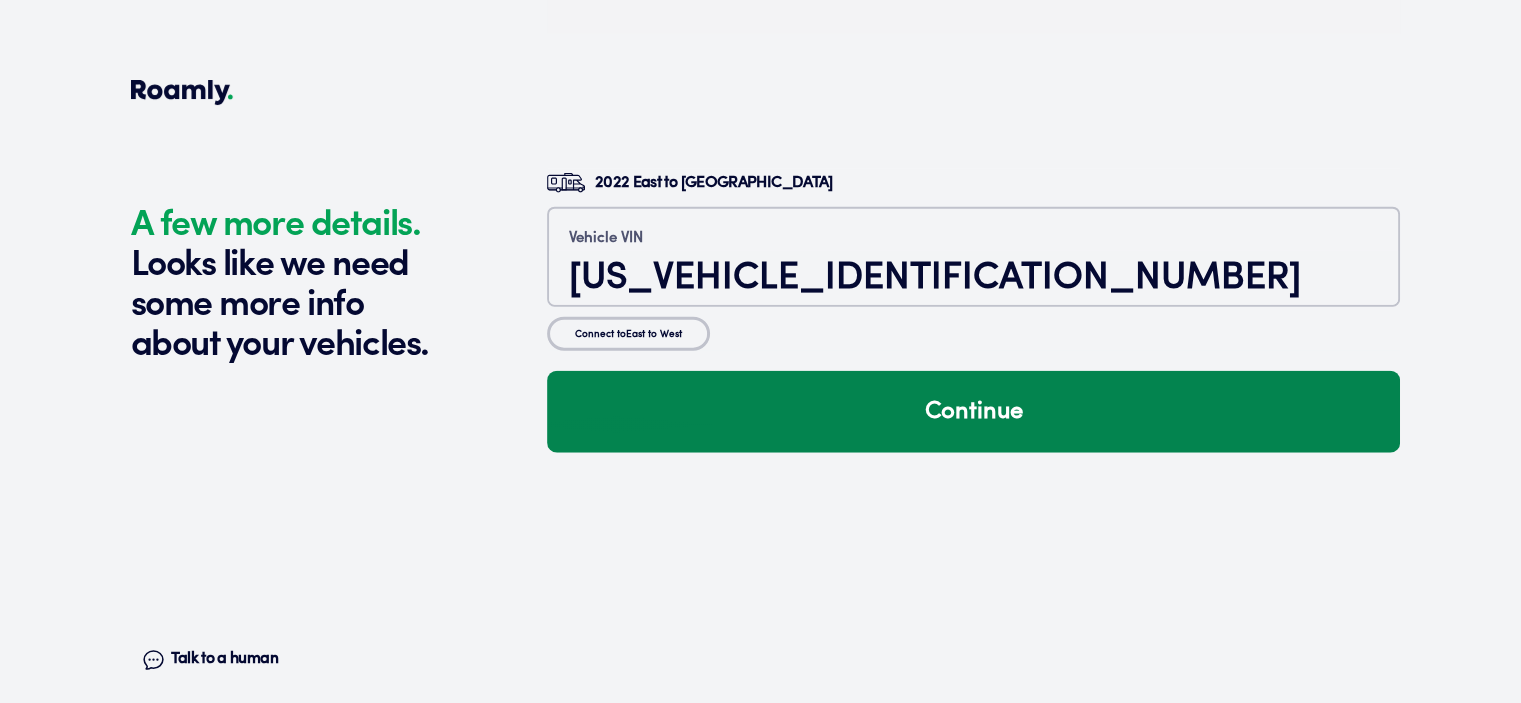 click on "Continue" at bounding box center (973, 412) 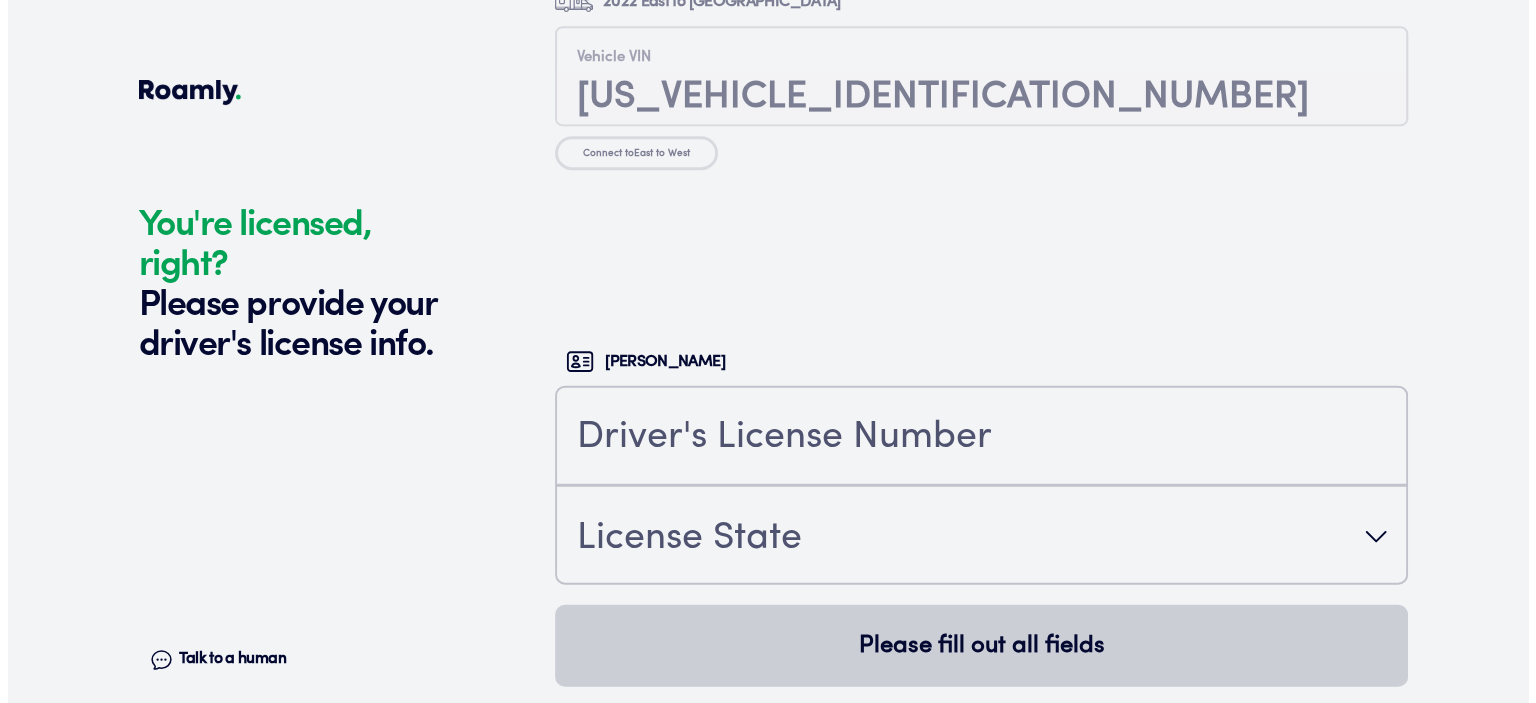 scroll, scrollTop: 4955, scrollLeft: 0, axis: vertical 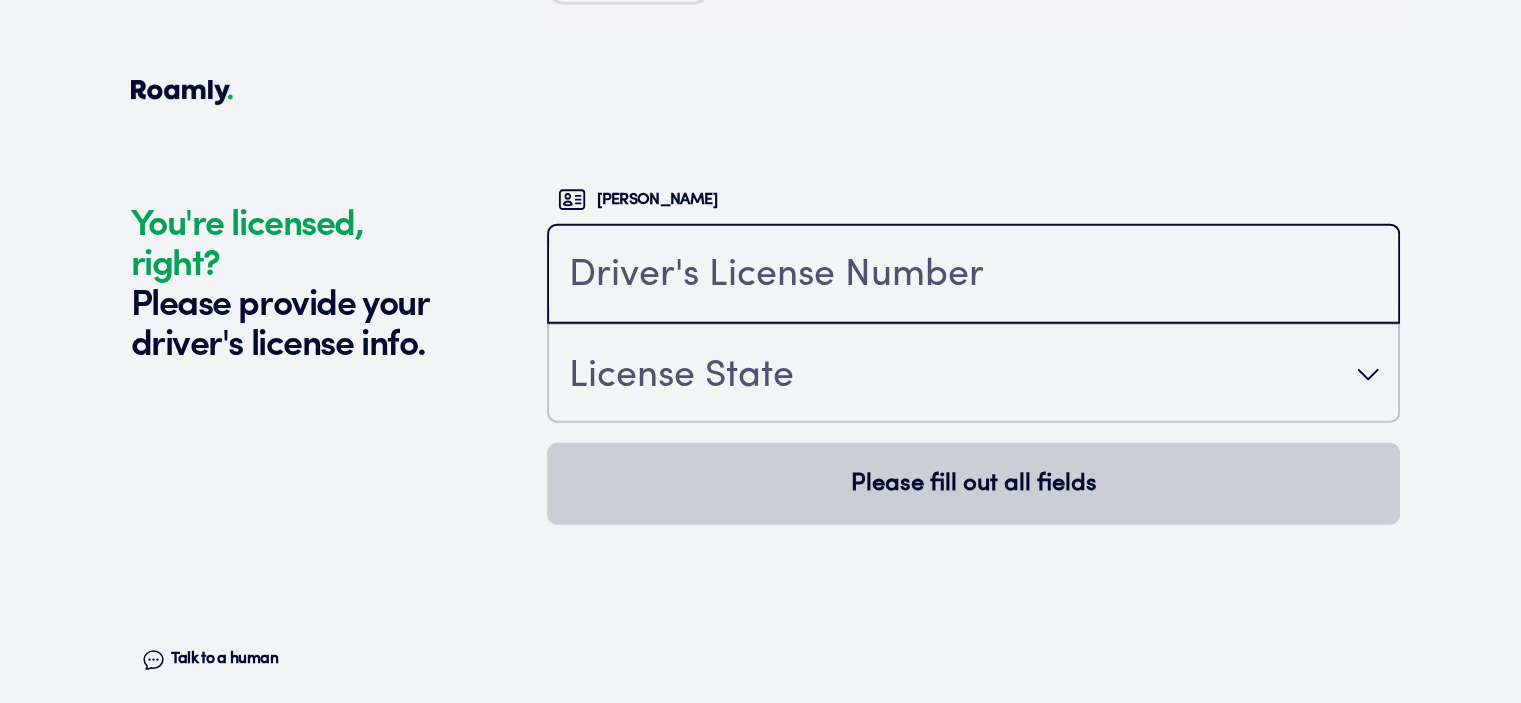 click at bounding box center (973, 276) 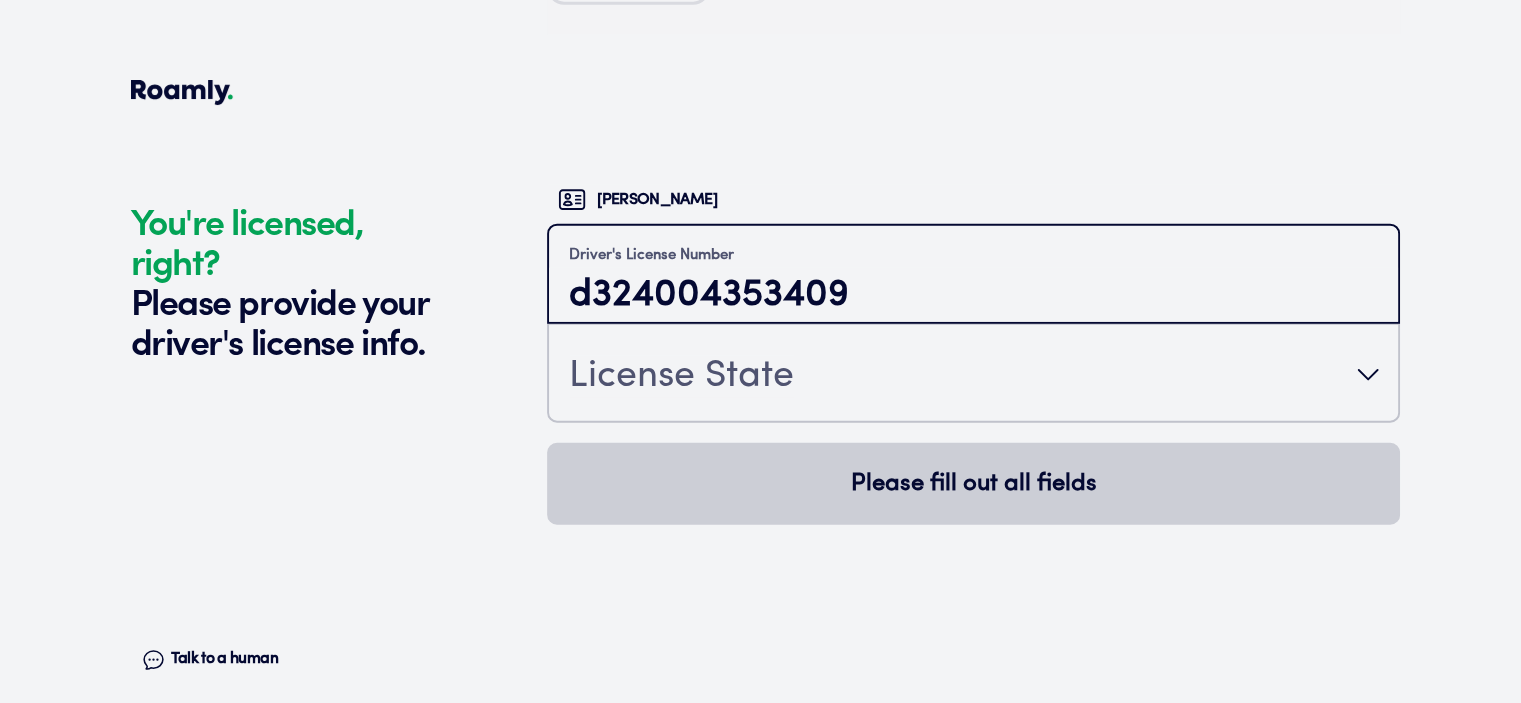 type on "d324004353409" 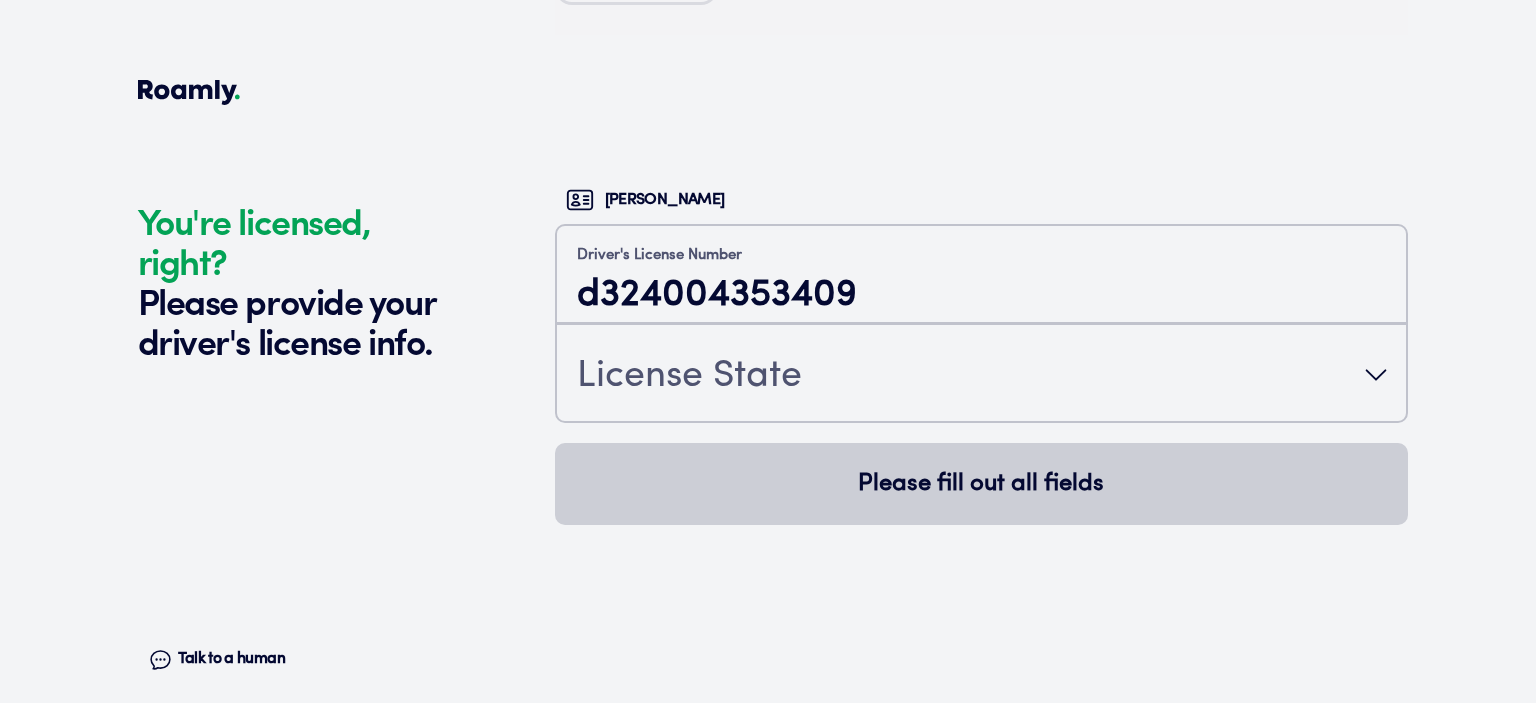 click on "License State" at bounding box center (981, 375) 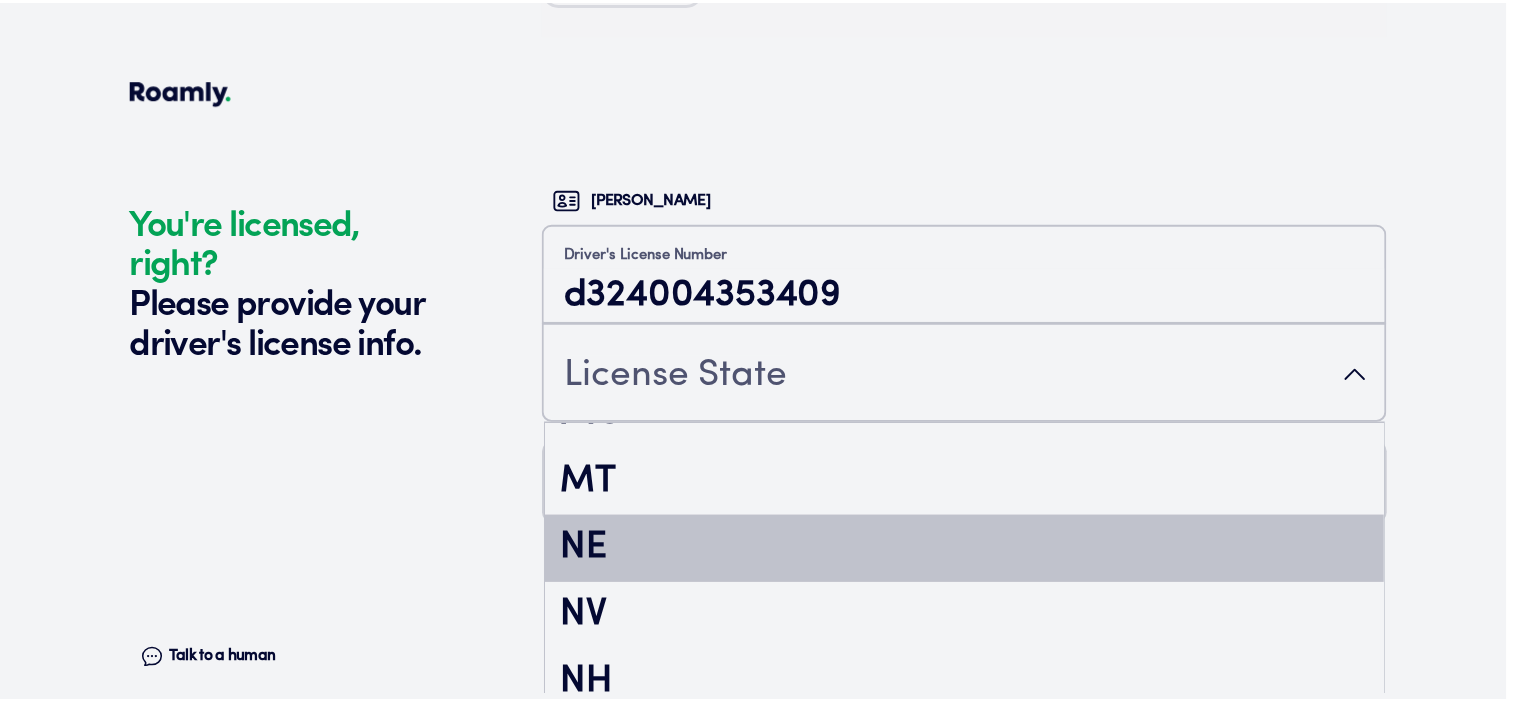 scroll, scrollTop: 1800, scrollLeft: 0, axis: vertical 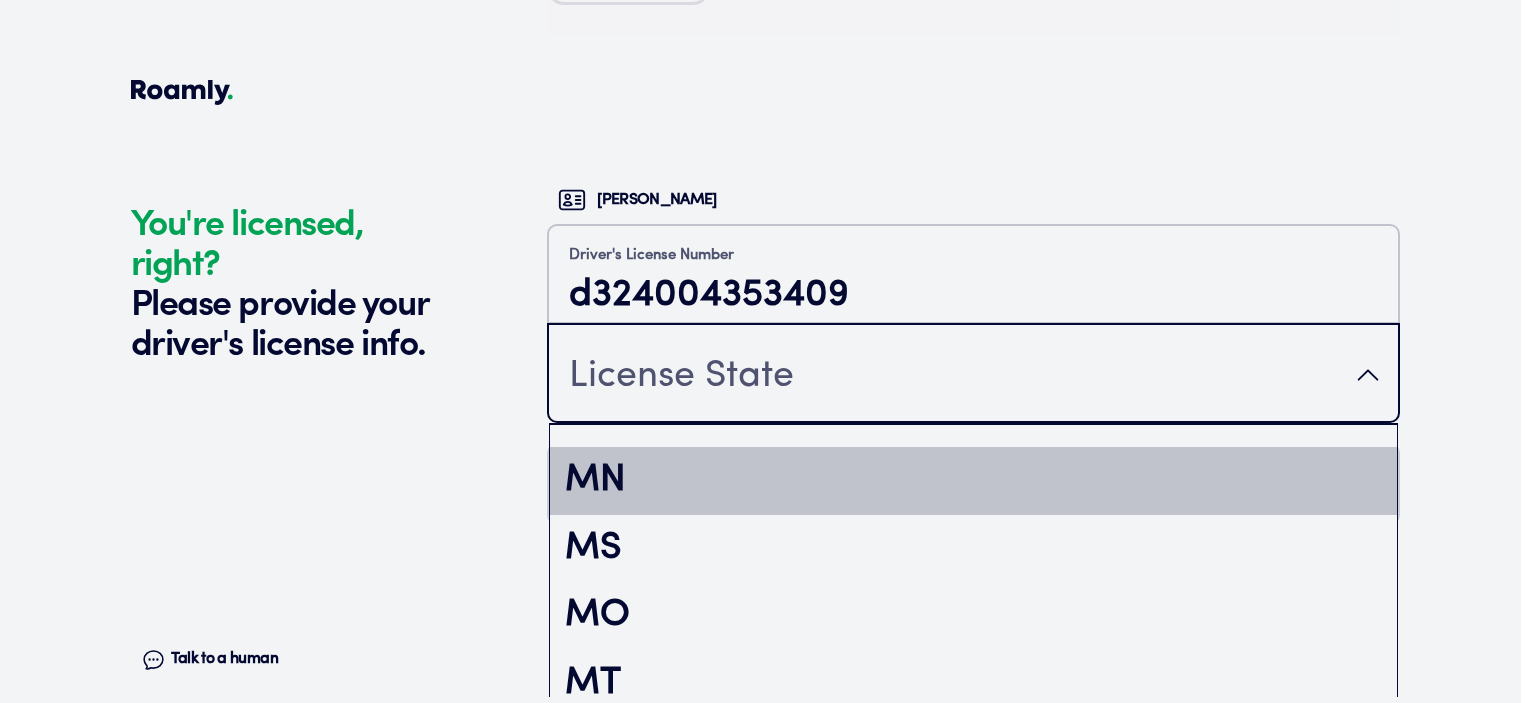 click on "MN" at bounding box center [973, 481] 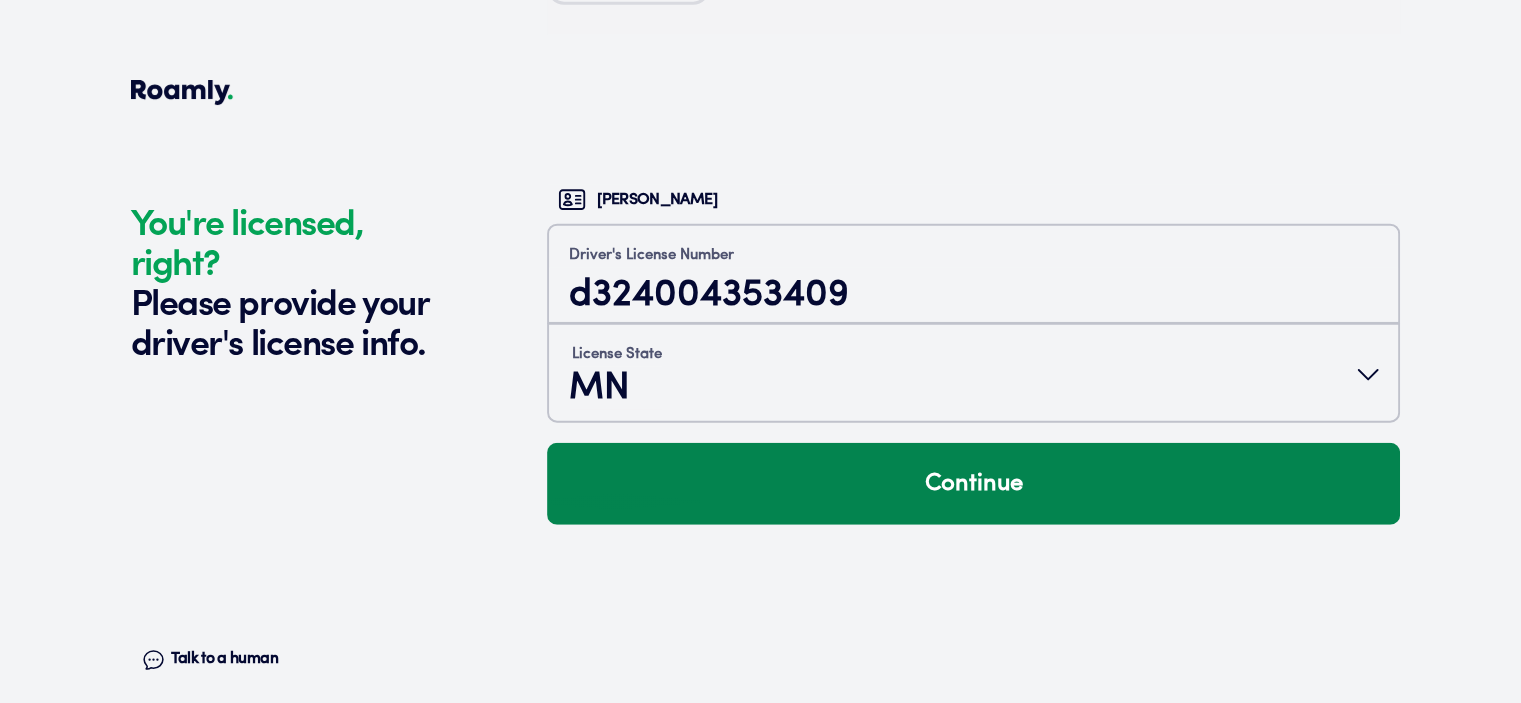 click on "Continue" at bounding box center (973, 484) 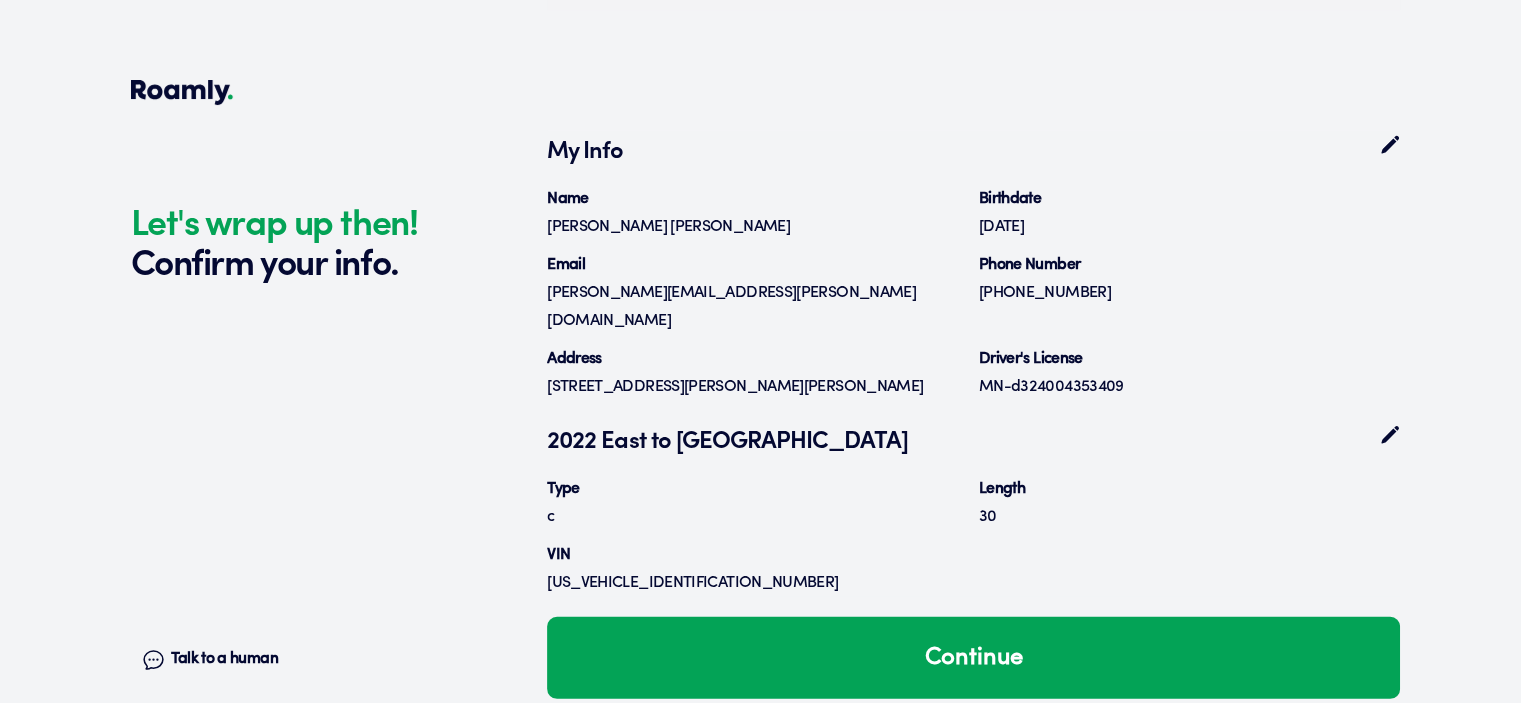 scroll, scrollTop: 5458, scrollLeft: 0, axis: vertical 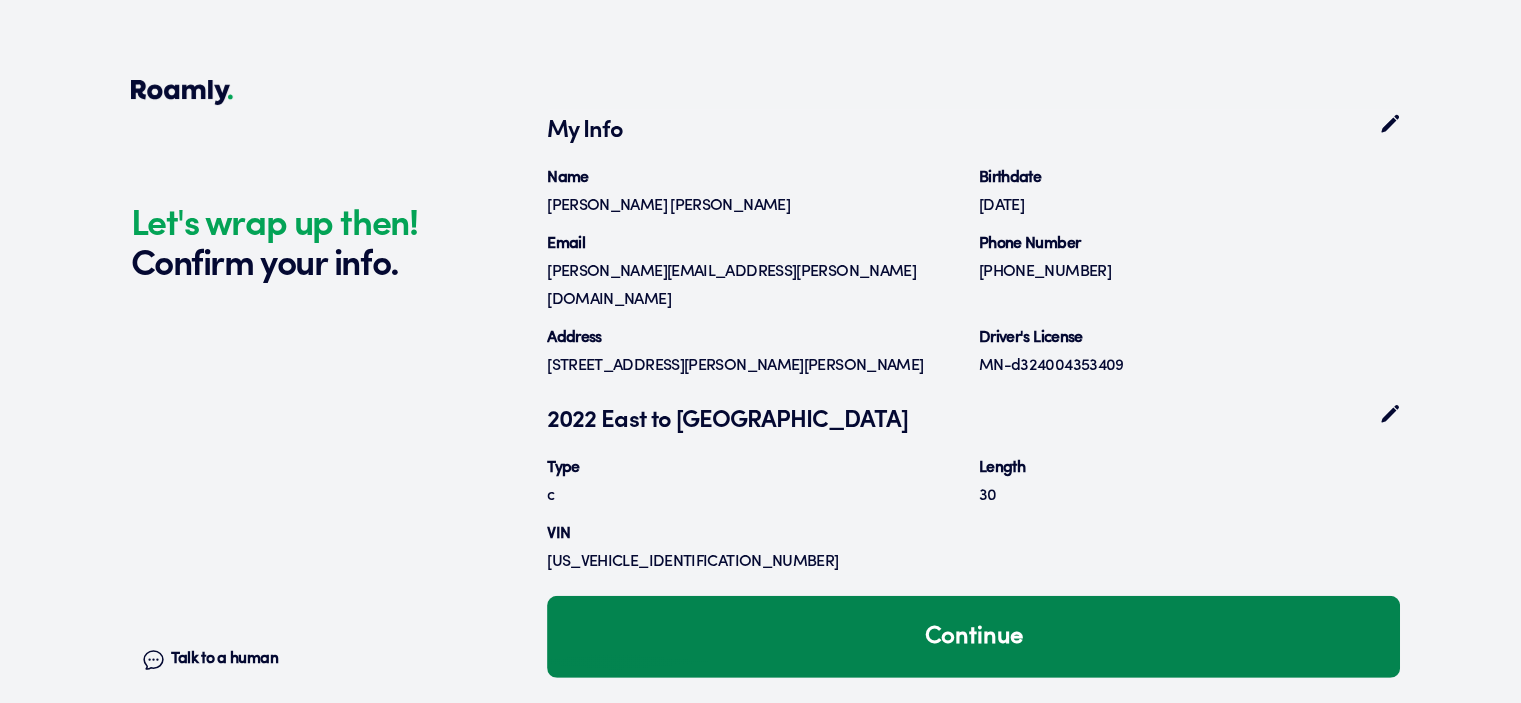 click on "Continue" at bounding box center (973, 637) 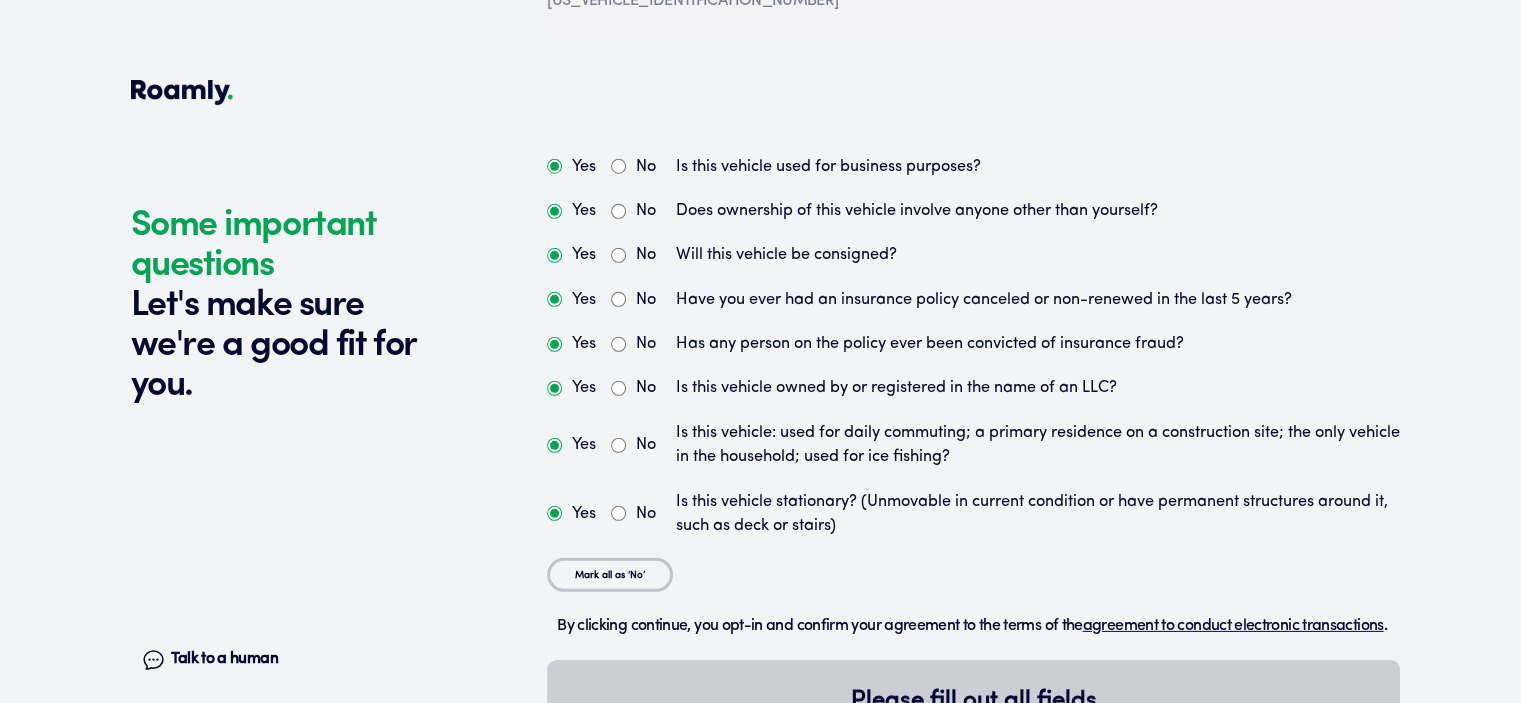 scroll, scrollTop: 6069, scrollLeft: 0, axis: vertical 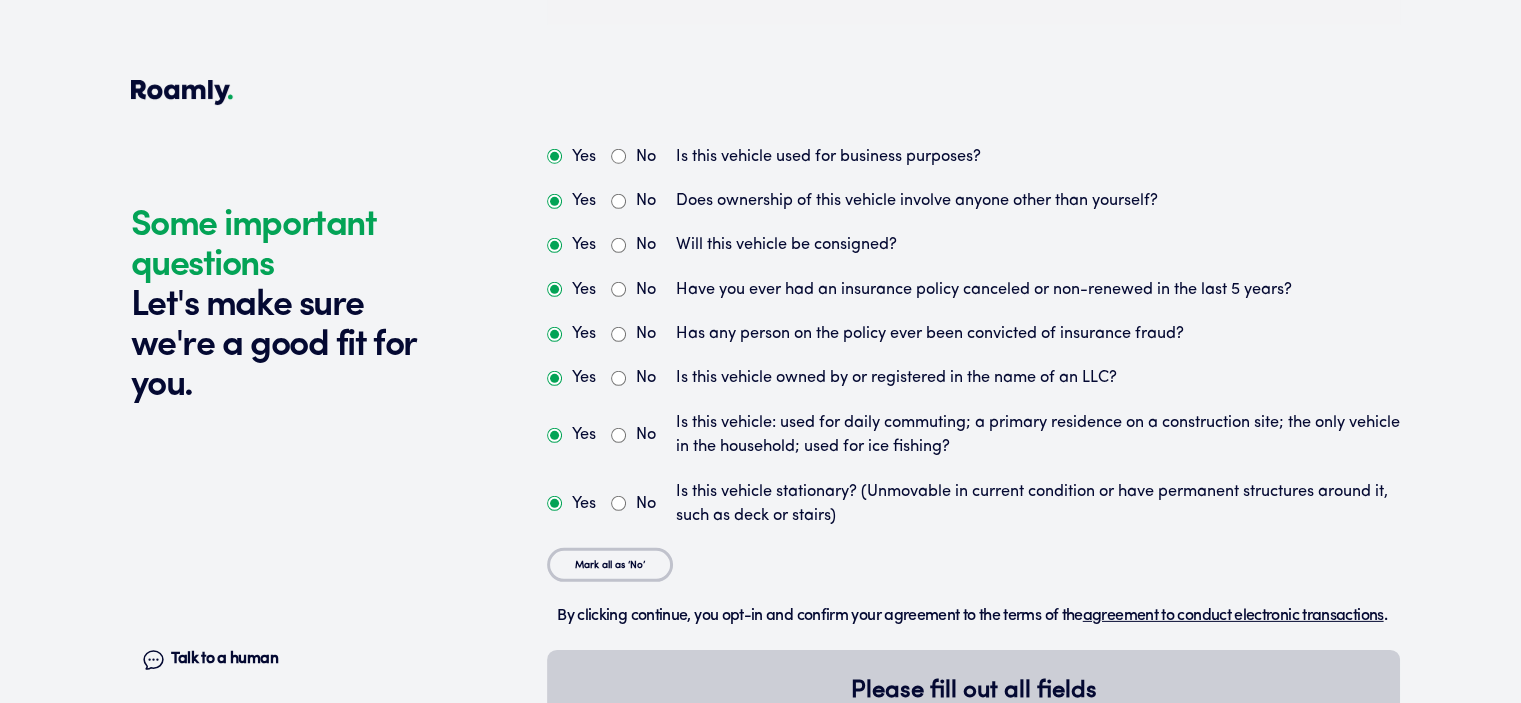 click on "Yes" at bounding box center (554, 156) 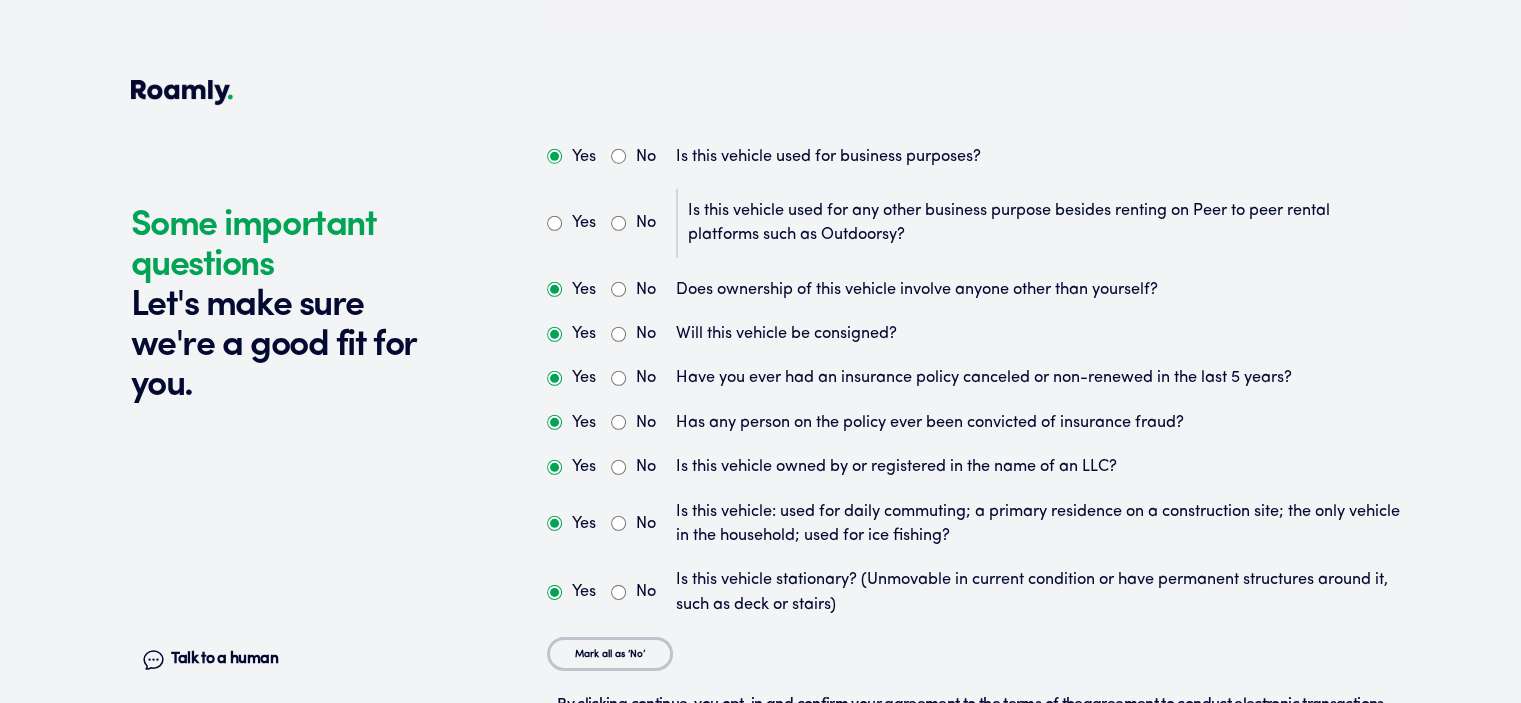 click on "No" at bounding box center (633, 223) 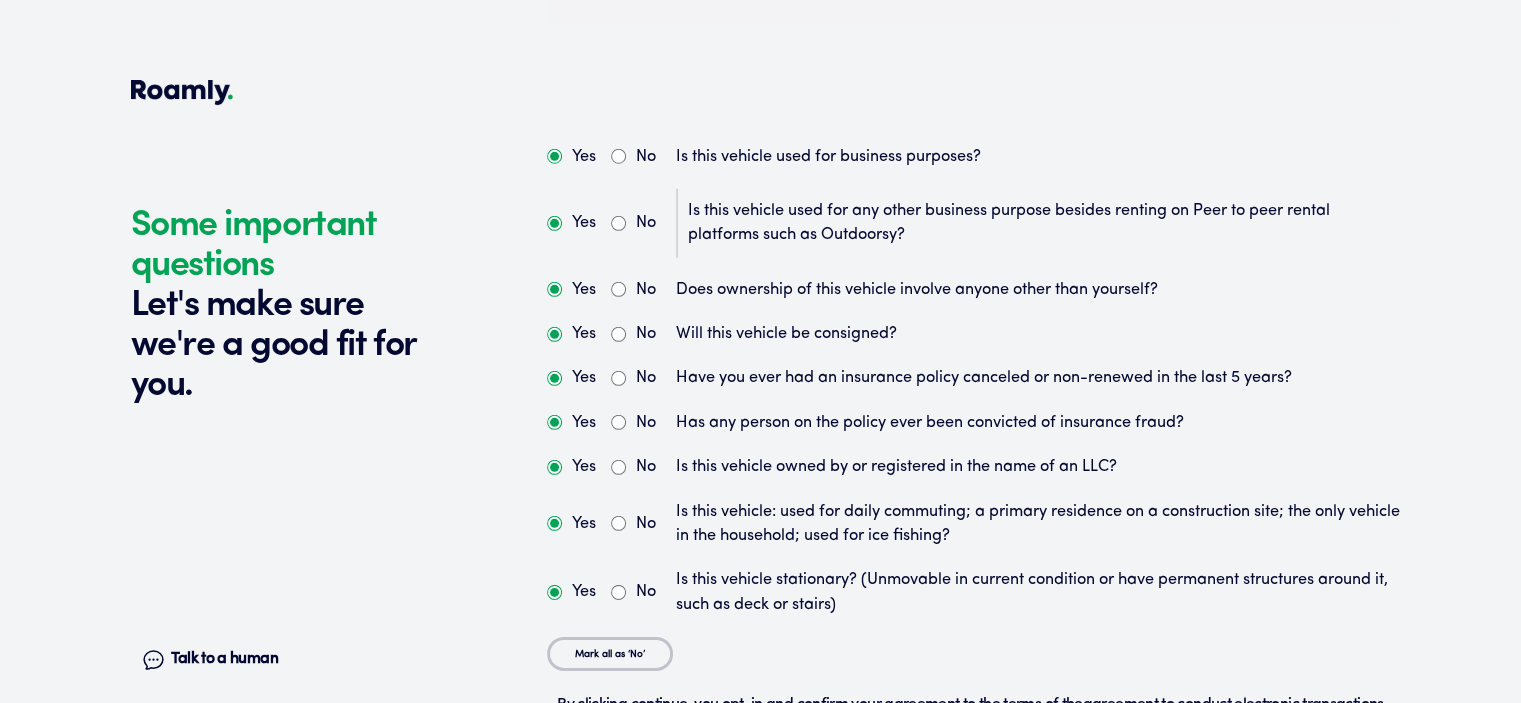 click on "No" at bounding box center (618, 289) 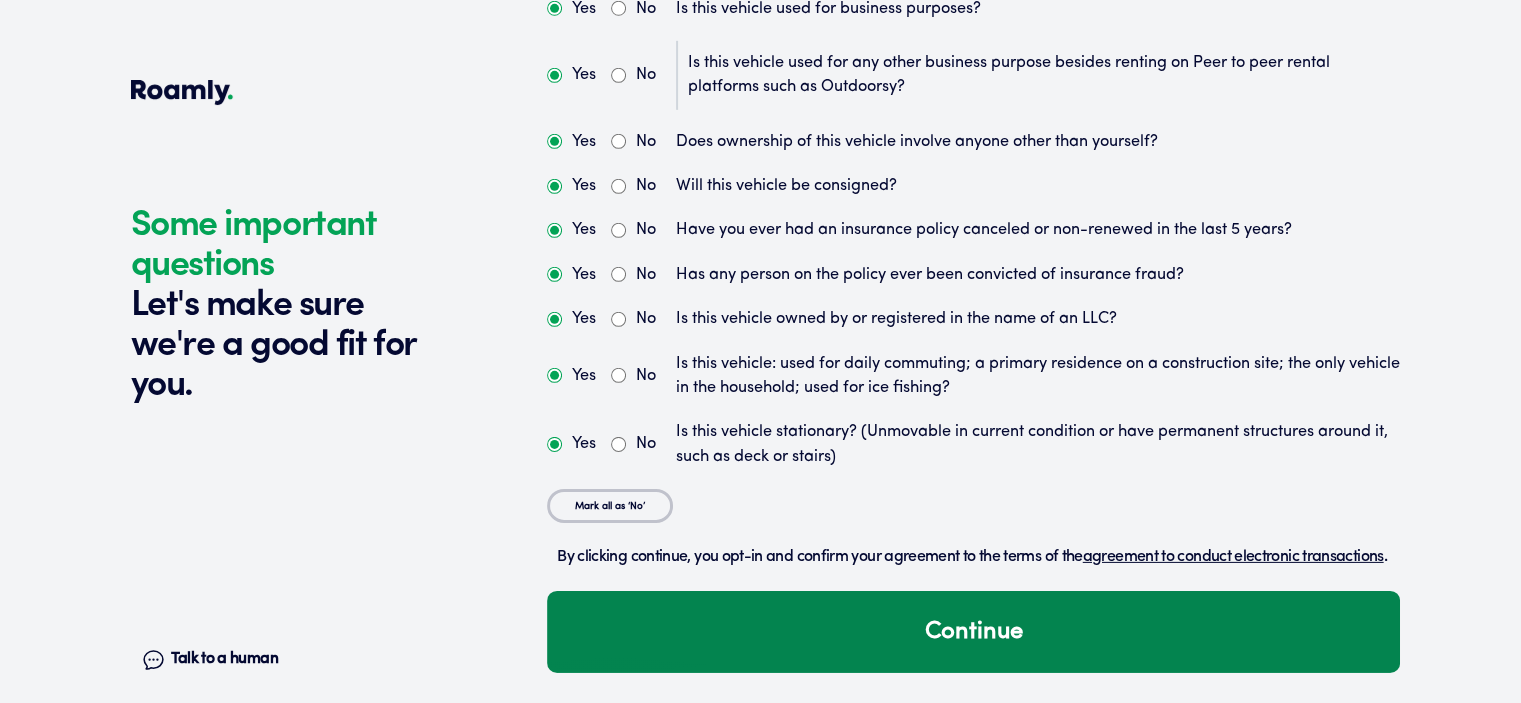 scroll, scrollTop: 6240, scrollLeft: 0, axis: vertical 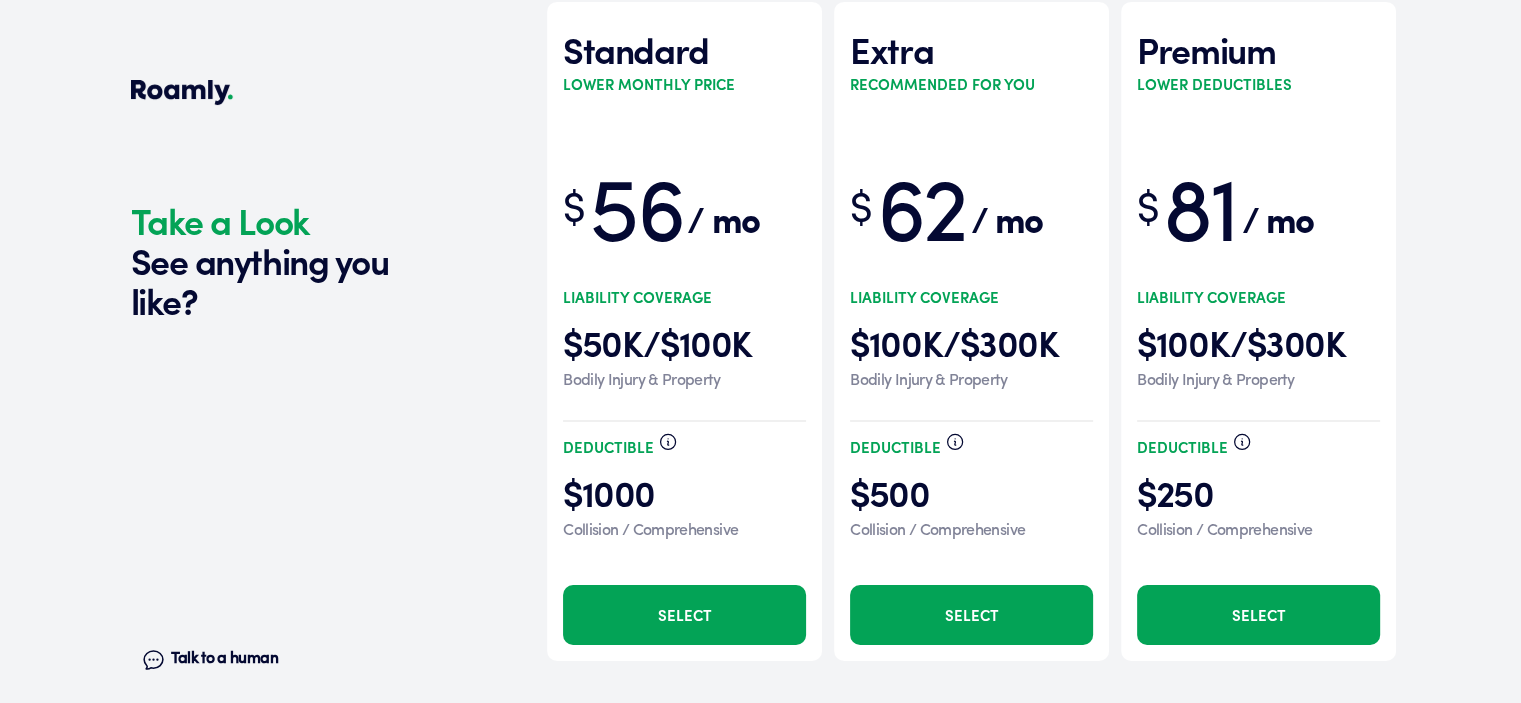 click on "Select" at bounding box center [971, 615] 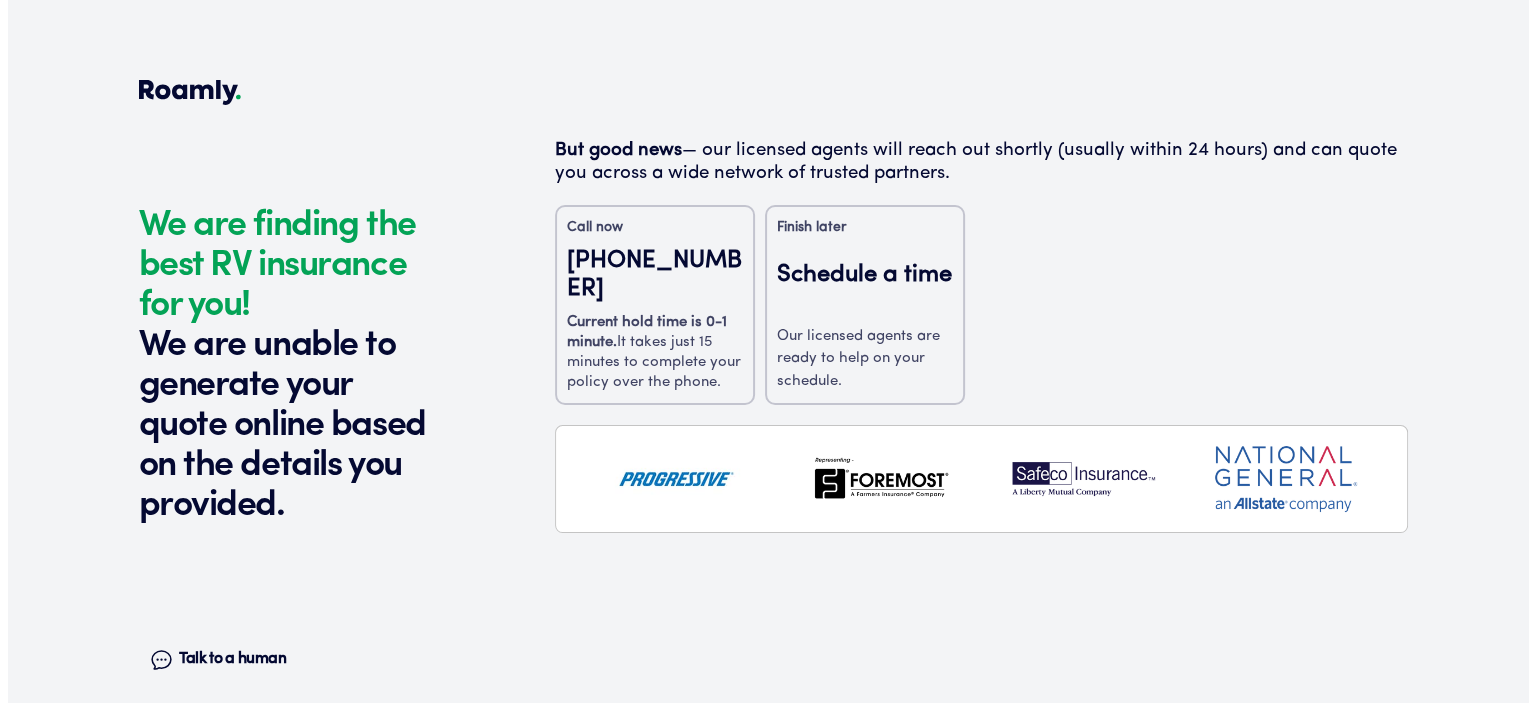 scroll, scrollTop: 0, scrollLeft: 0, axis: both 